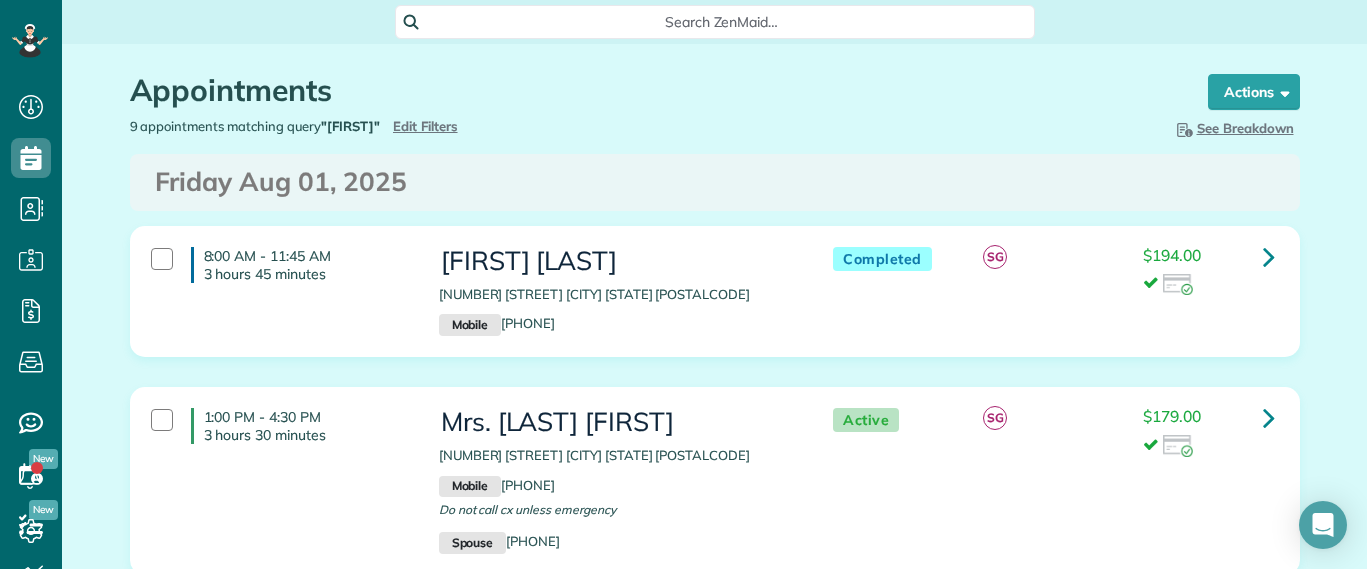 scroll, scrollTop: 0, scrollLeft: 0, axis: both 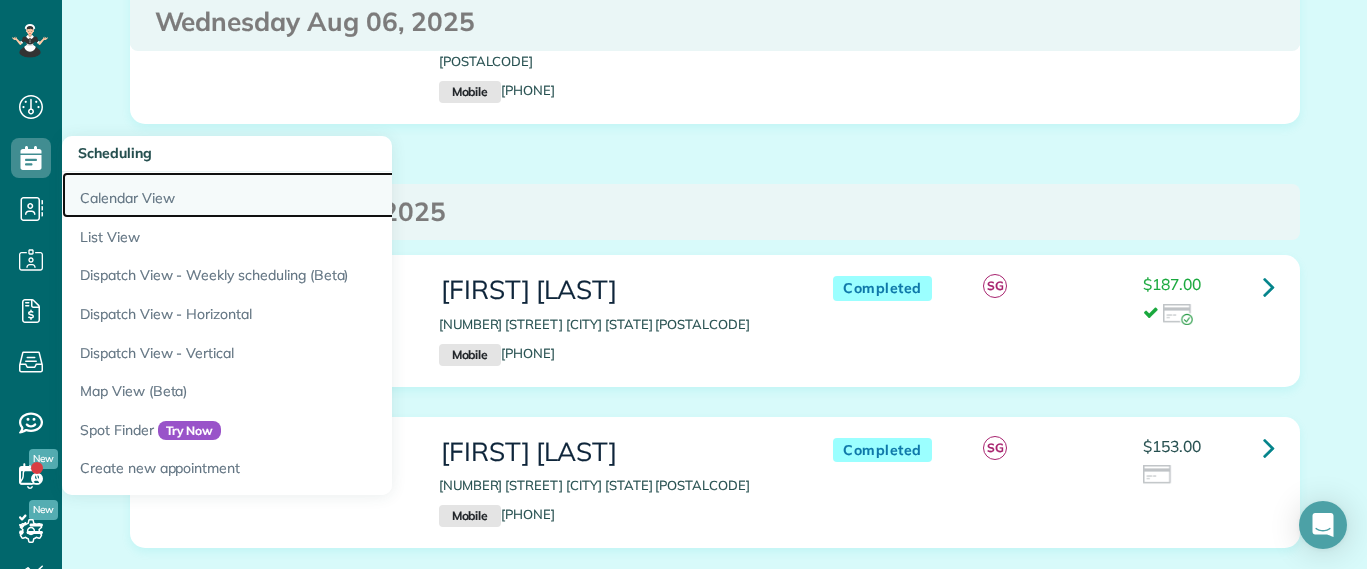 click on "Calendar View" at bounding box center [312, 195] 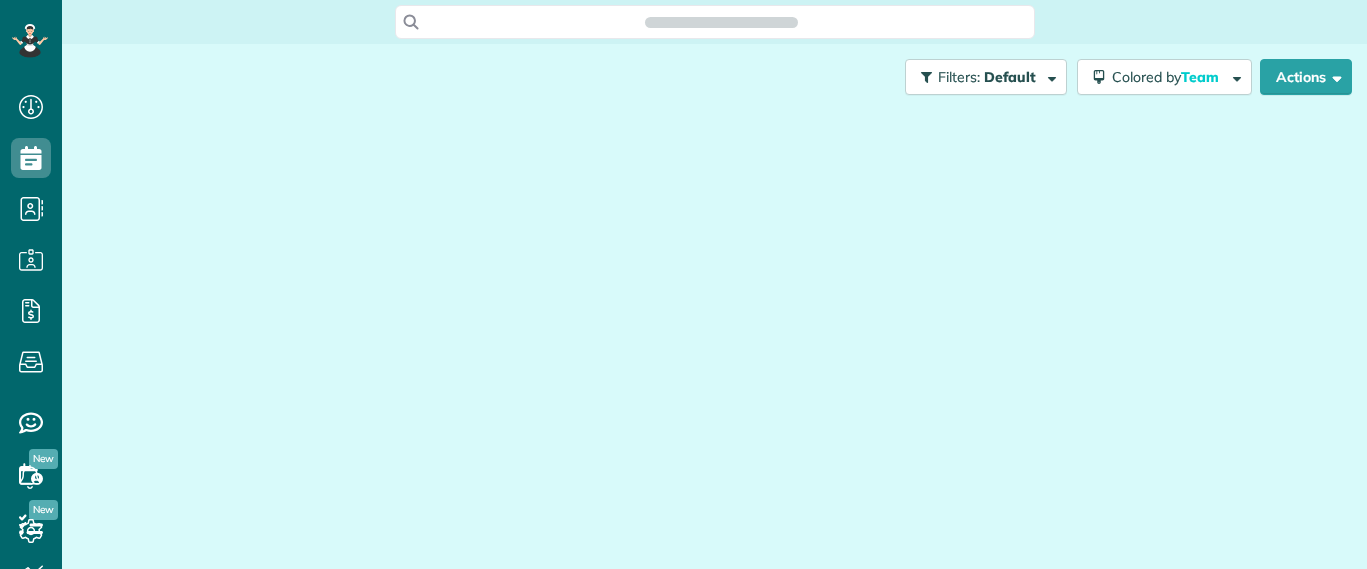 scroll, scrollTop: 0, scrollLeft: 0, axis: both 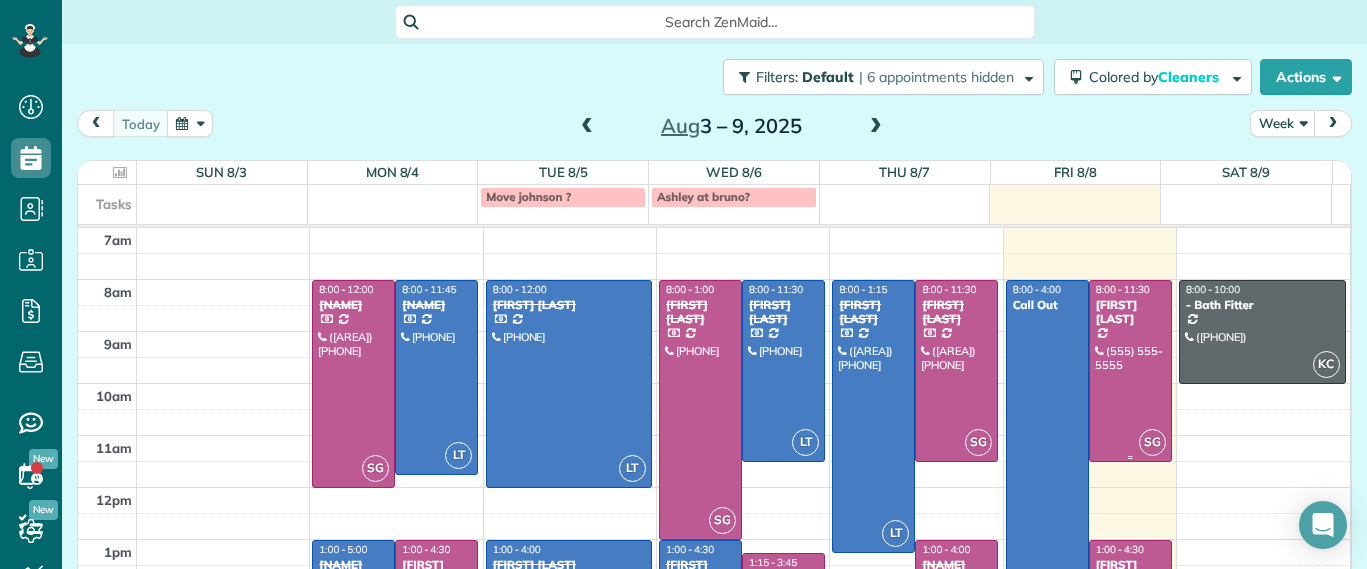 click at bounding box center (1130, 371) 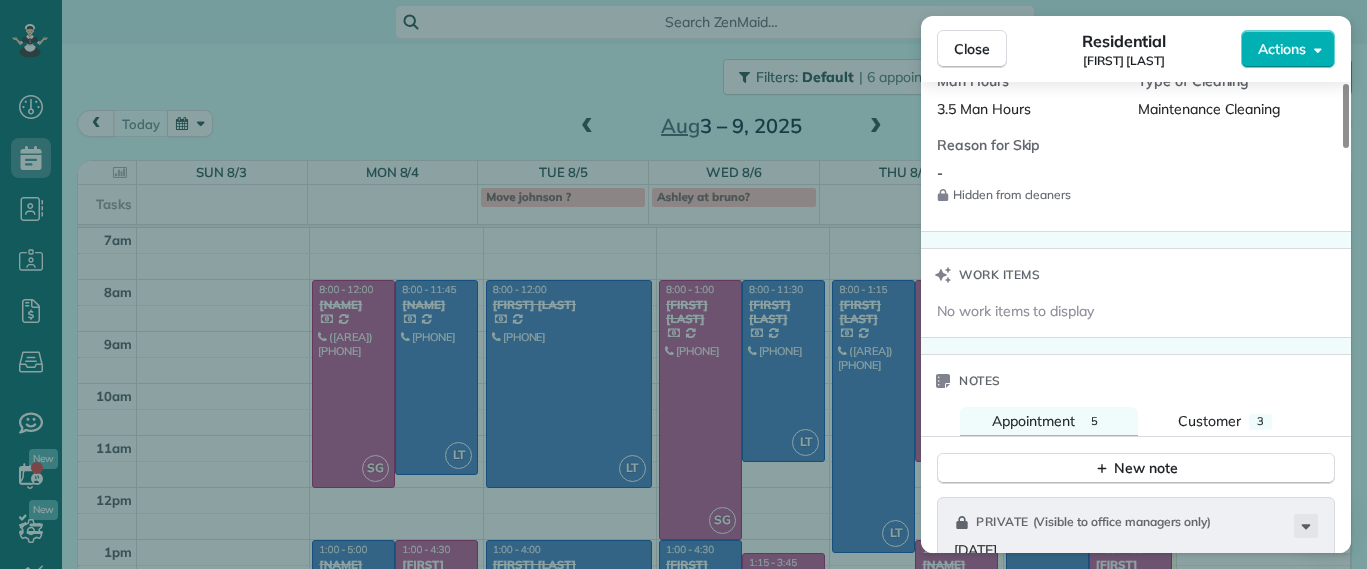 scroll, scrollTop: 1250, scrollLeft: 0, axis: vertical 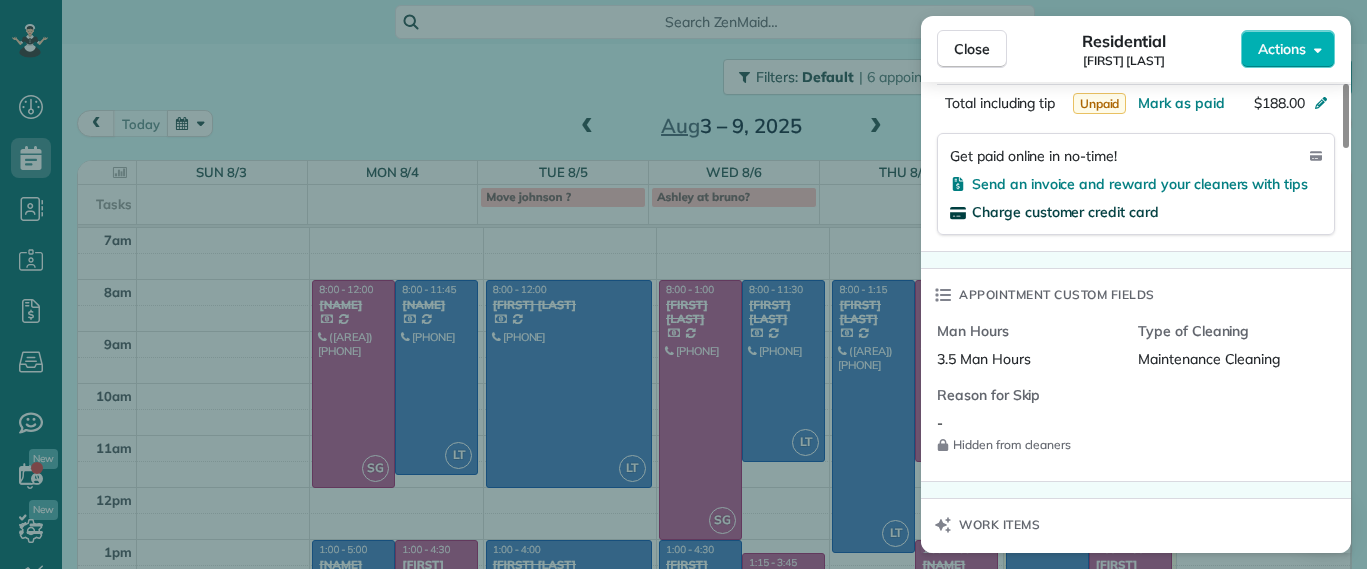 click on "Charge customer credit card" at bounding box center (1065, 212) 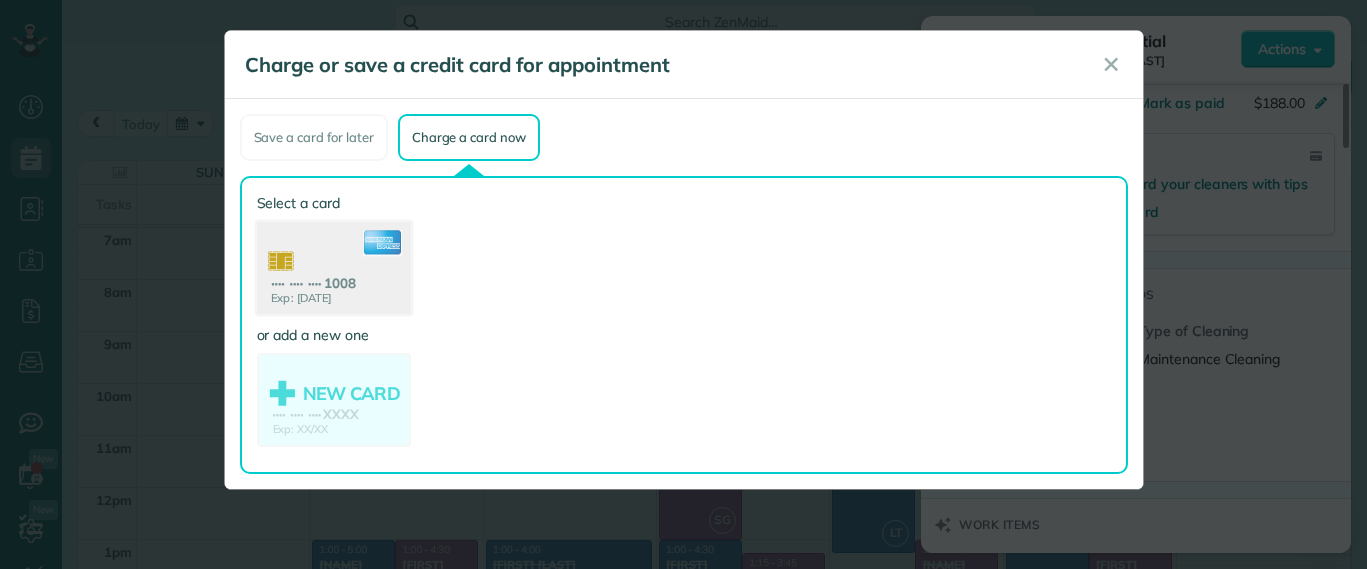 drag, startPoint x: 312, startPoint y: 262, endPoint x: 338, endPoint y: 263, distance: 26.019224 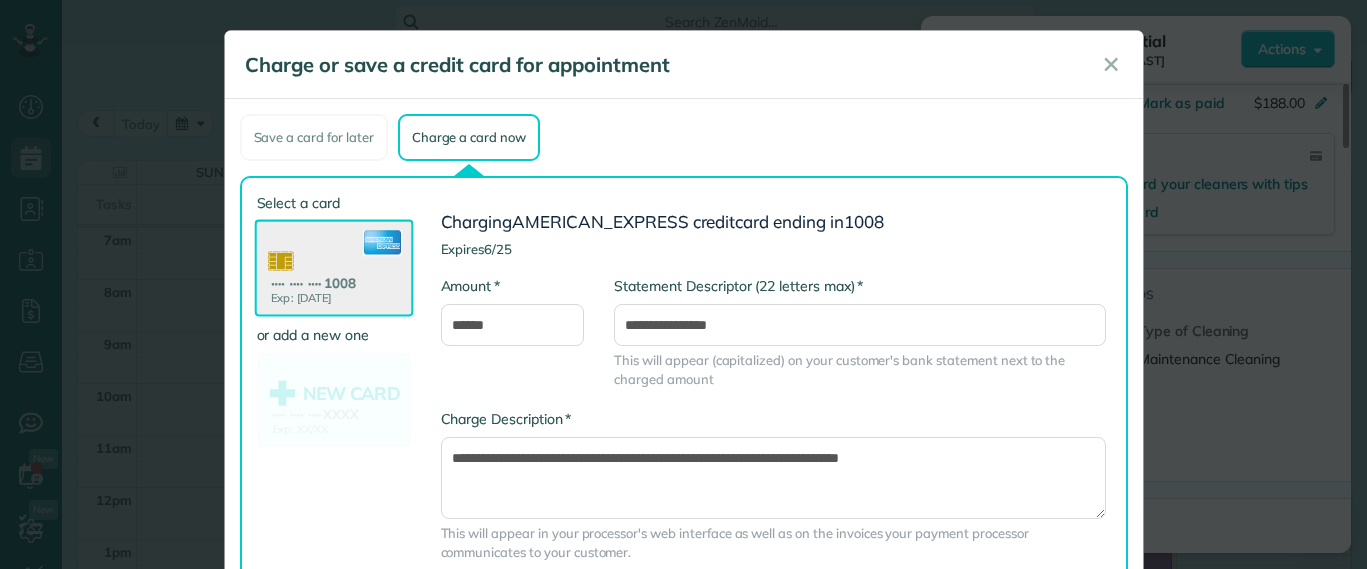 scroll, scrollTop: 120, scrollLeft: 0, axis: vertical 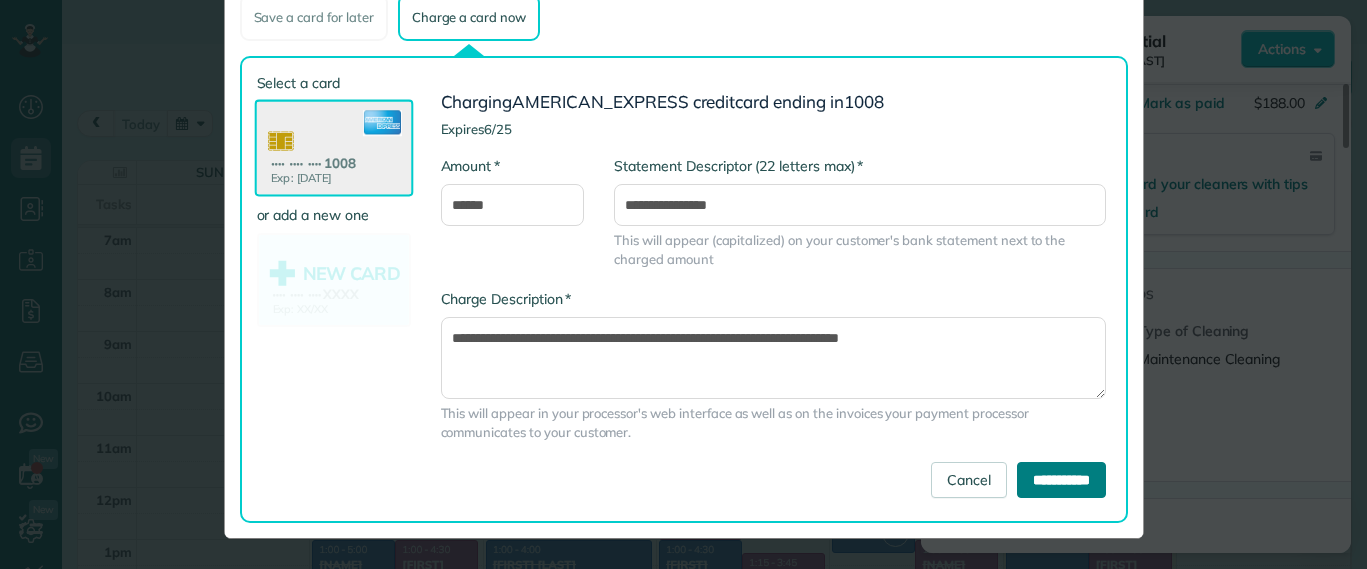 click on "**********" at bounding box center [1061, 480] 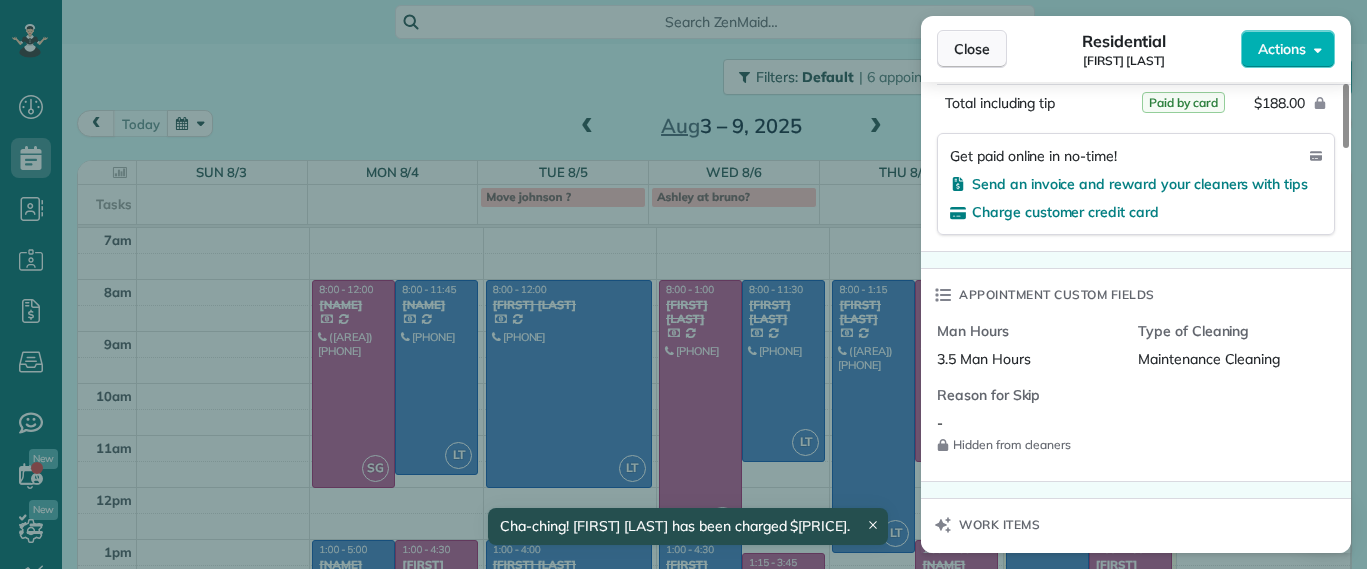 click on "Close" at bounding box center (972, 49) 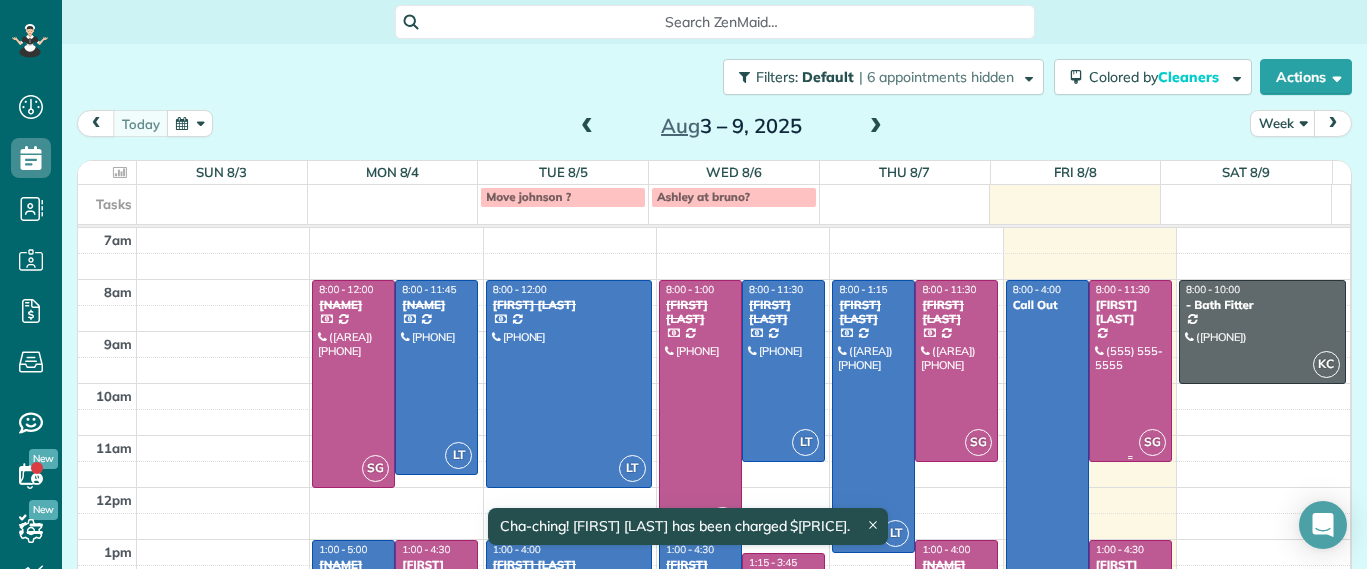 click at bounding box center [1130, 371] 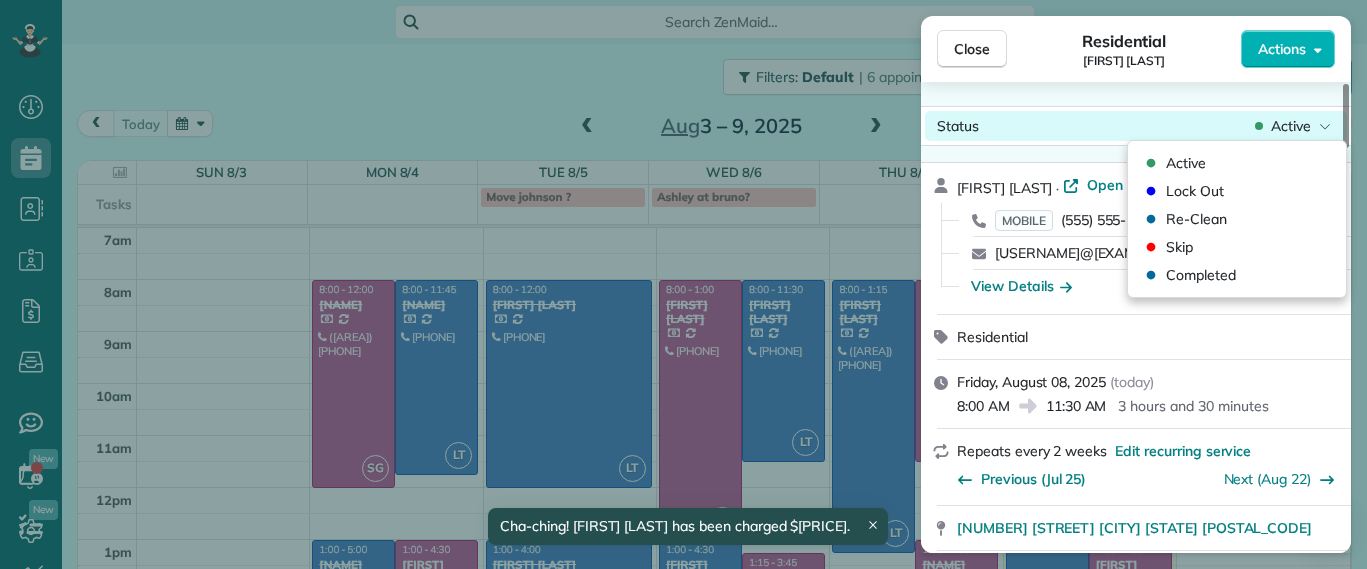 click 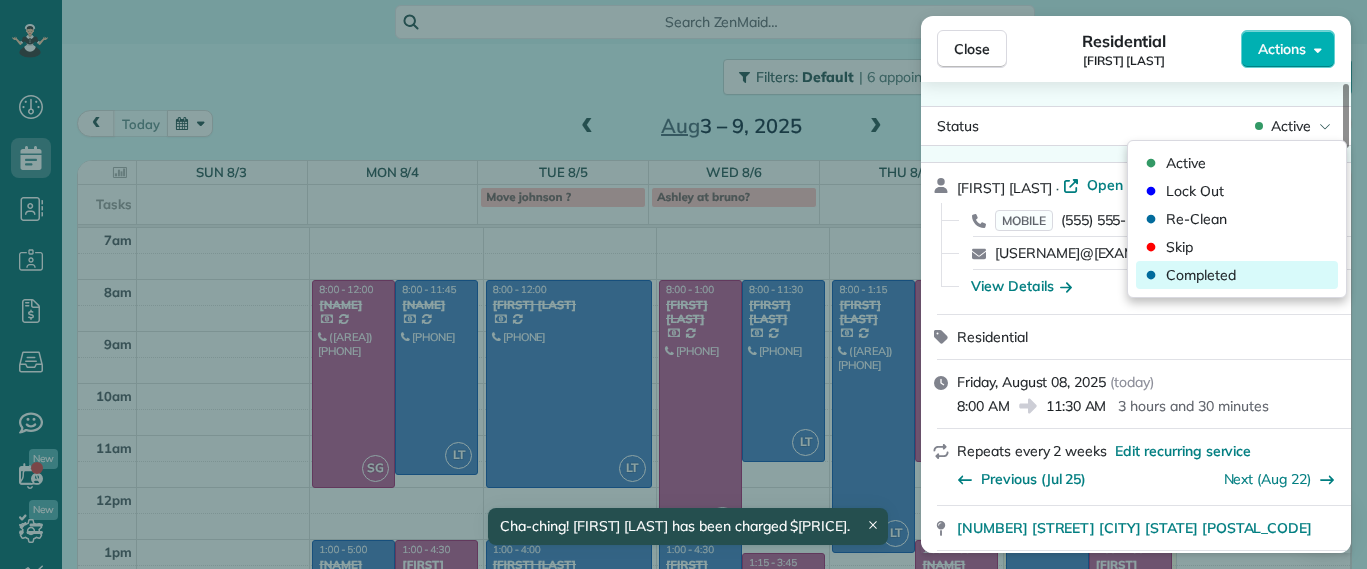 click on "Completed" at bounding box center (1201, 275) 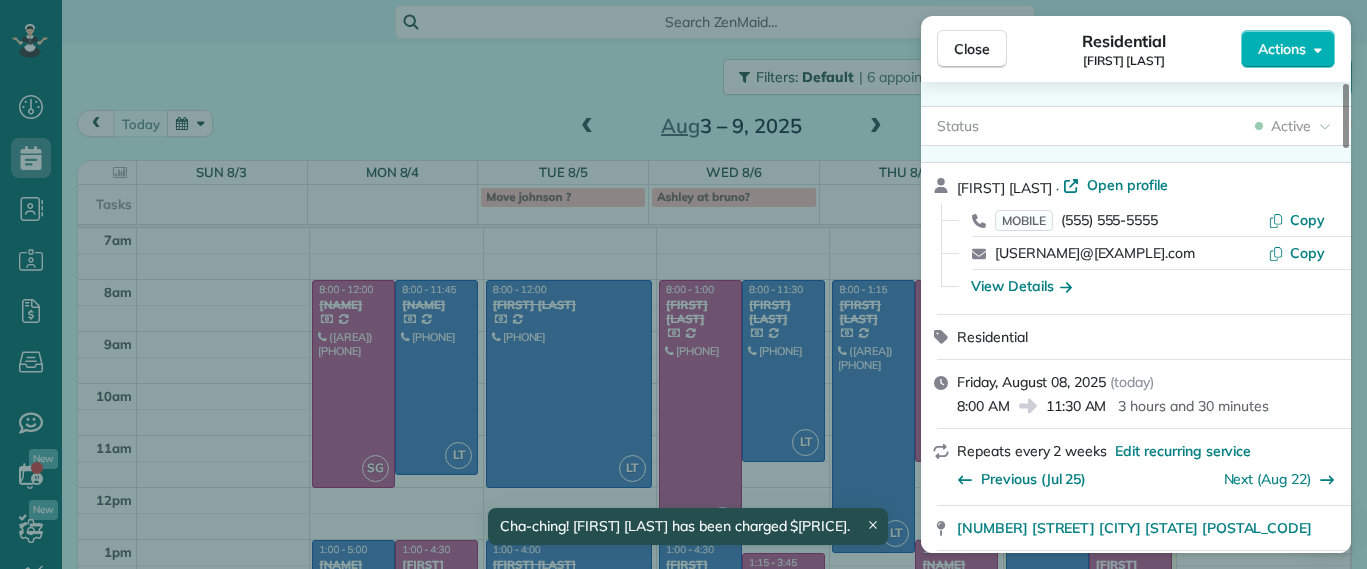 click on "Close Residential Jennifer Friedline Actions Status Active Jennifer Friedline · Open profile MOBILE (757) 903-6217 Copy jafriedline@gmail.com Copy View Details Residential Friday, August 08, 2025 ( today ) 8:00 AM 11:30 AM 3 hours and 30 minutes Repeats every 2 weeks Edit recurring service Previous (Jul 25) Next (Aug 22) 6321 Broad Sky Circle Mechanicsville VA 23111 Service was not rated yet Setup ratings Cleaners Time in and out Assign Invite Cleaners Sophie   Gibbs 8:00 AM 11:30 AM Checklist Try Now Keep this appointment up to your standards. Stay on top of every detail, keep your cleaners organised, and your client happy. Assign a checklist Watch a 5 min demo Billing Billing actions Service Service Price (1x $188.00) $188.00 Add an item Overcharge $0.00 Discount $0.00 Coupon discount - Primary tax - Secondary tax - Total appointment price $188.00 Tips collected $0.00 Paid by card Total including tip $188.00 Get paid online in no-time! Send an invoice and reward your cleaners with tips Man Hours - Notes 5" at bounding box center [683, 284] 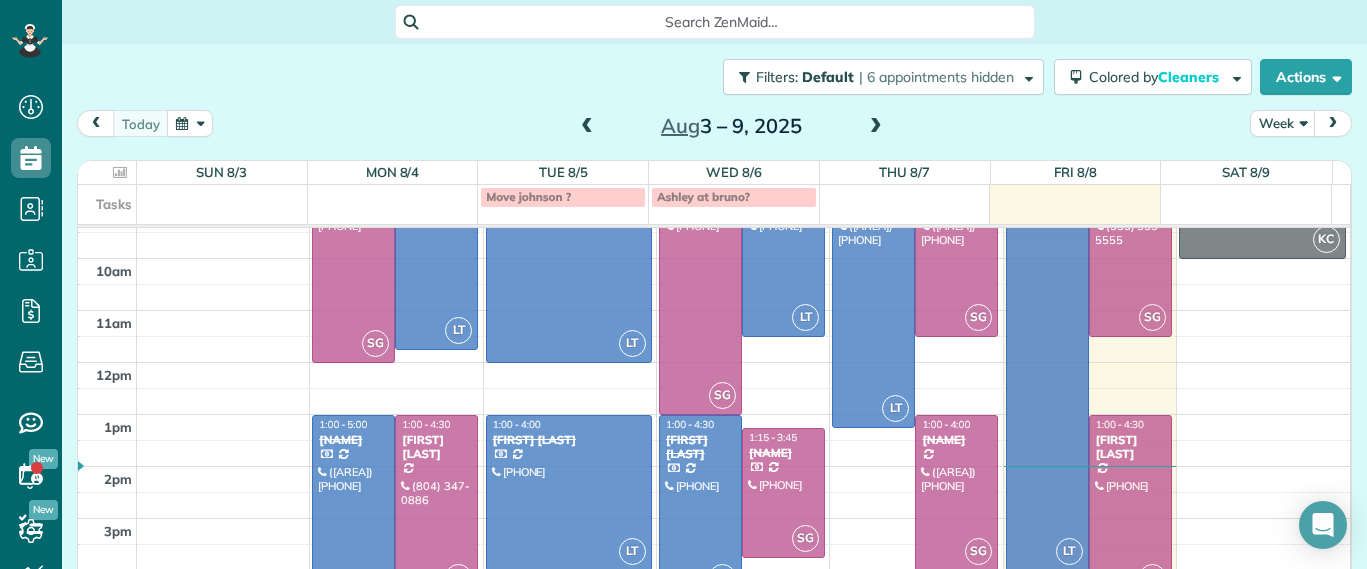 scroll, scrollTop: 205, scrollLeft: 0, axis: vertical 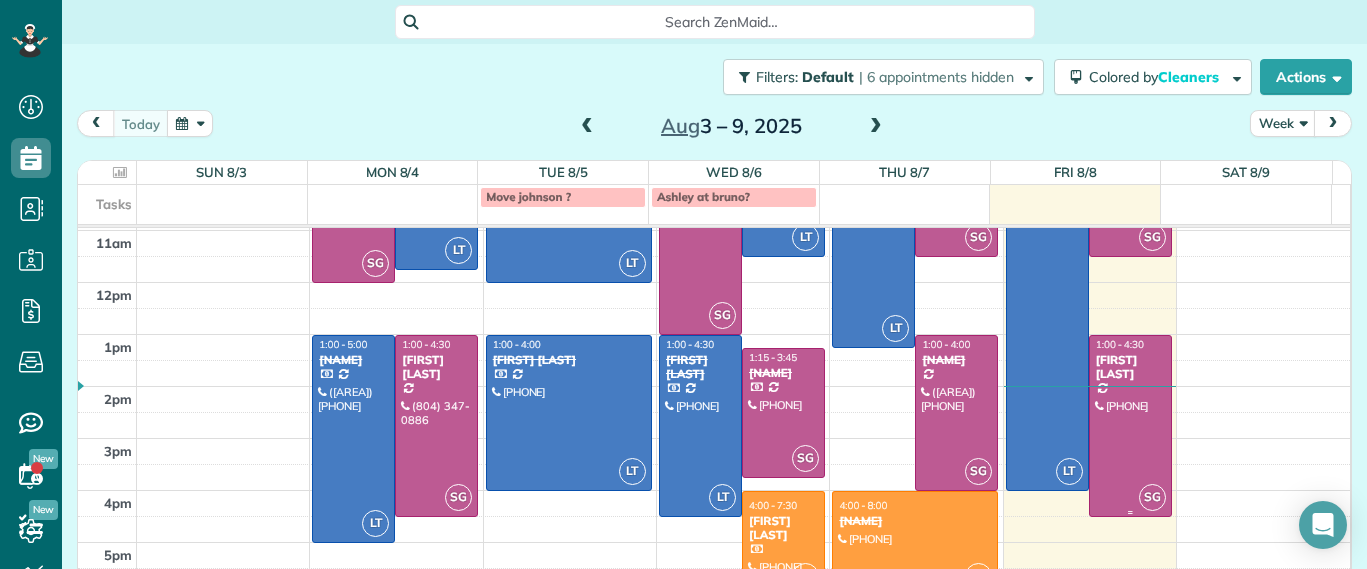 click at bounding box center [1130, 426] 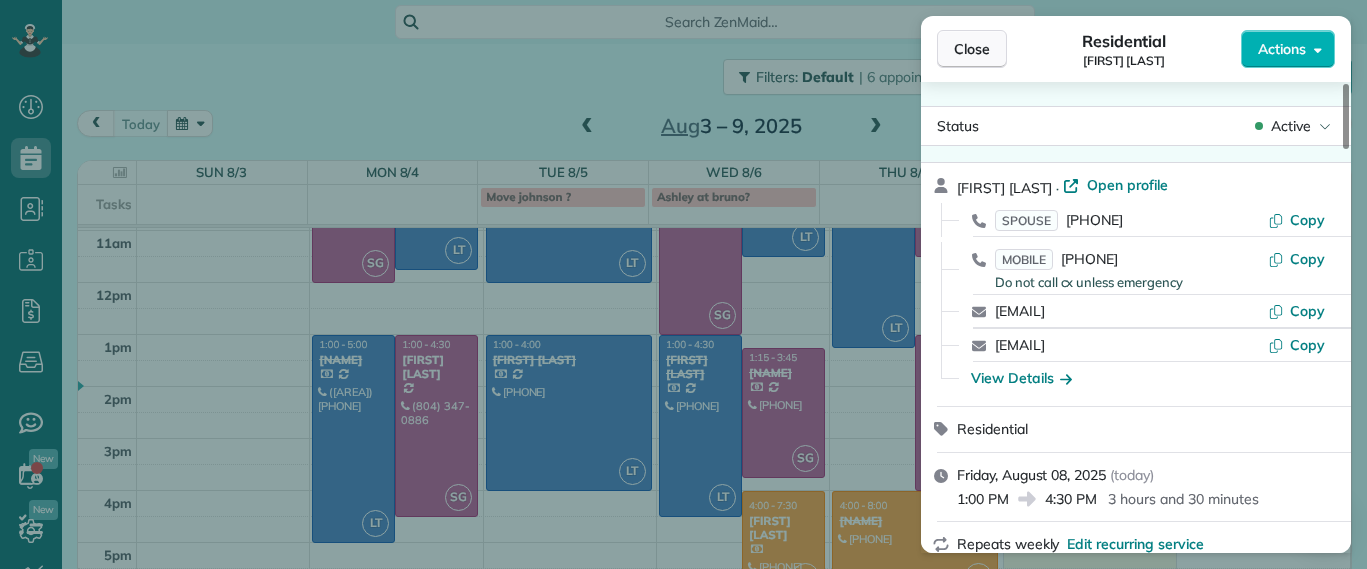 click on "Close" at bounding box center (972, 49) 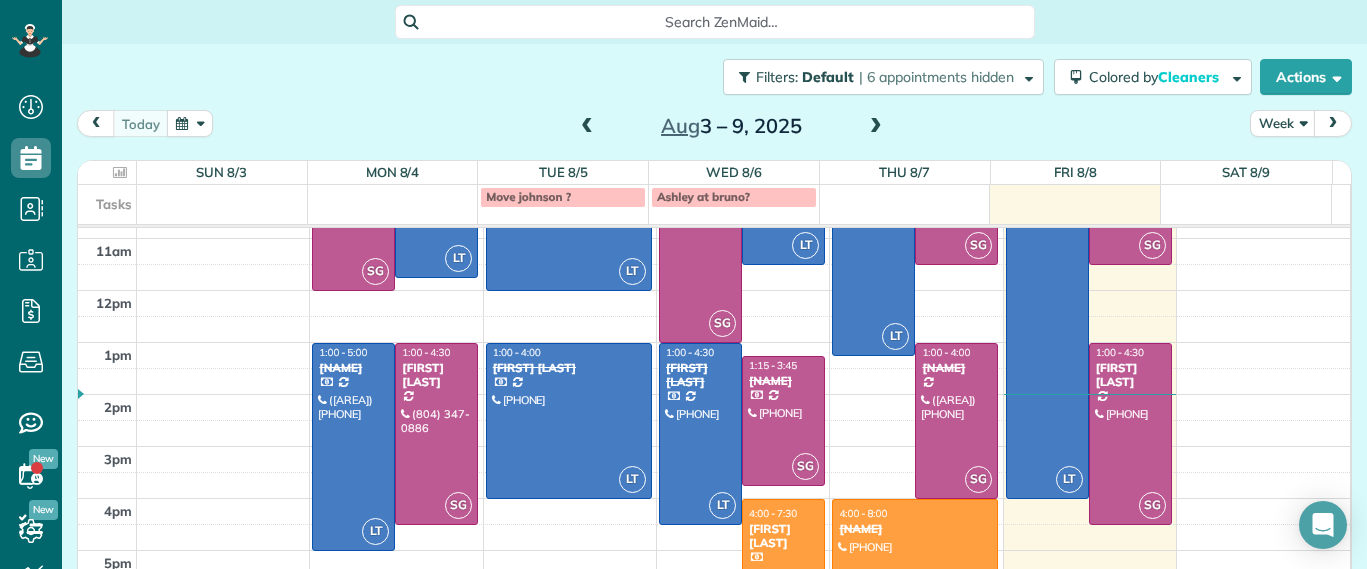 scroll, scrollTop: 205, scrollLeft: 0, axis: vertical 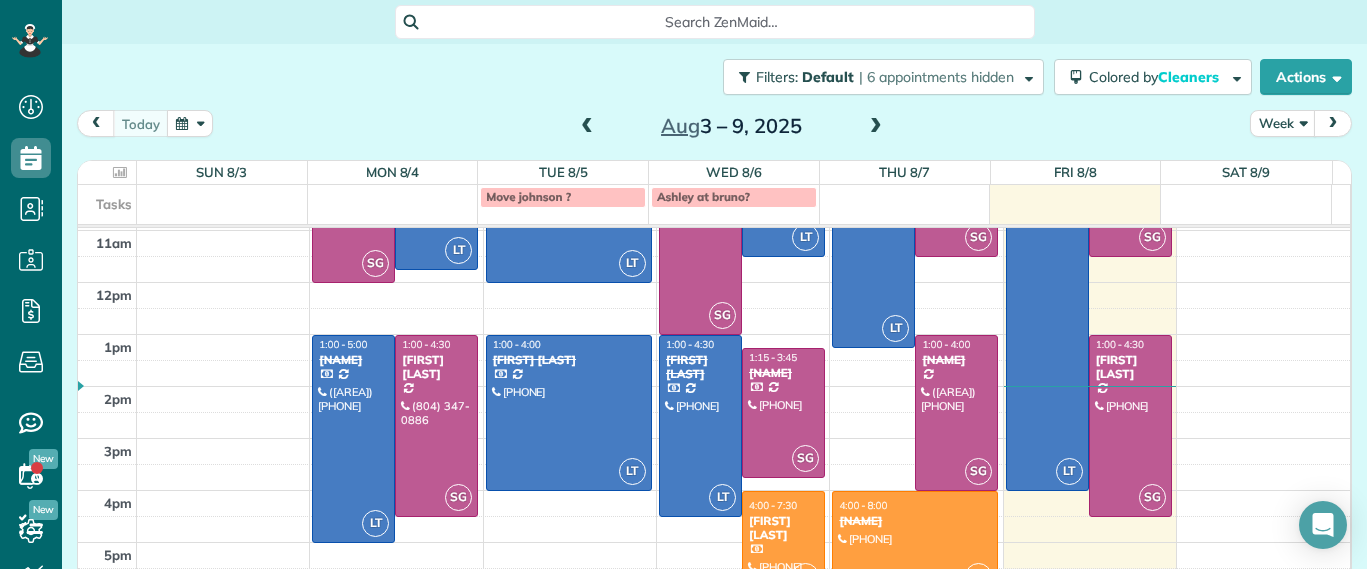 click at bounding box center [876, 127] 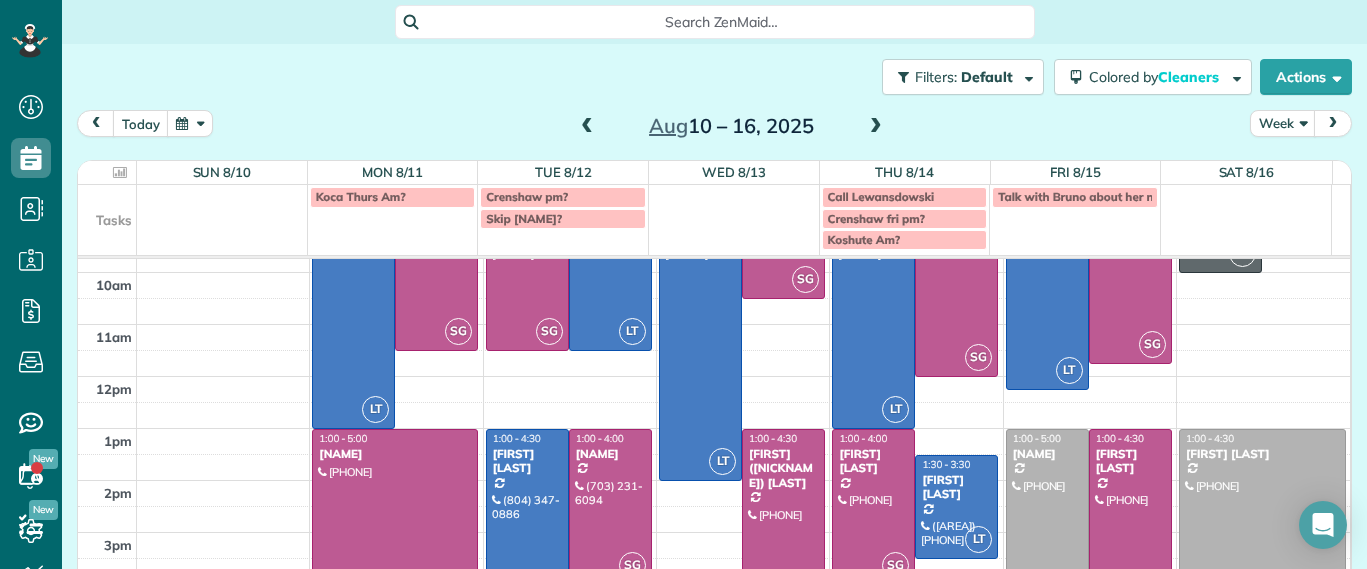 scroll, scrollTop: 250, scrollLeft: 0, axis: vertical 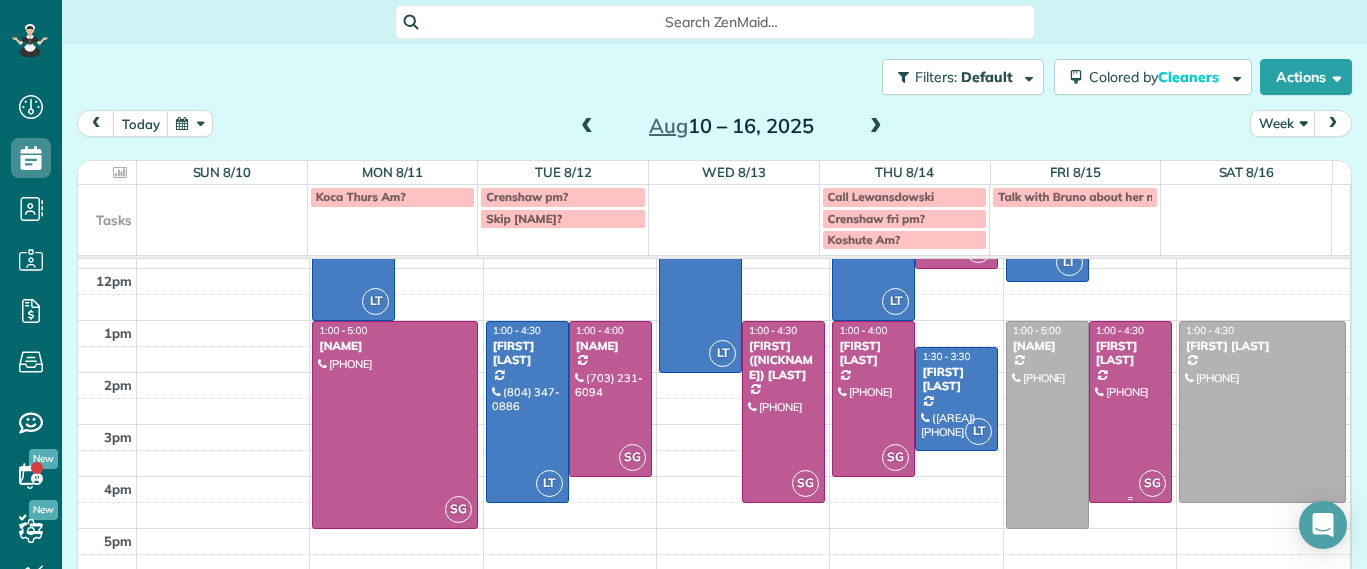 click at bounding box center [1130, 412] 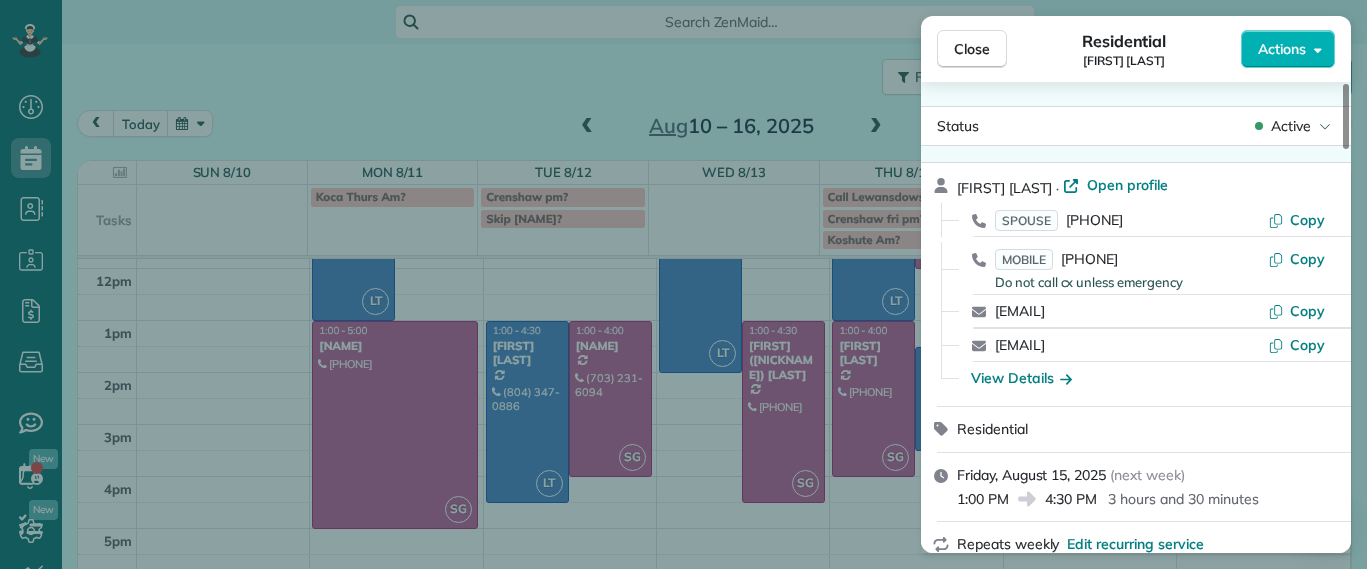 scroll, scrollTop: 125, scrollLeft: 0, axis: vertical 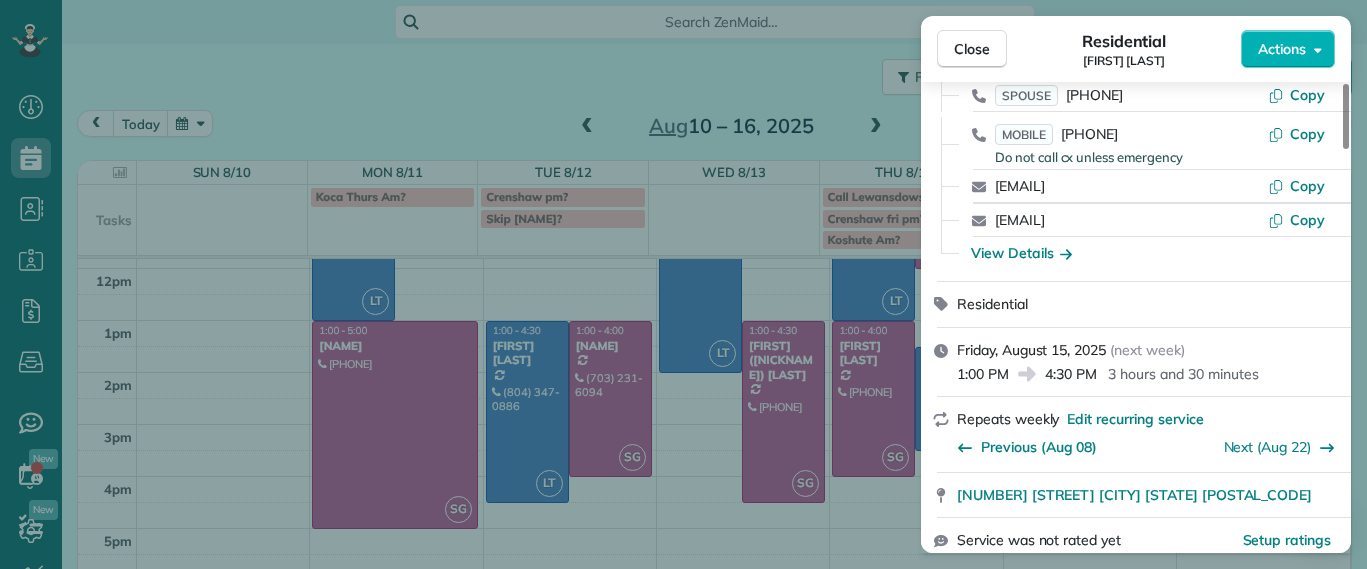 drag, startPoint x: 483, startPoint y: 91, endPoint x: 602, endPoint y: 138, distance: 127.9453 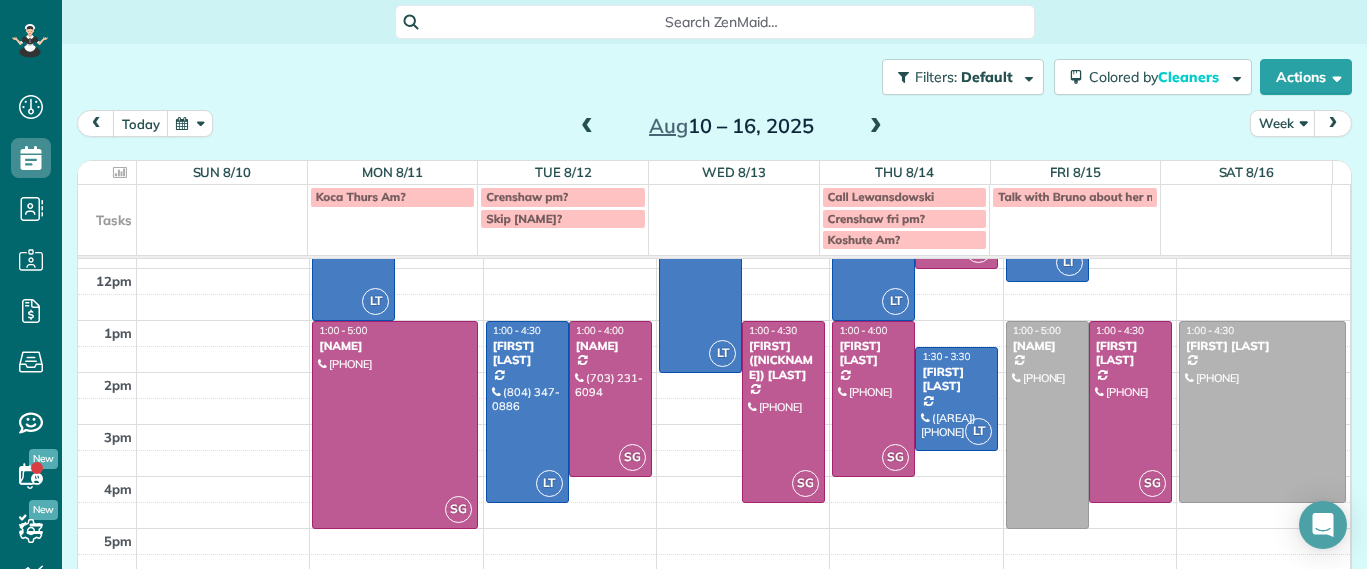 click at bounding box center [587, 127] 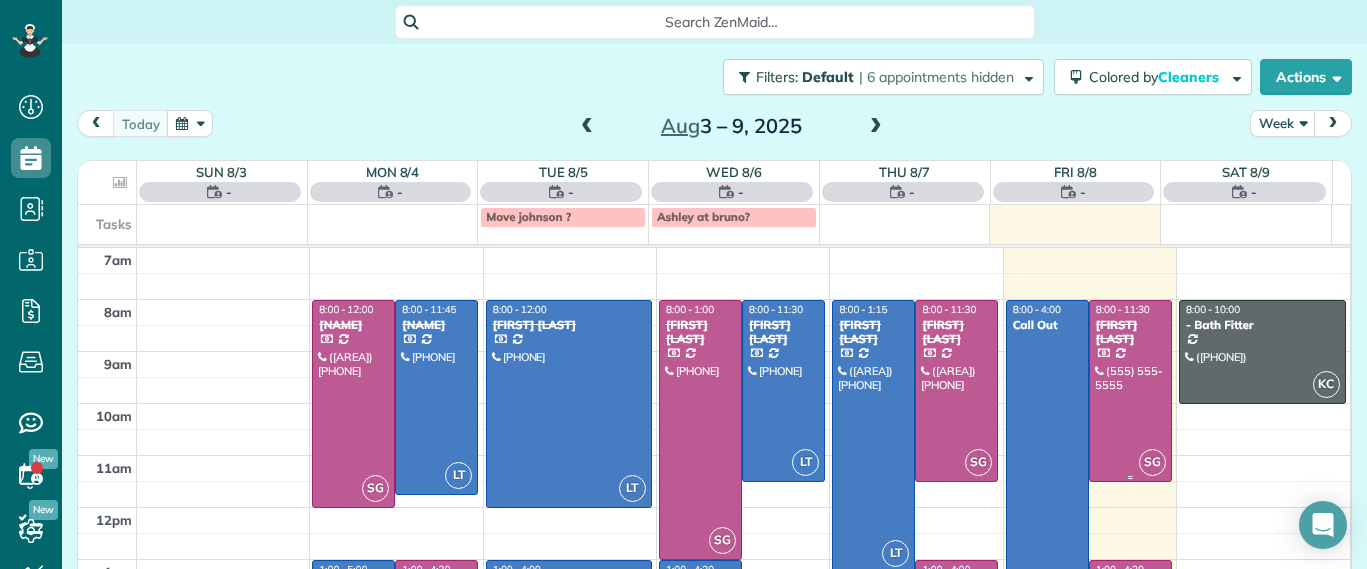 scroll, scrollTop: 125, scrollLeft: 0, axis: vertical 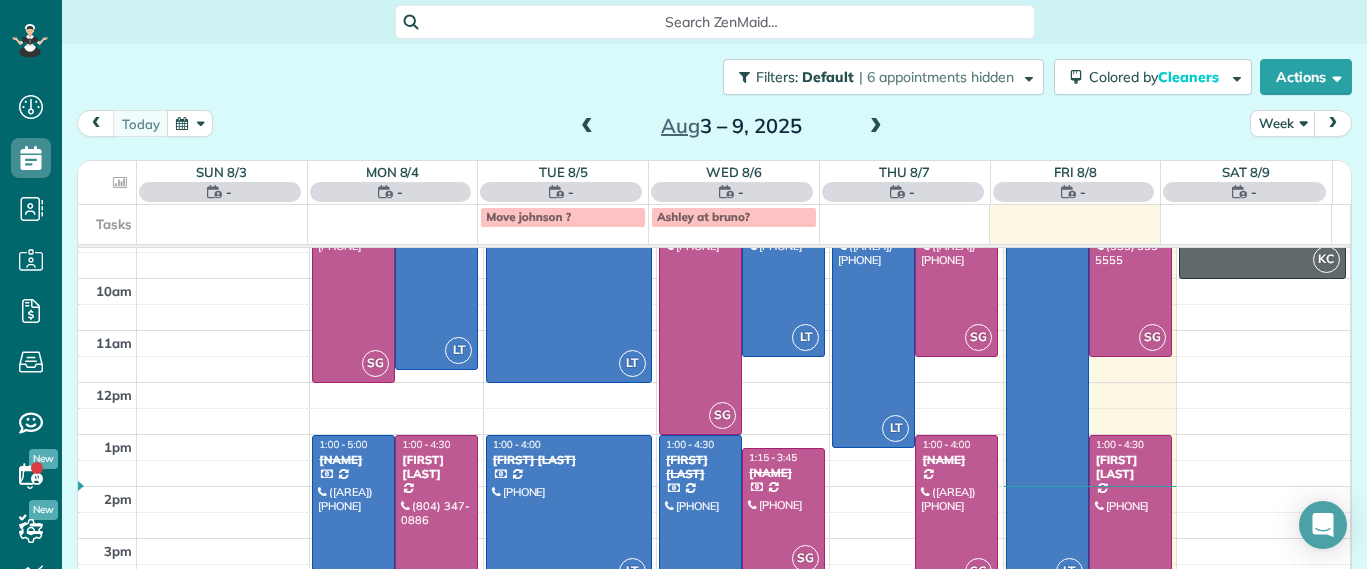 click at bounding box center [1130, 526] 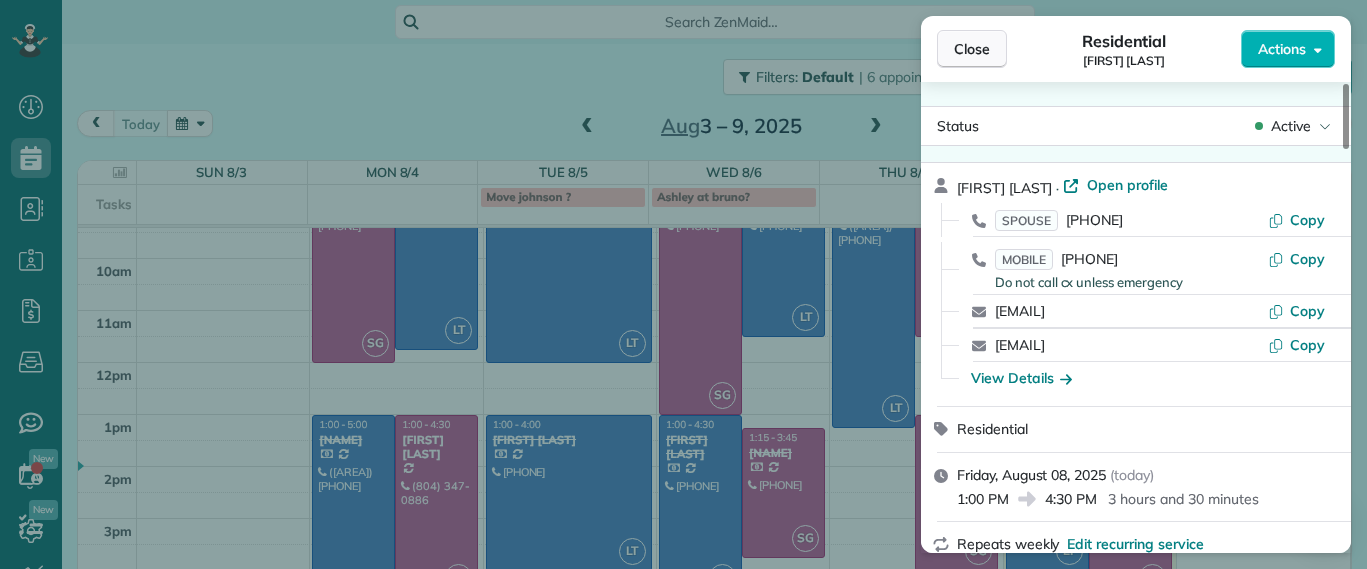 click on "Close" at bounding box center (972, 49) 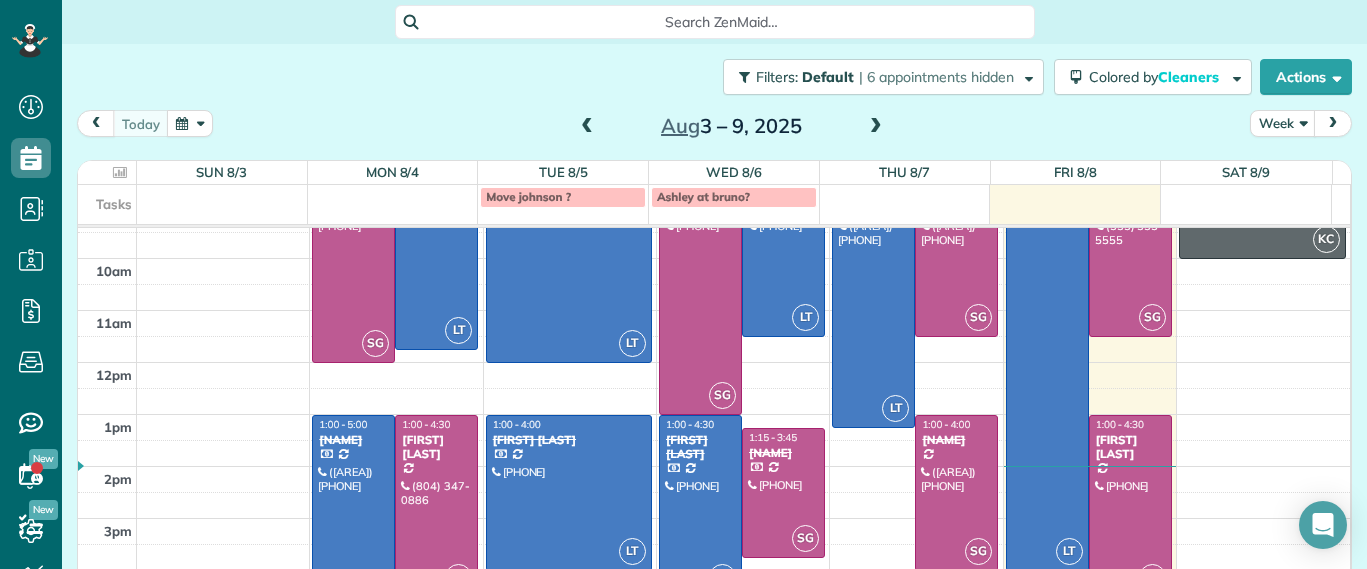 click at bounding box center (1130, 506) 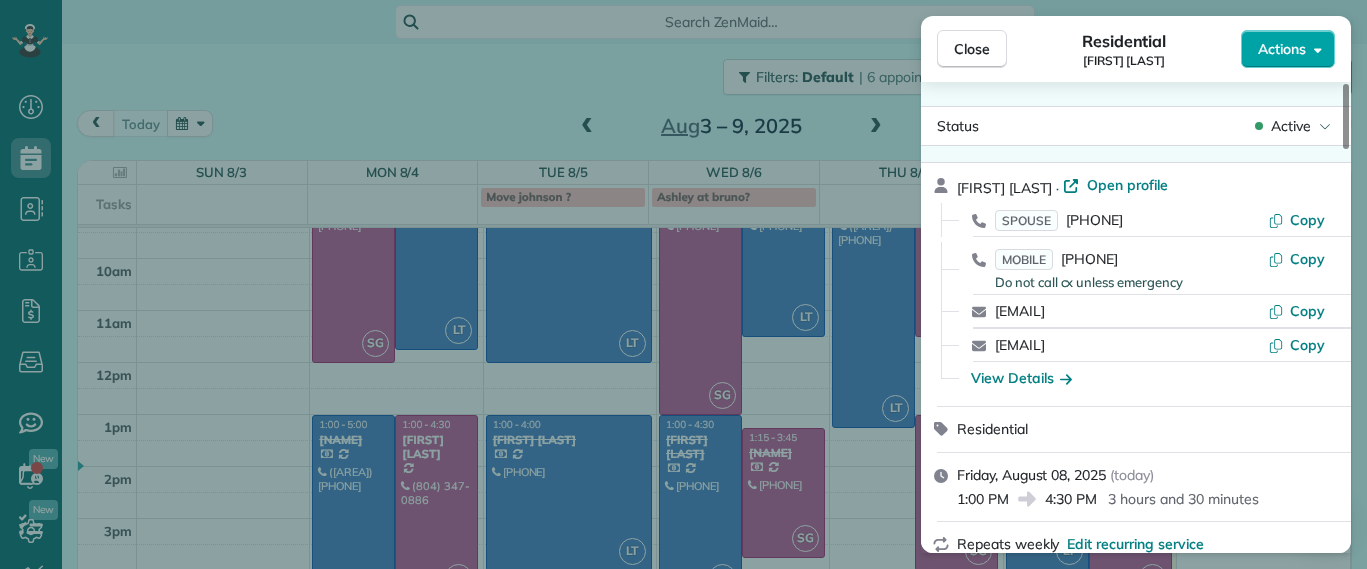 click on "Actions" at bounding box center [1282, 49] 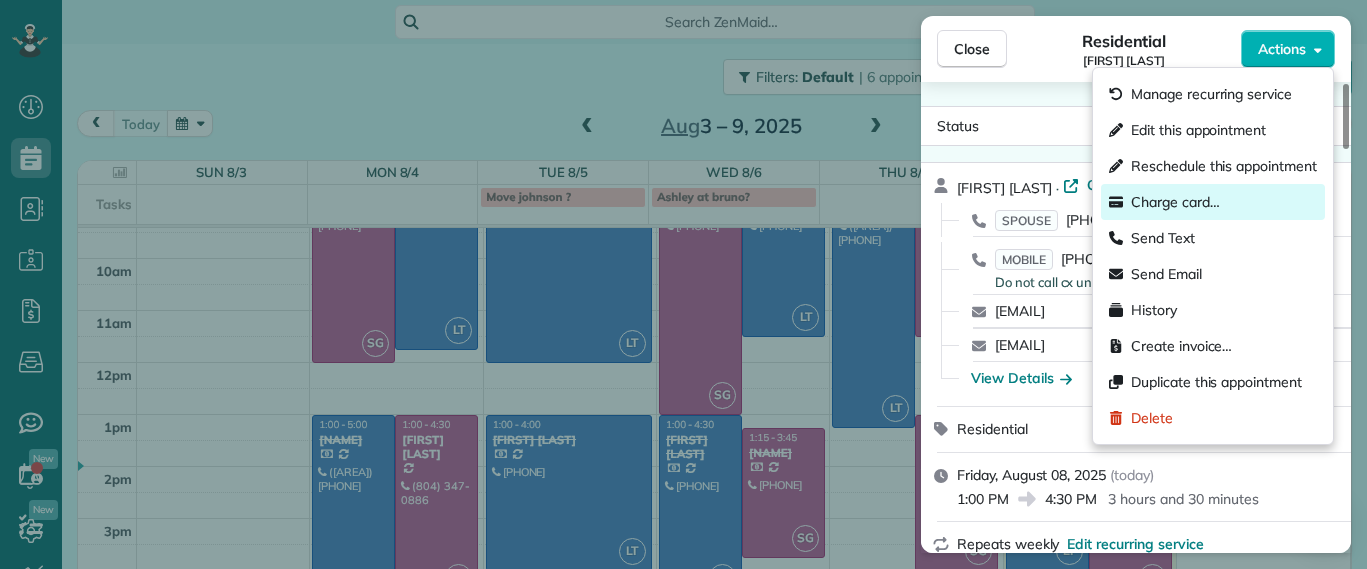 click on "Charge card…" at bounding box center (1175, 202) 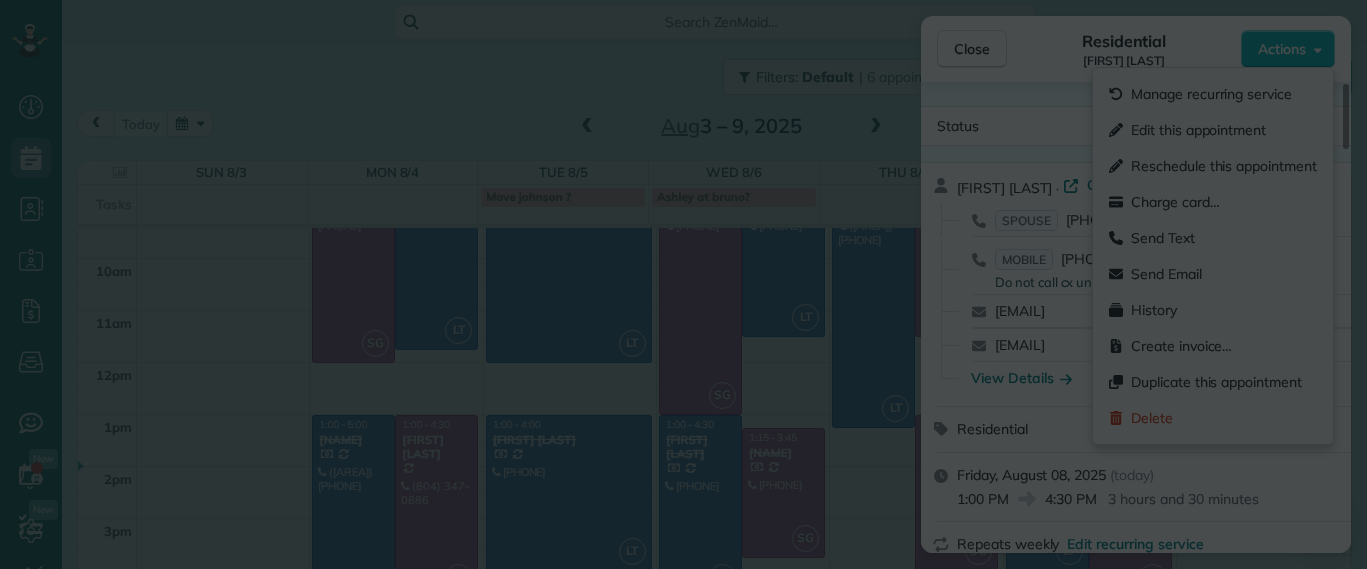scroll, scrollTop: 0, scrollLeft: 0, axis: both 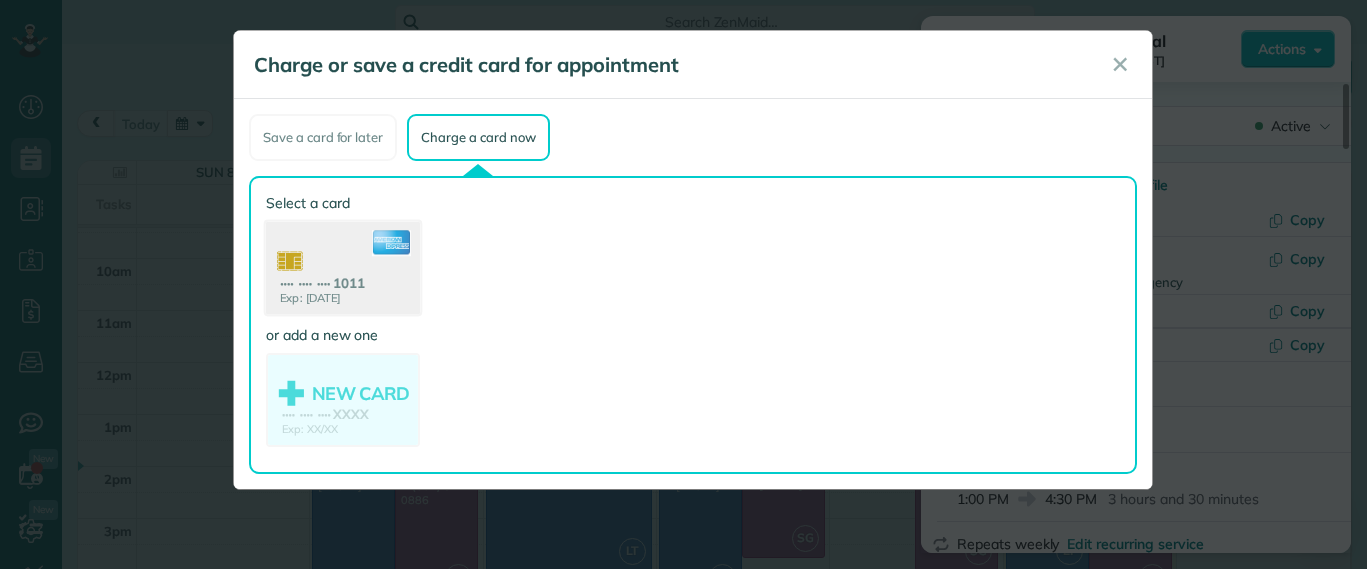 click 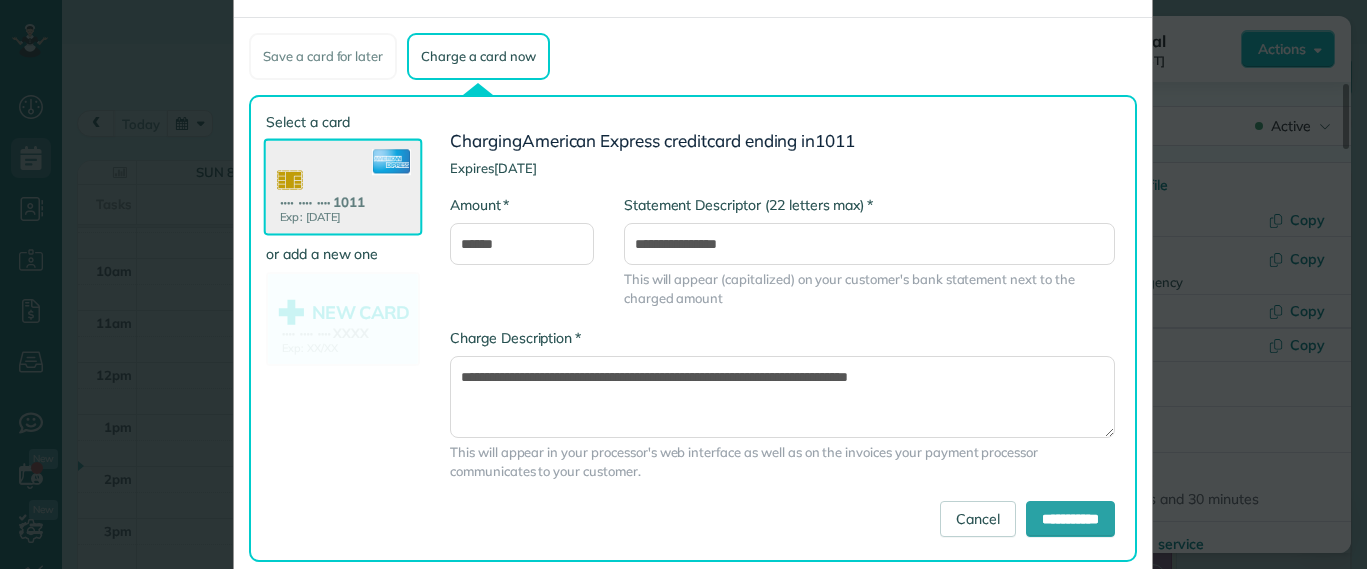 scroll, scrollTop: 120, scrollLeft: 0, axis: vertical 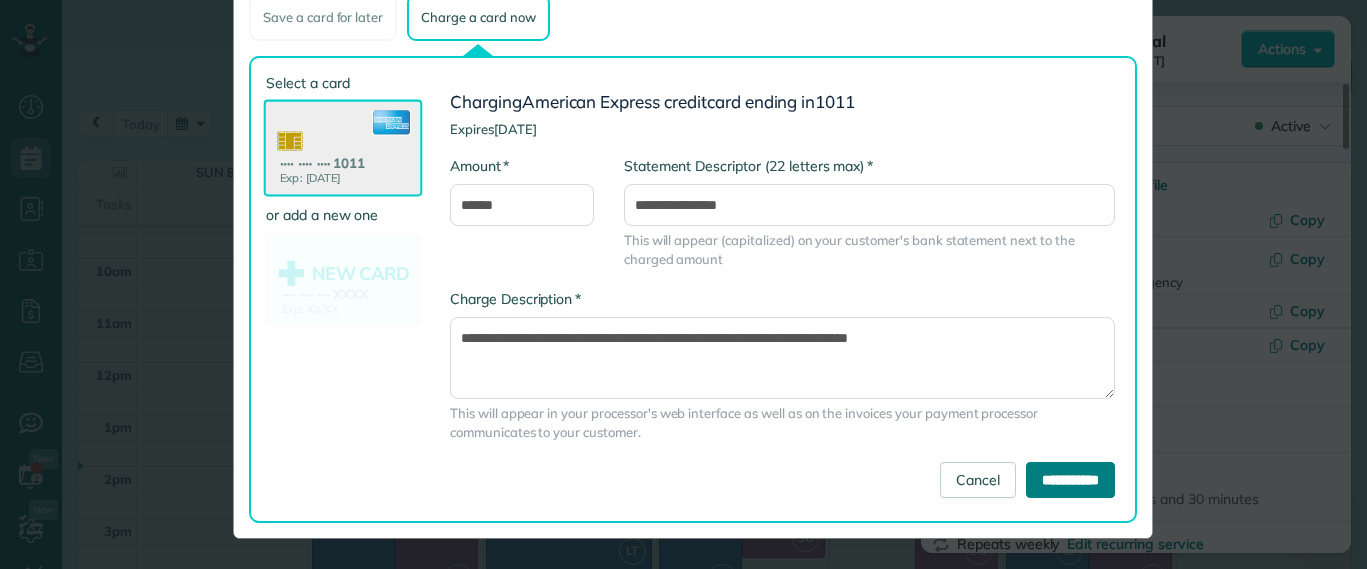 click on "**********" at bounding box center (1070, 480) 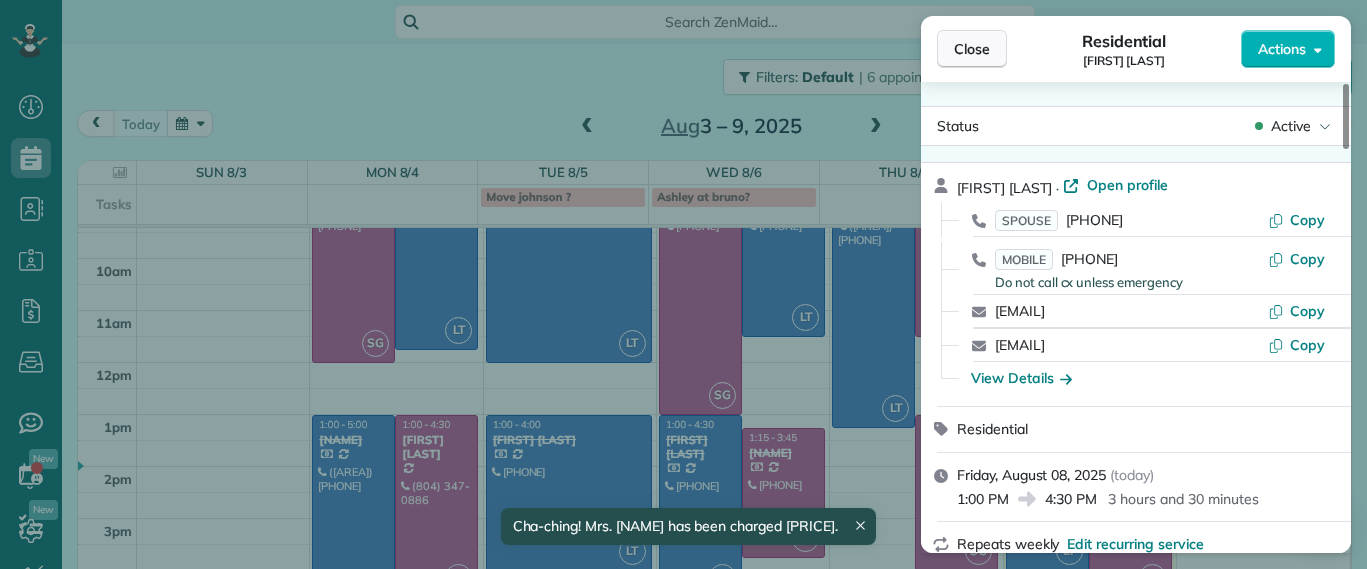 click on "Close" at bounding box center [972, 49] 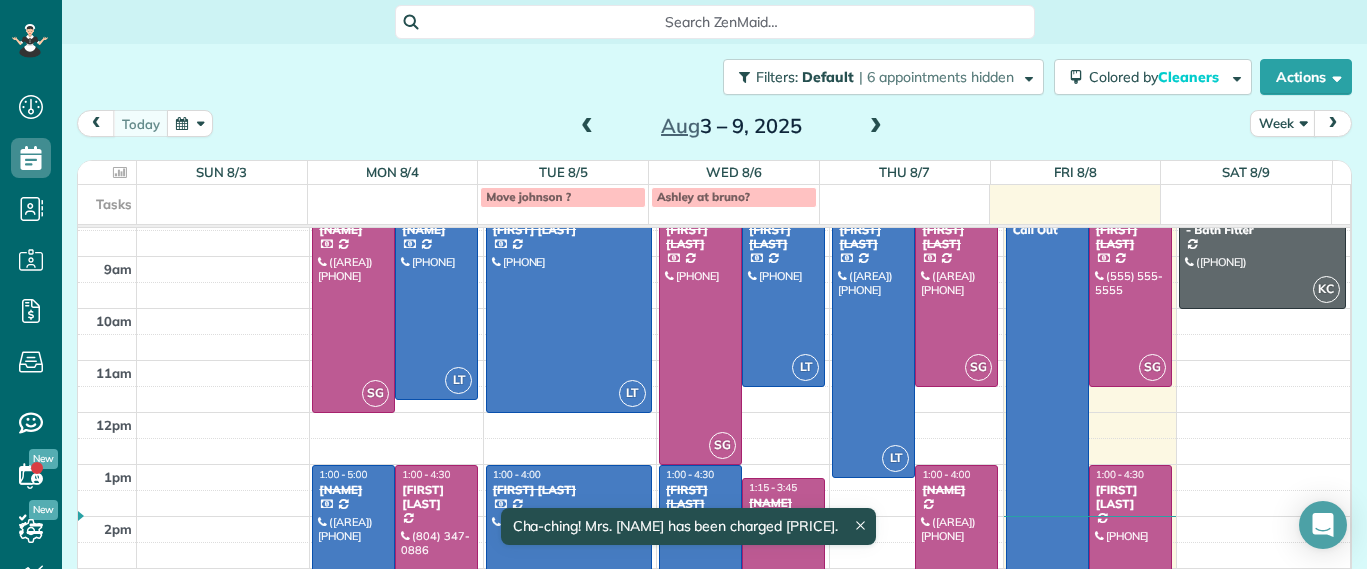 scroll, scrollTop: 0, scrollLeft: 0, axis: both 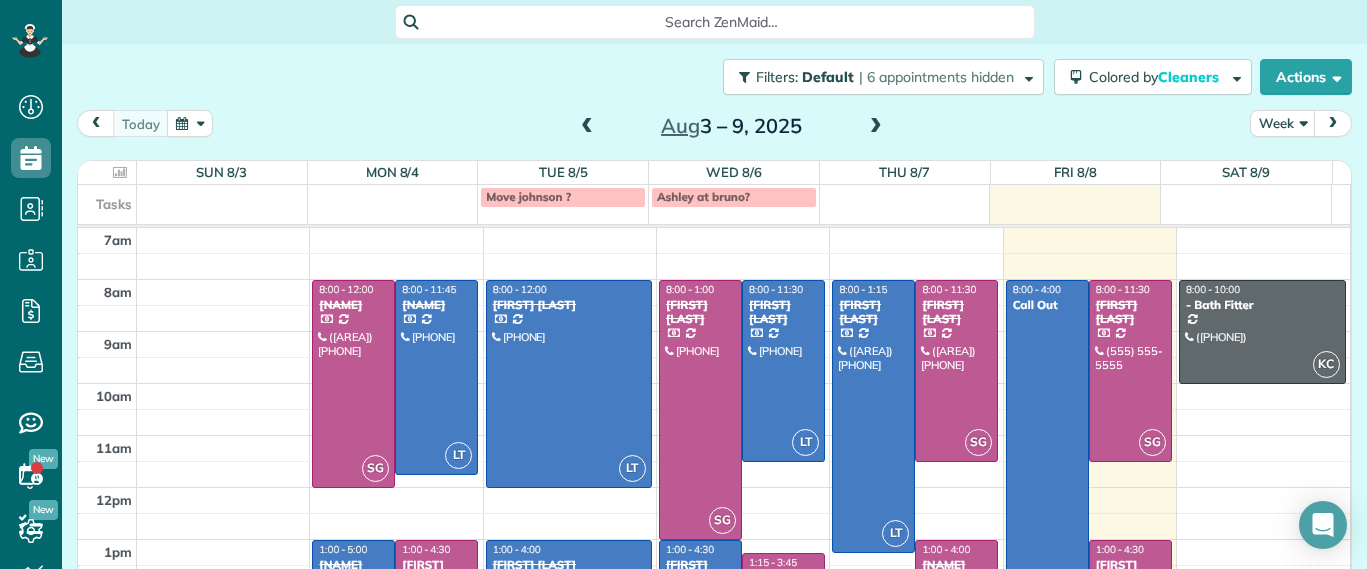 click at bounding box center (1047, 488) 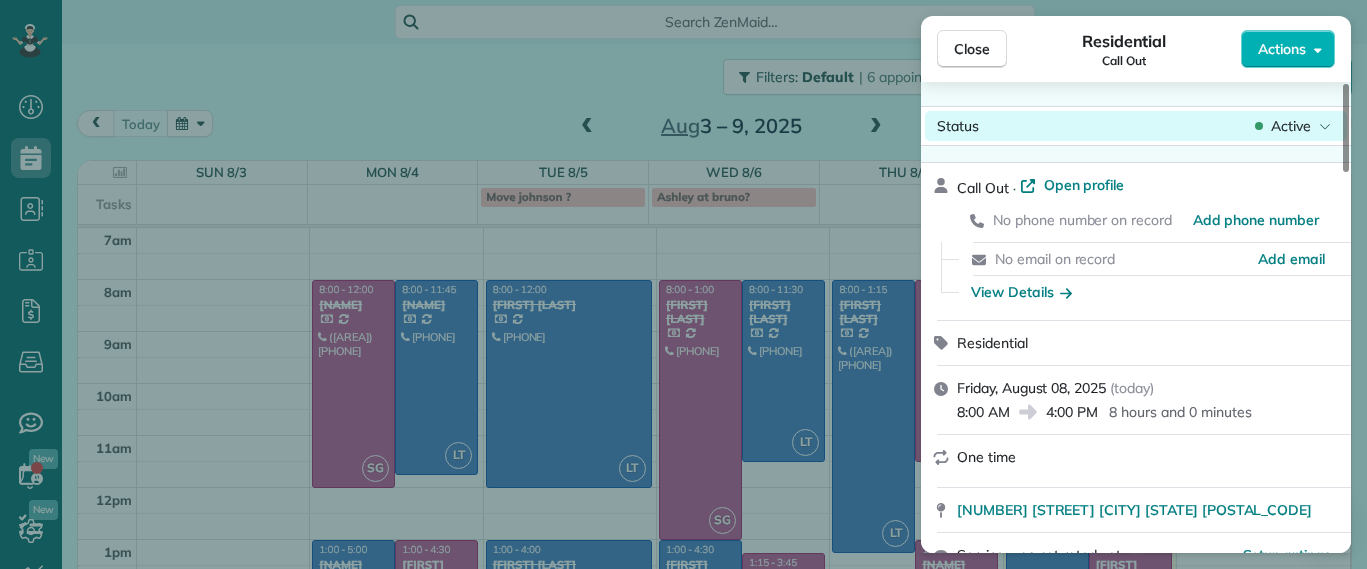 click on "Close Residential Call Out Actions Status Active Call Out · Open profile No phone number on record Add phone number No email on record Add email View Details Residential Friday, August 08, 2025 ( today ) 8:00 AM 4:00 PM 8 hours and 0 minutes One time 1123 Gaskins Road Richmond VA 23238 Service was not rated yet Setup ratings Cleaners Time in and out Assign Invite Cleaners Laura   Thaller 8:00 AM 4:00 PM Checklist Try Now Keep this appointment up to your standards. Stay on top of every detail, keep your cleaners organised, and your client happy. Assign a checklist Watch a 5 min demo Billing Billing actions Service Service Price (1x $0.00) $0.00 Add an item Overcharge $0.00 Discount $0.00 Coupon discount - Primary tax - Secondary tax - Total appointment price $0.00 Tips collected $0.00 Mark as paid Total including tip $0.00 Get paid online in no-time! Send an invoice and reward your cleaners with tips Charge customer credit card Appointment custom fields Man Hours - Man Hours - Type of Cleaning  - - - - Notes" at bounding box center (683, 0) 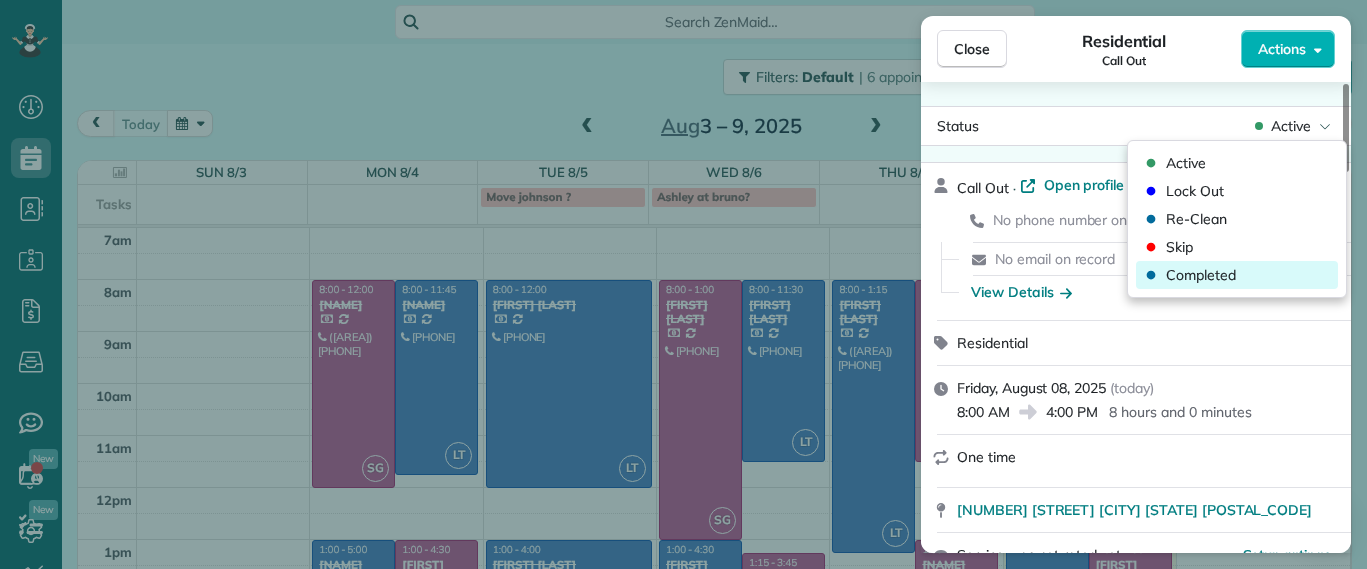 click on "Completed" at bounding box center [1201, 275] 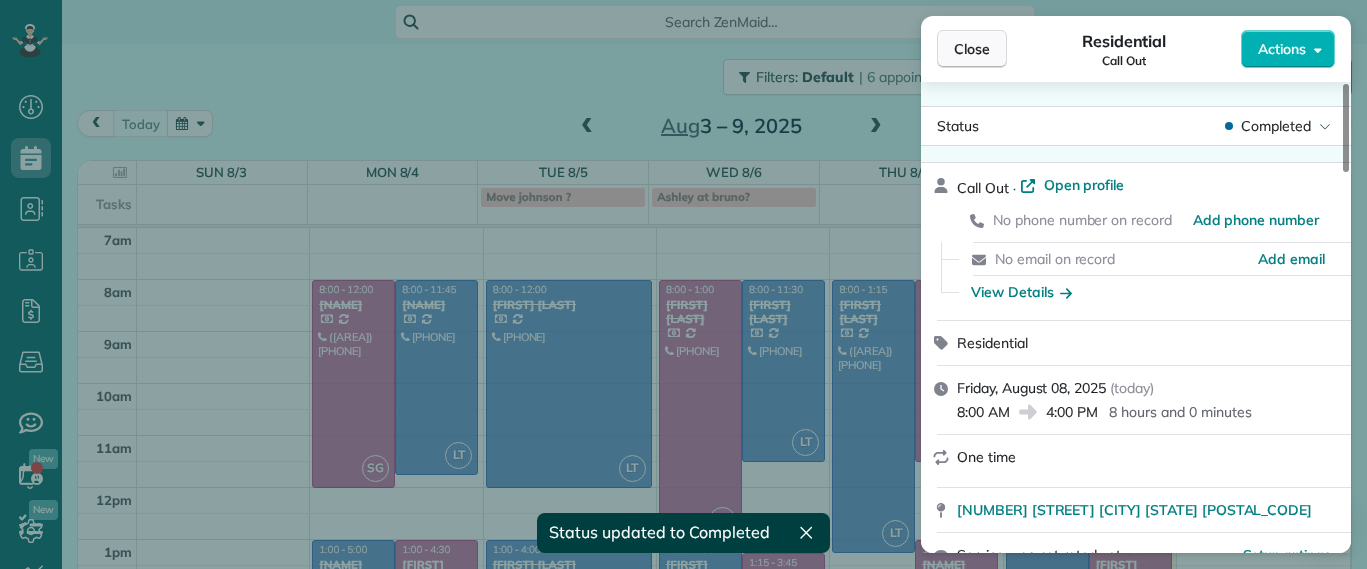 click on "Close" at bounding box center (972, 49) 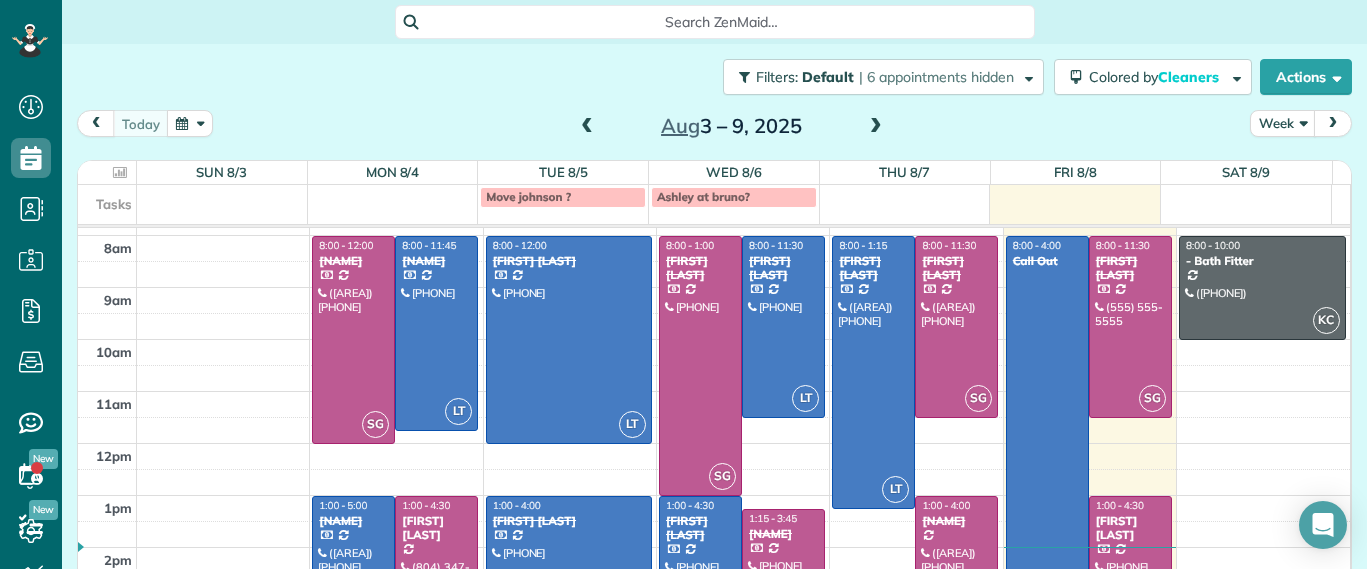 scroll, scrollTop: 0, scrollLeft: 0, axis: both 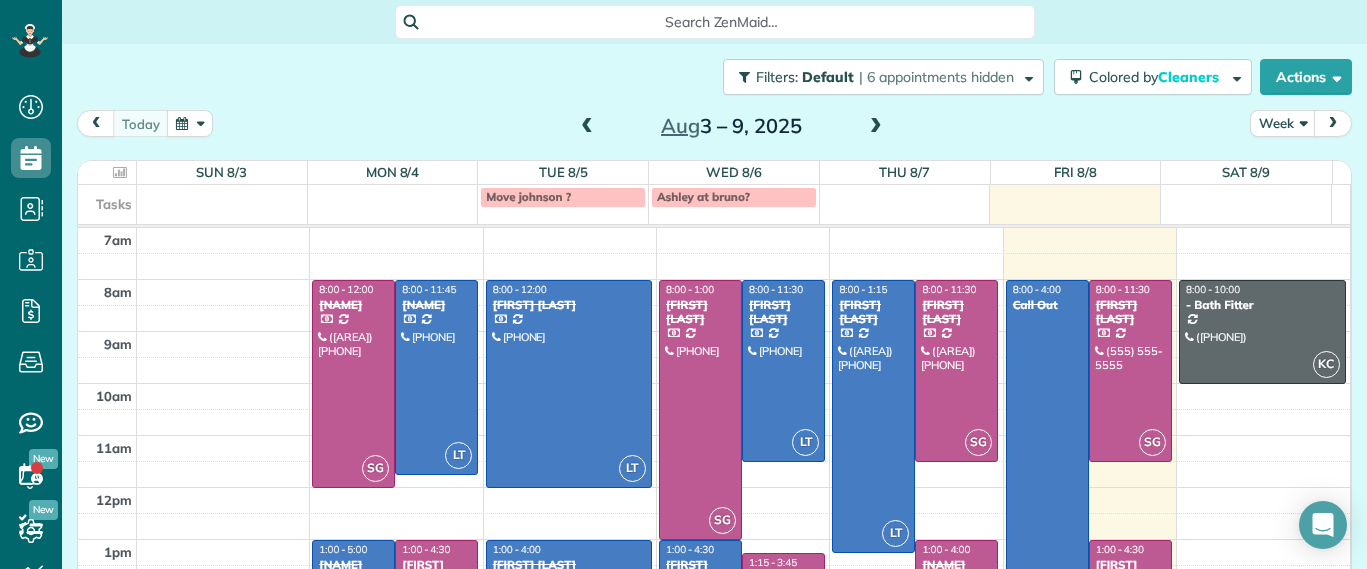 click at bounding box center (876, 127) 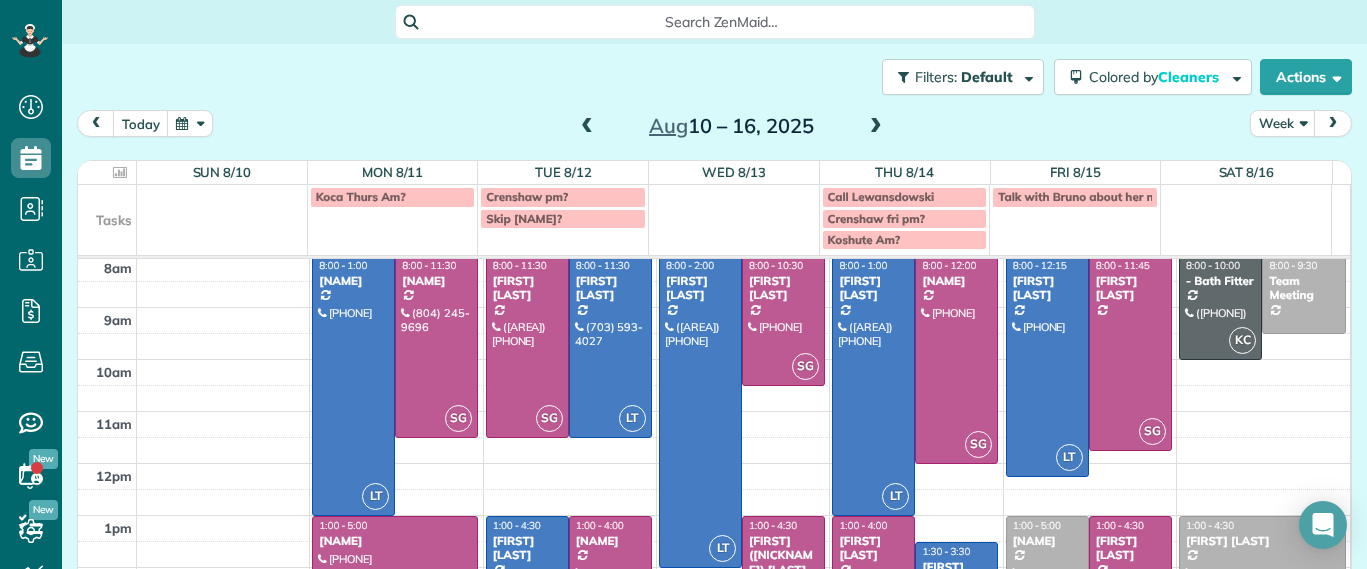 scroll, scrollTop: 0, scrollLeft: 0, axis: both 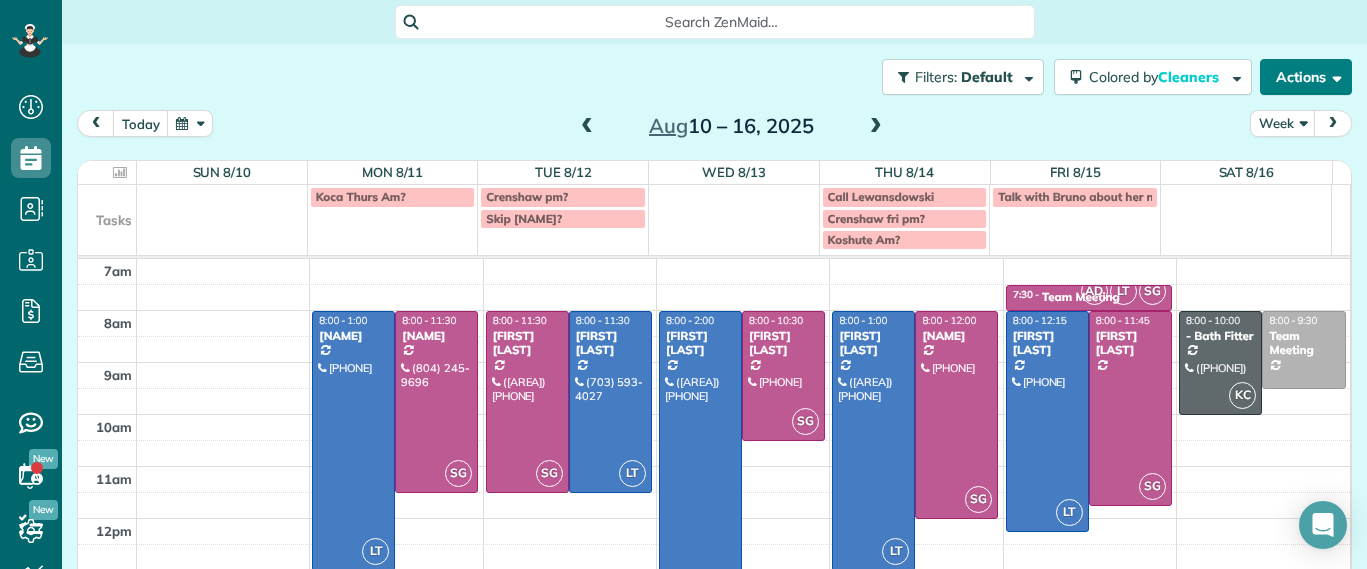click on "Actions" at bounding box center (1306, 77) 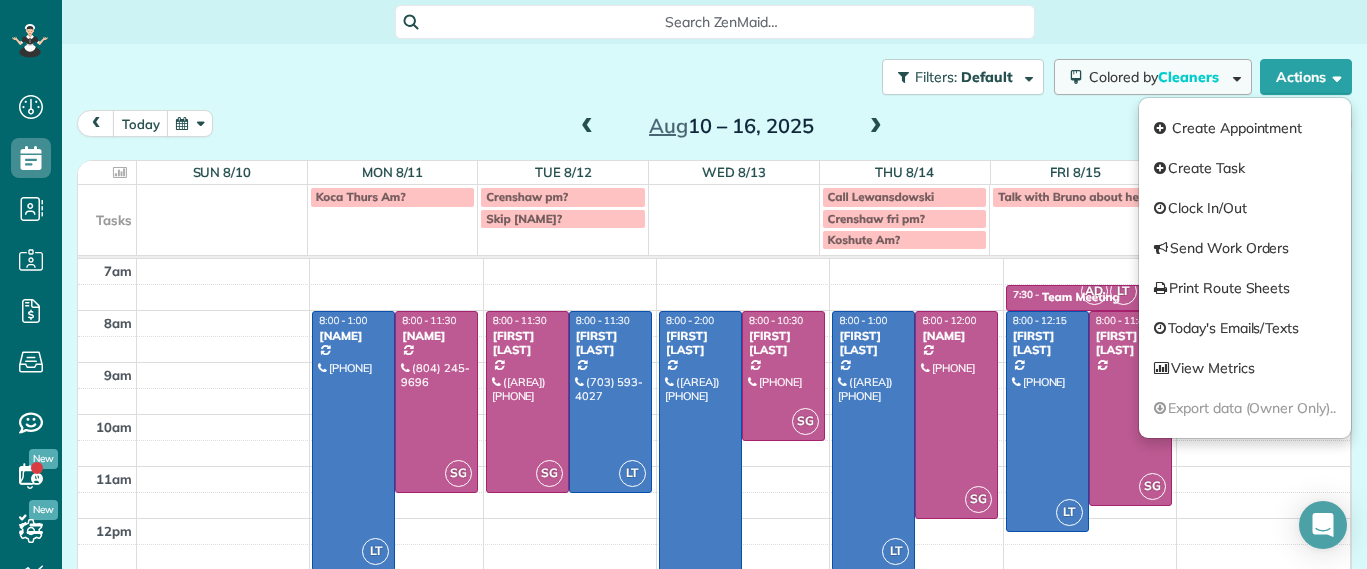 click on "Cleaners" at bounding box center (1190, 77) 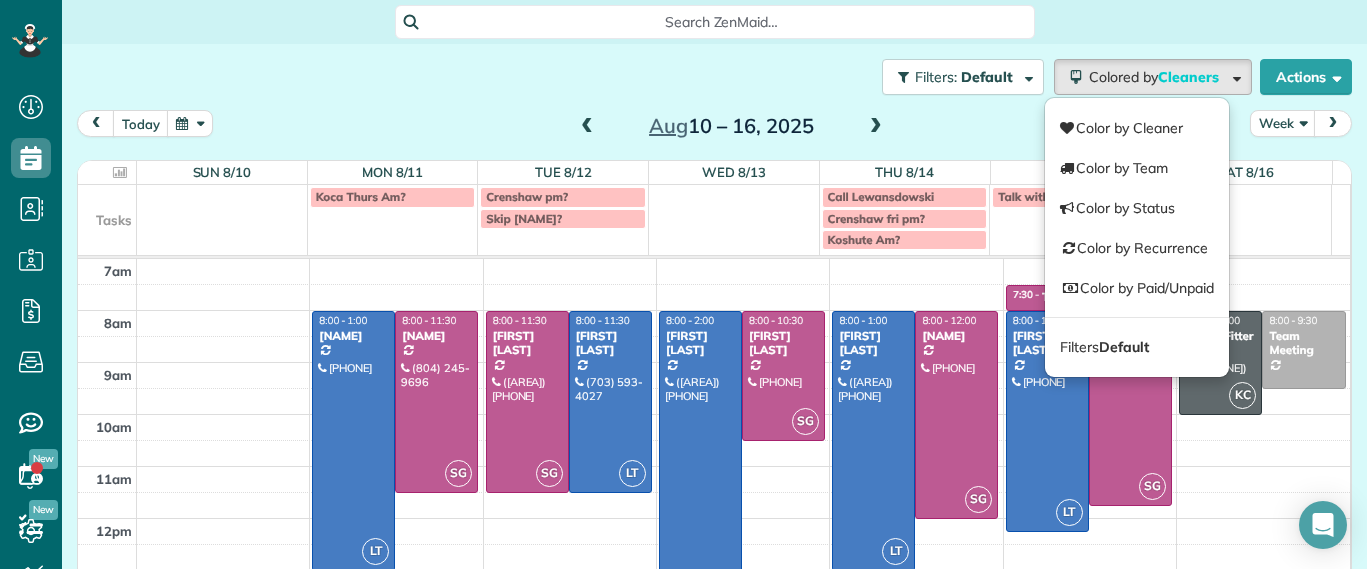 click on "Filters:   Default
|  6 appointments hidden
Colored by  Cleaners
Color by Cleaner
Color by Team
Color by Status
Color by Recurrence
Color by Paid/Unpaid
Filters  Default
Schedule Changes
Actions
Create Appointment
Create Task
Clock In/Out
Send Work Orders
Print Route Sheets
Today's Emails/Texts
View Metrics" at bounding box center (714, 77) 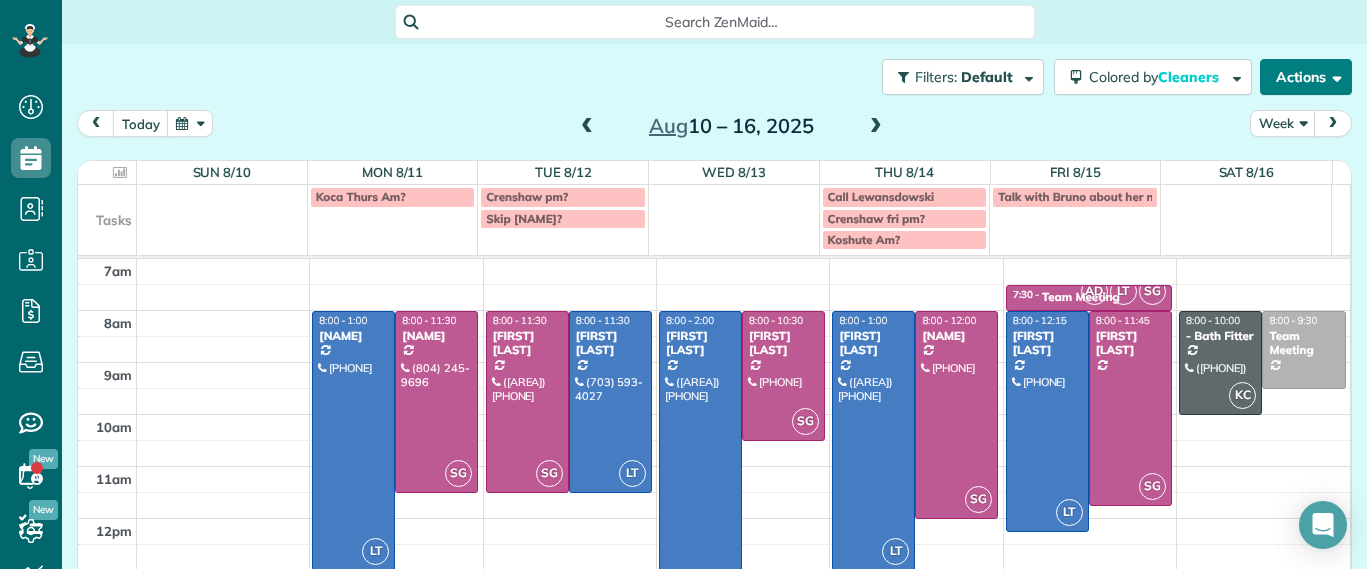click at bounding box center [1333, 76] 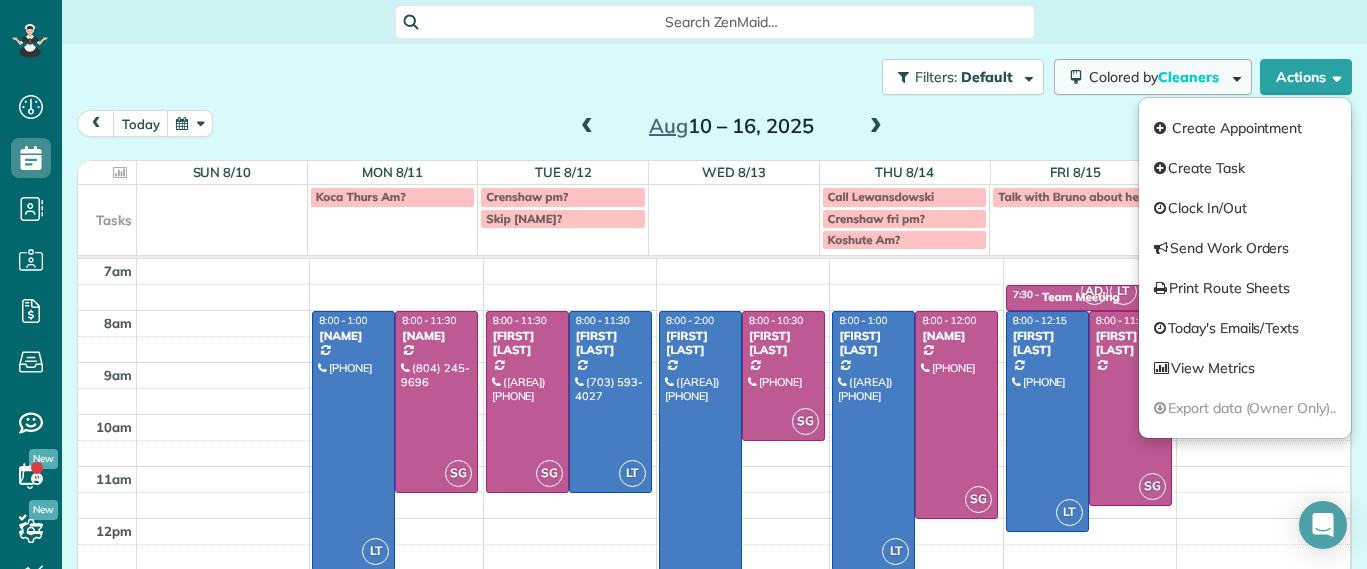 click on "Cleaners" at bounding box center (1190, 77) 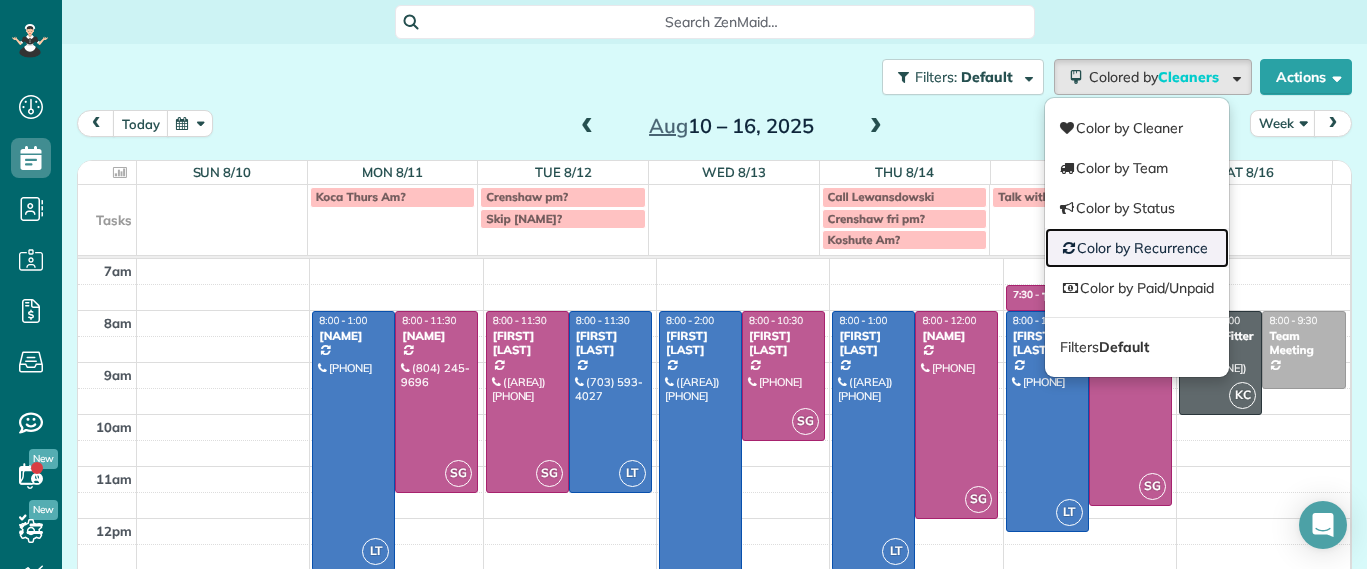 click on "Color by Recurrence" at bounding box center (1137, 248) 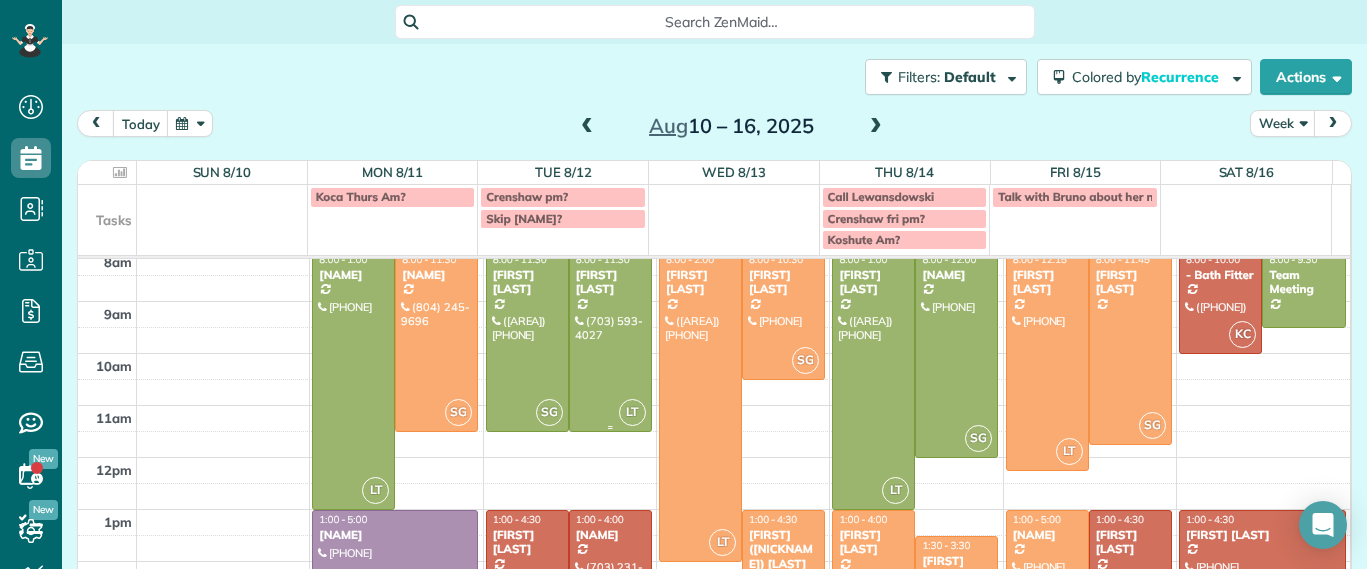 scroll, scrollTop: 0, scrollLeft: 0, axis: both 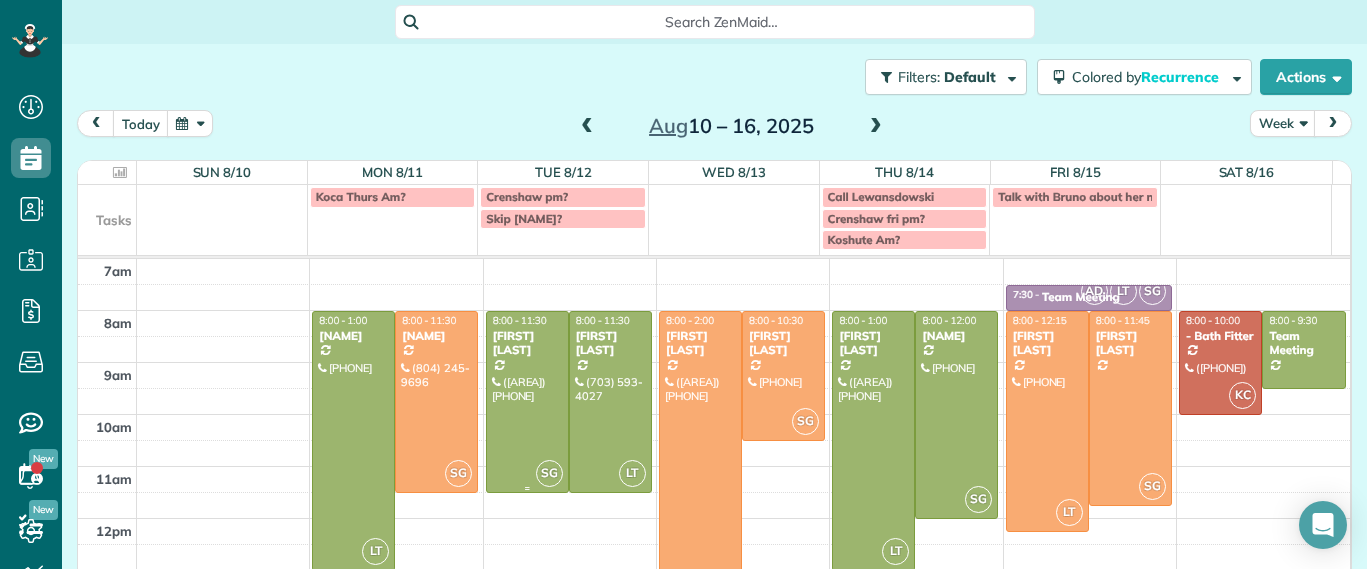 click at bounding box center (527, 402) 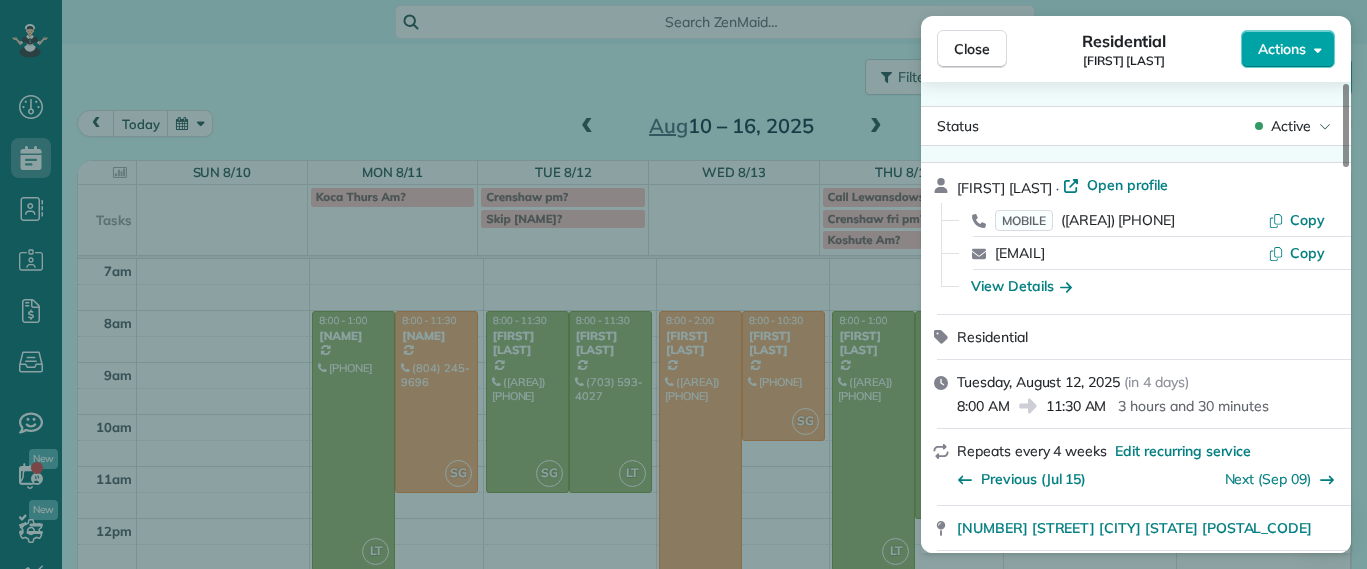 click on "Close Residential Jessica Knight Actions" at bounding box center [1136, 49] 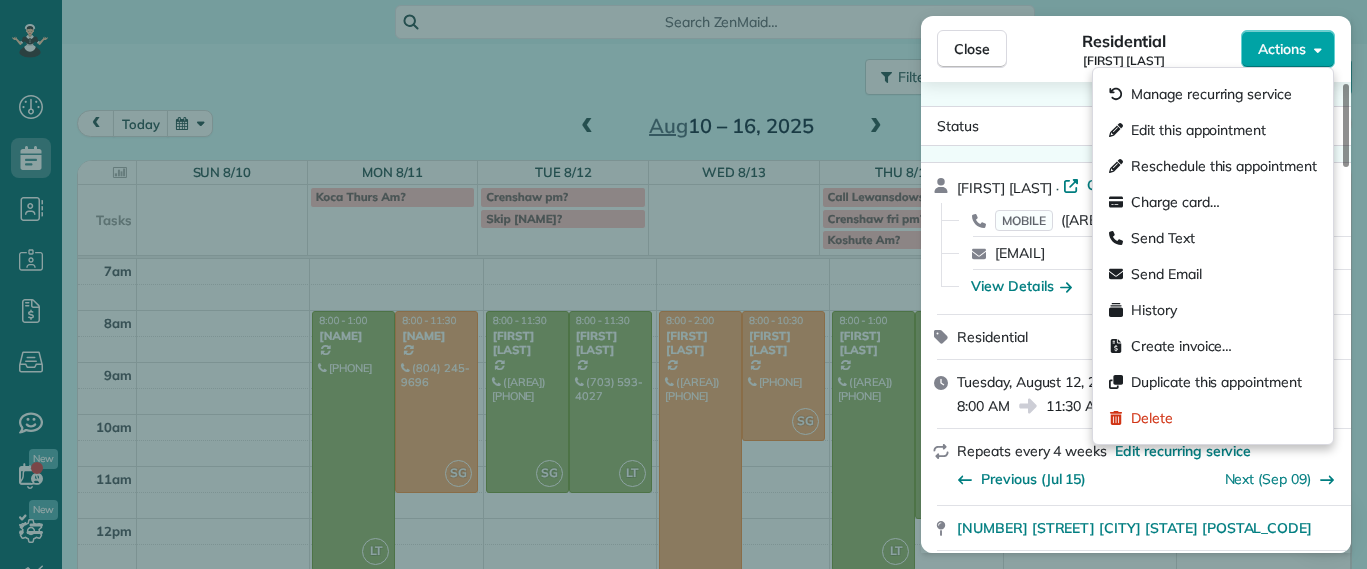 click on "Actions" at bounding box center [1282, 49] 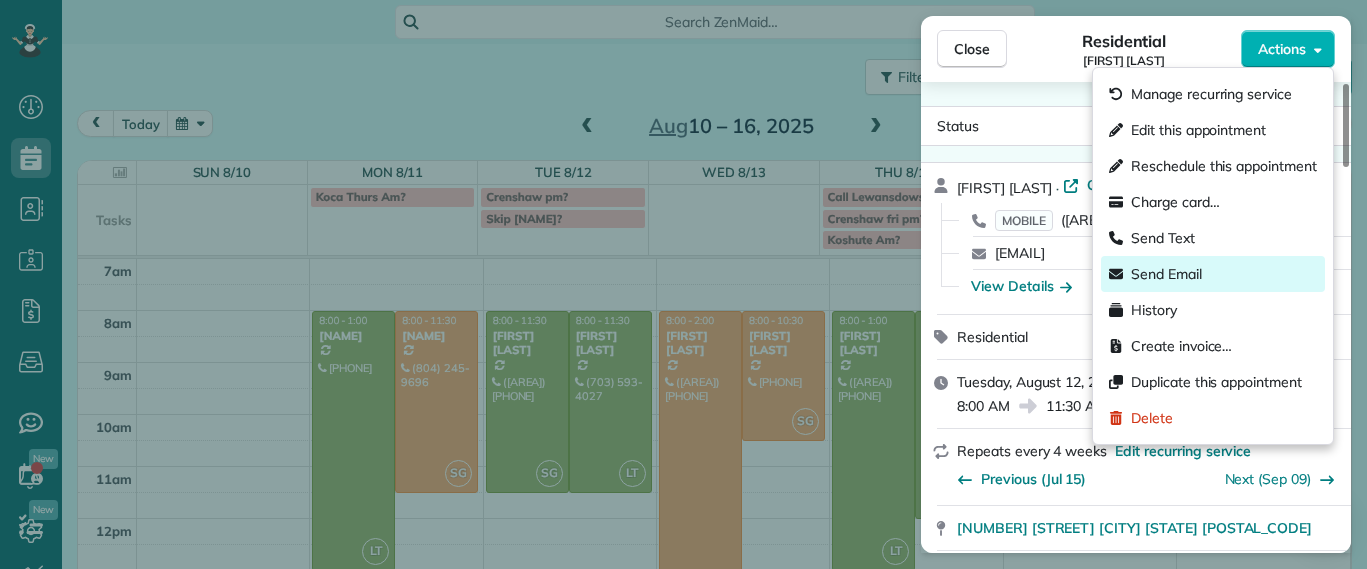 click on "Send Email" at bounding box center [1213, 274] 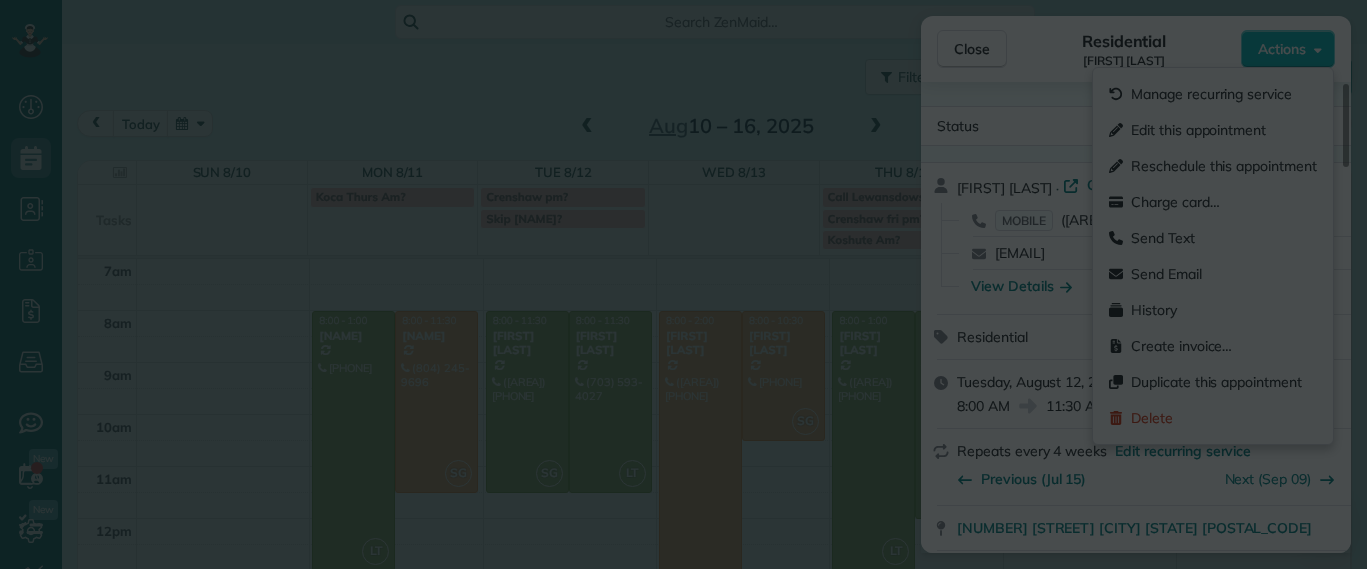 scroll, scrollTop: 0, scrollLeft: 0, axis: both 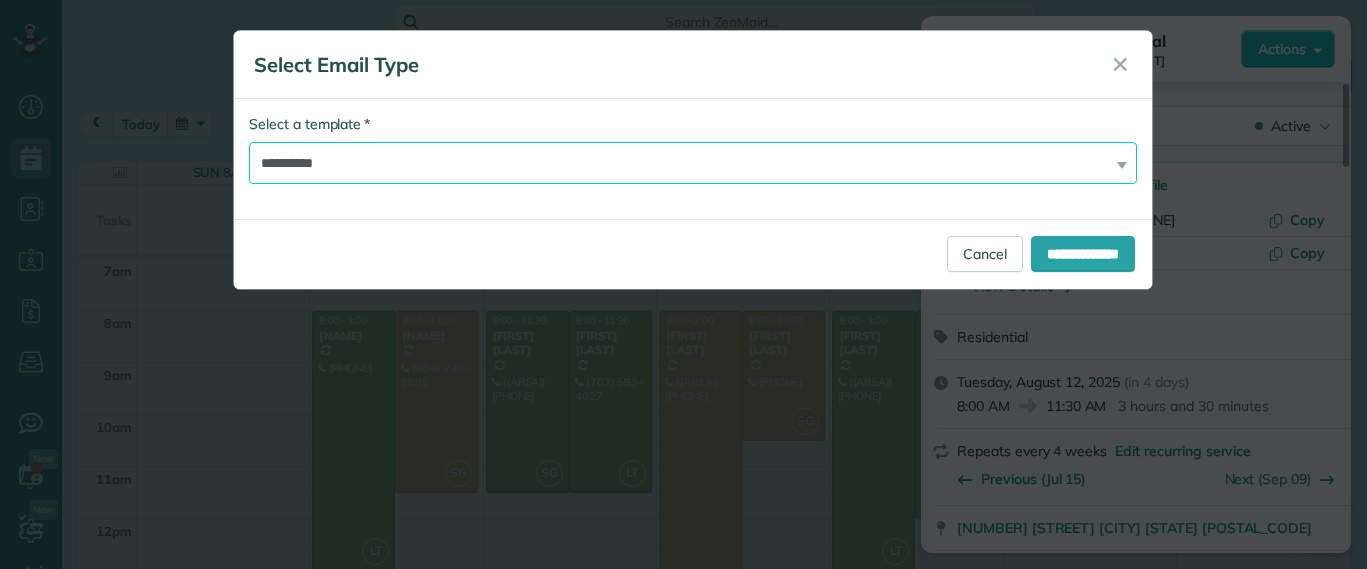 click on "**********" at bounding box center (693, 163) 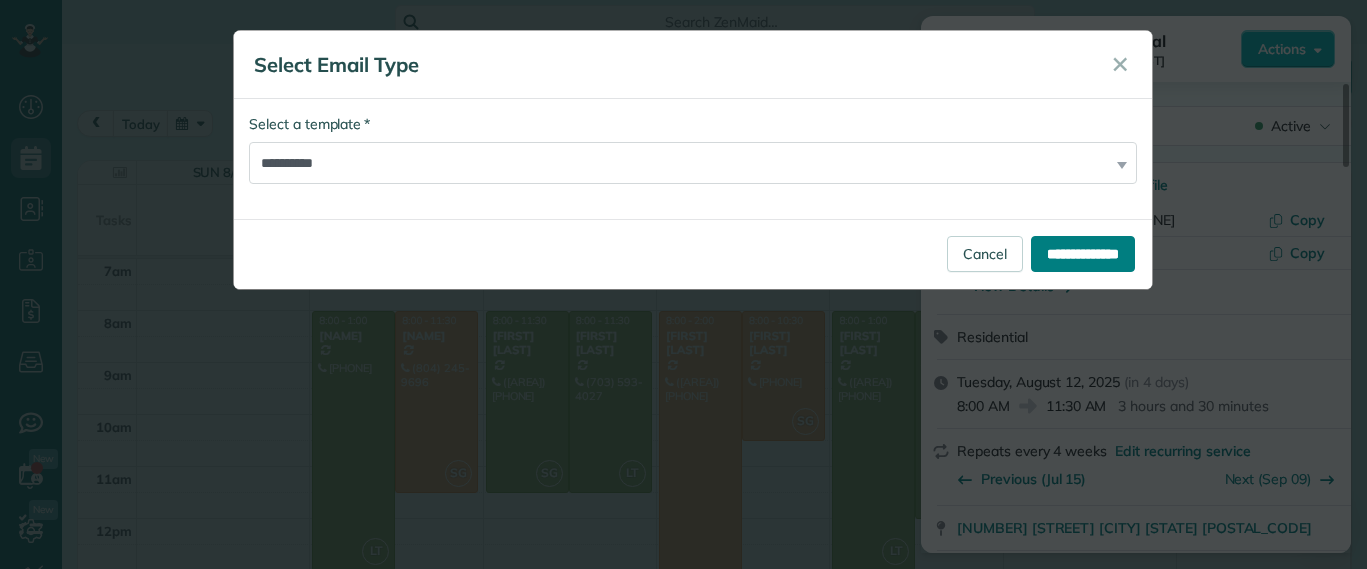 click on "**********" at bounding box center (1083, 254) 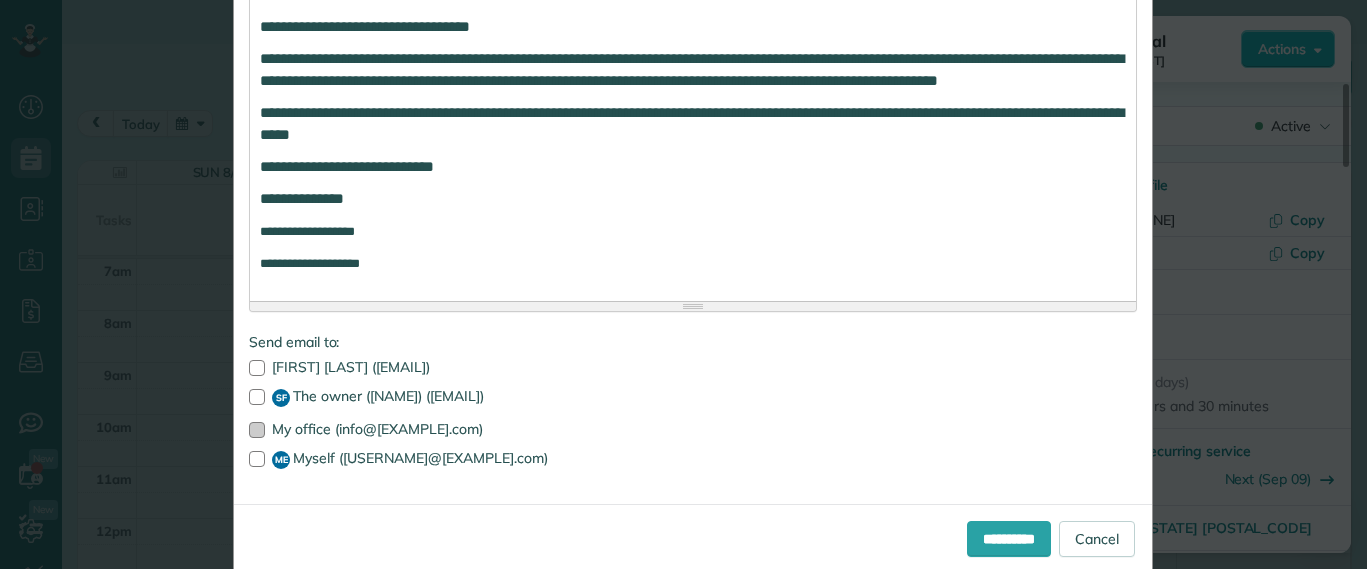 scroll, scrollTop: 500, scrollLeft: 0, axis: vertical 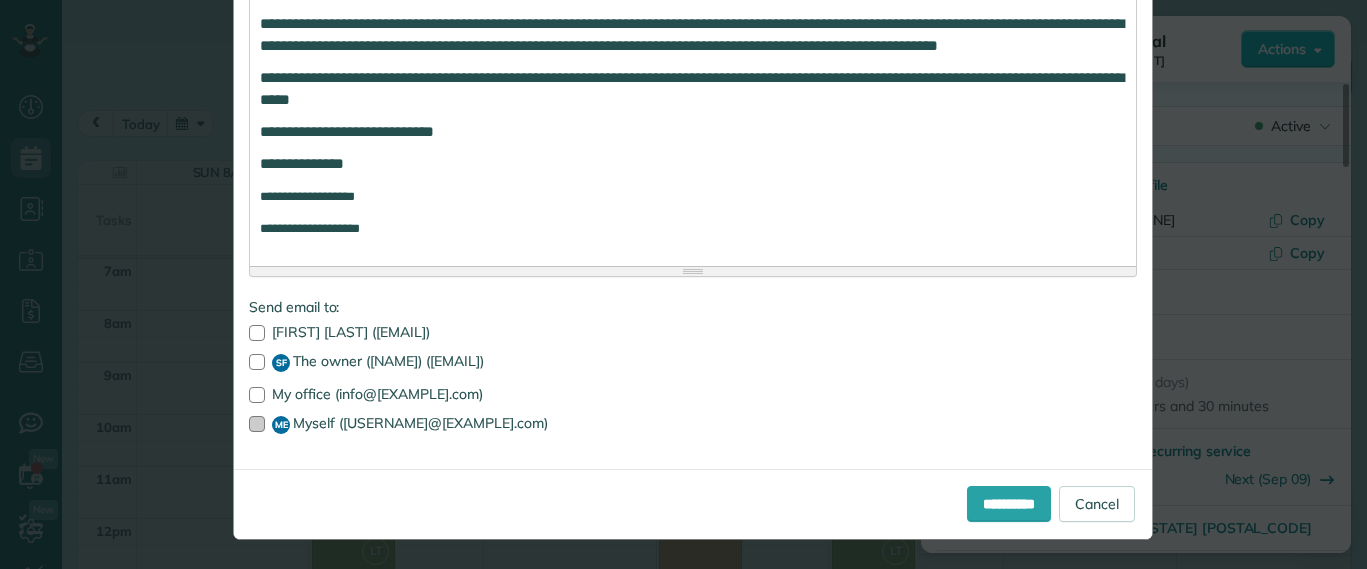 click at bounding box center (257, 424) 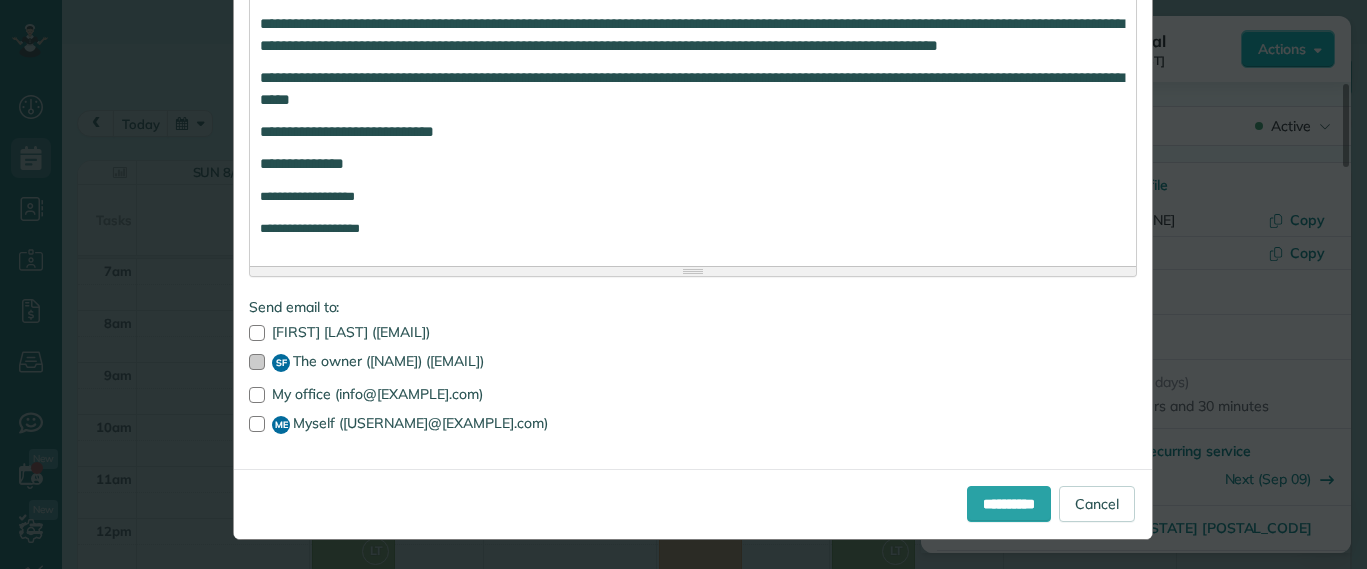 click at bounding box center (257, 362) 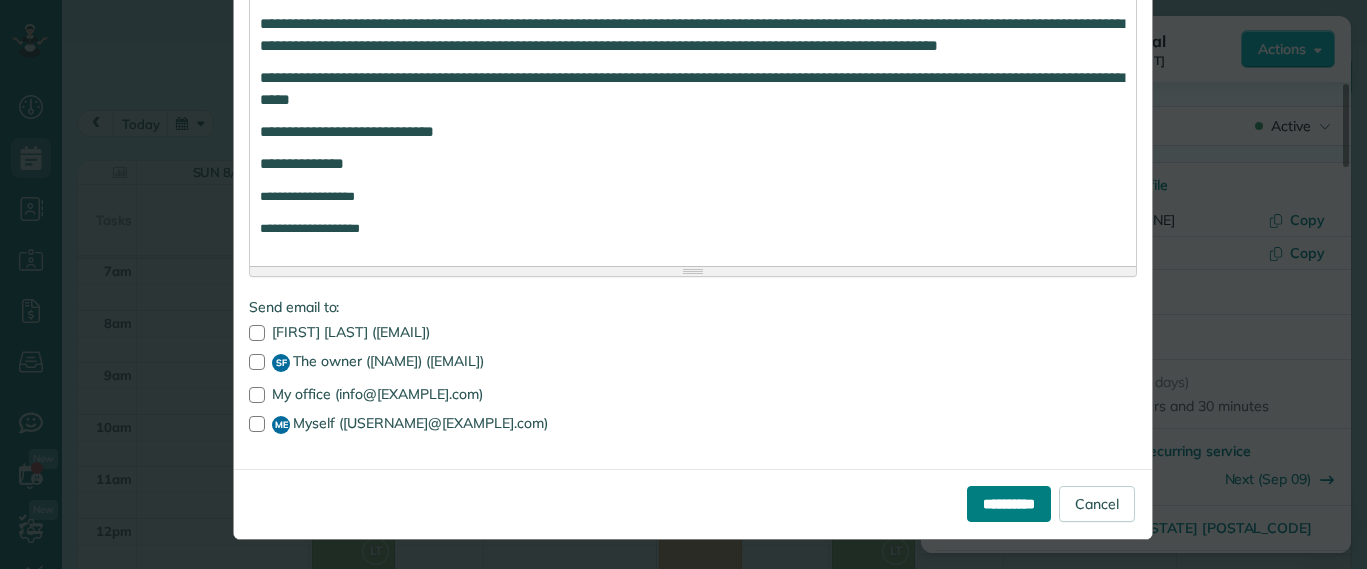 click on "**********" at bounding box center (1009, 504) 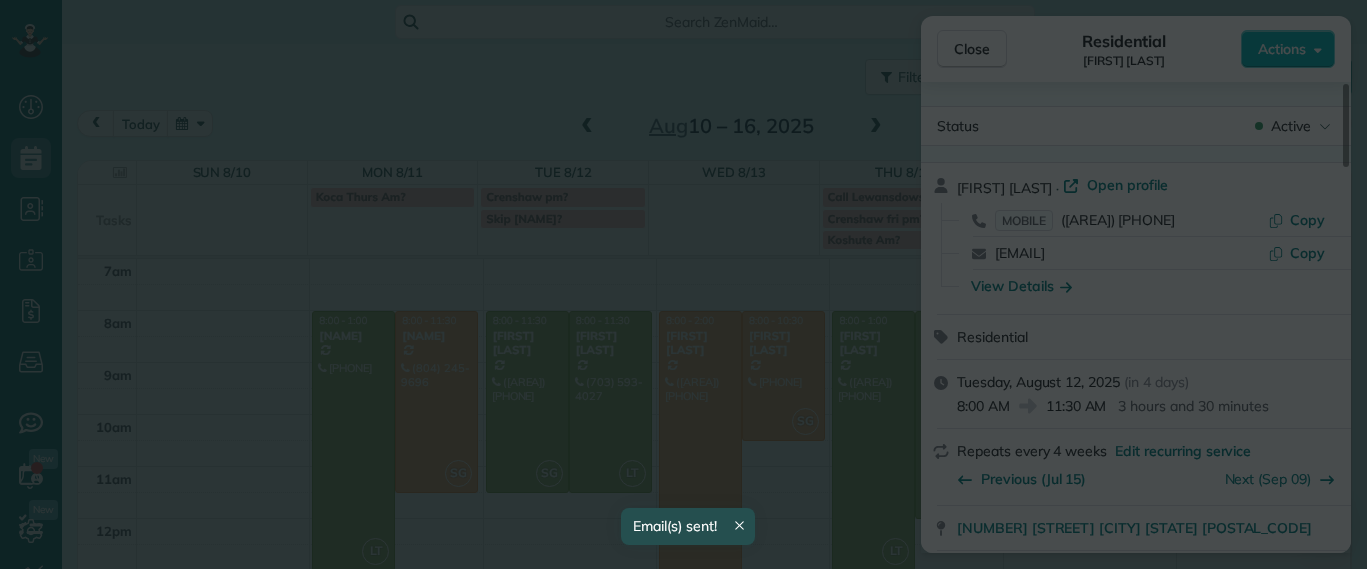 scroll, scrollTop: 0, scrollLeft: 0, axis: both 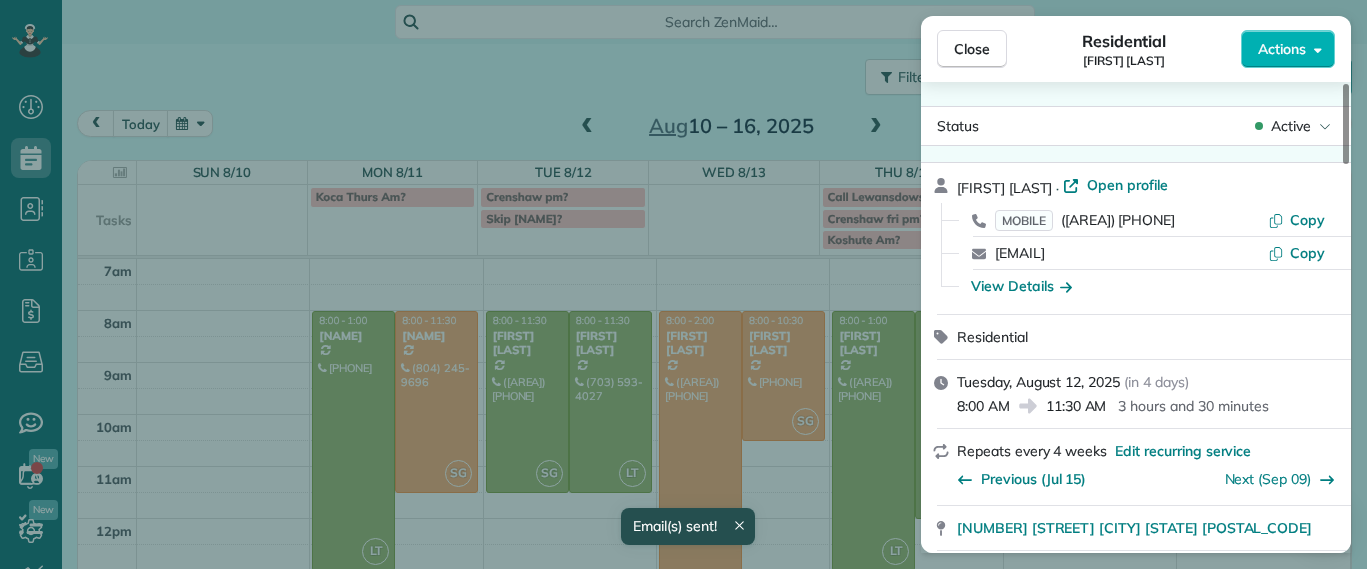 click on "Close Residential Jessica Knight Actions Status Active Jessica Knight · Open profile MOBILE (804) 514-1890 Copy jld2r@virginia.edu Copy View Details Residential Tuesday, August 12, 2025 ( in 4 days ) 8:00 AM 11:30 AM 3 hours and 30 minutes Repeats every 4 weeks Edit recurring service Previous (Jul 15) Next (Sep 09) 1815 Floyd Avenue Richmond VA 23220 Service was not rated yet Setup ratings Cleaners Time in and out Assign Invite Cleaners Sophie   Gibbs 8:00 AM 11:30 AM Checklist Try Now Keep this appointment up to your standards. Stay on top of every detail, keep your cleaners organised, and your client happy. Assign a checklist Watch a 5 min demo Billing Billing actions Service Service Price (1x $220.00) $220.00 Add an item Overcharge $0.00 Discount $0.00 Coupon discount - Primary tax - Secondary tax - Total appointment price $220.00 Tips collected $0.00 Unpaid Mark as paid Total including tip $220.00 Get paid online in no-time! Send an invoice and reward your cleaners with tips Charge customer credit card -" at bounding box center (683, 284) 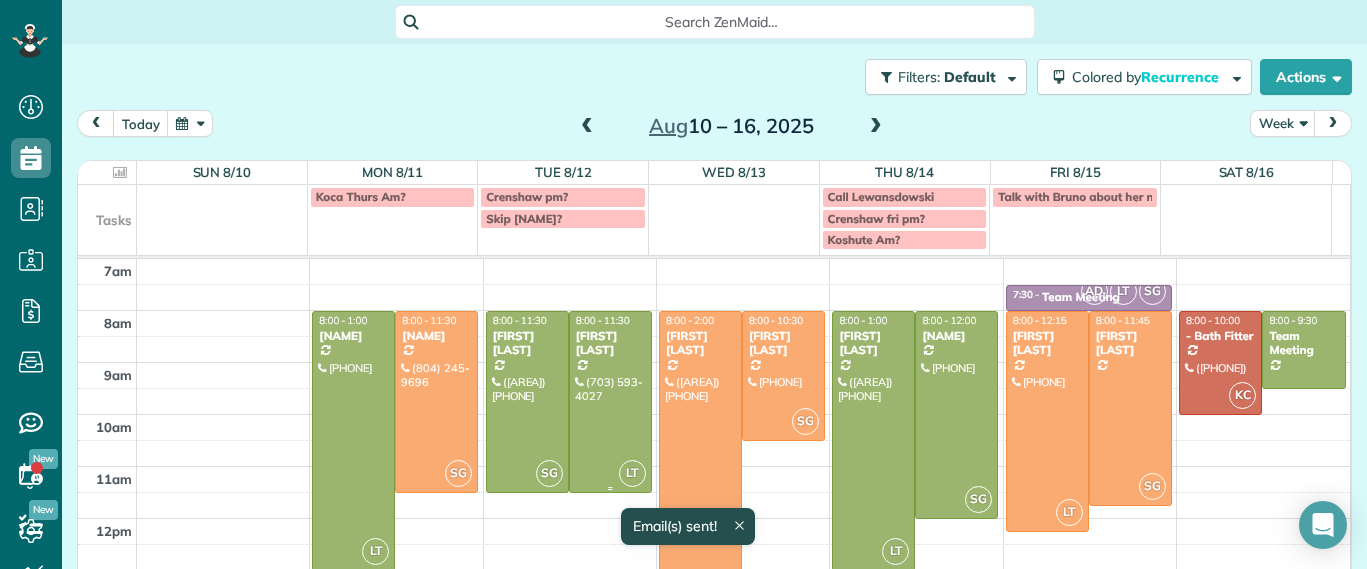 click at bounding box center [610, 402] 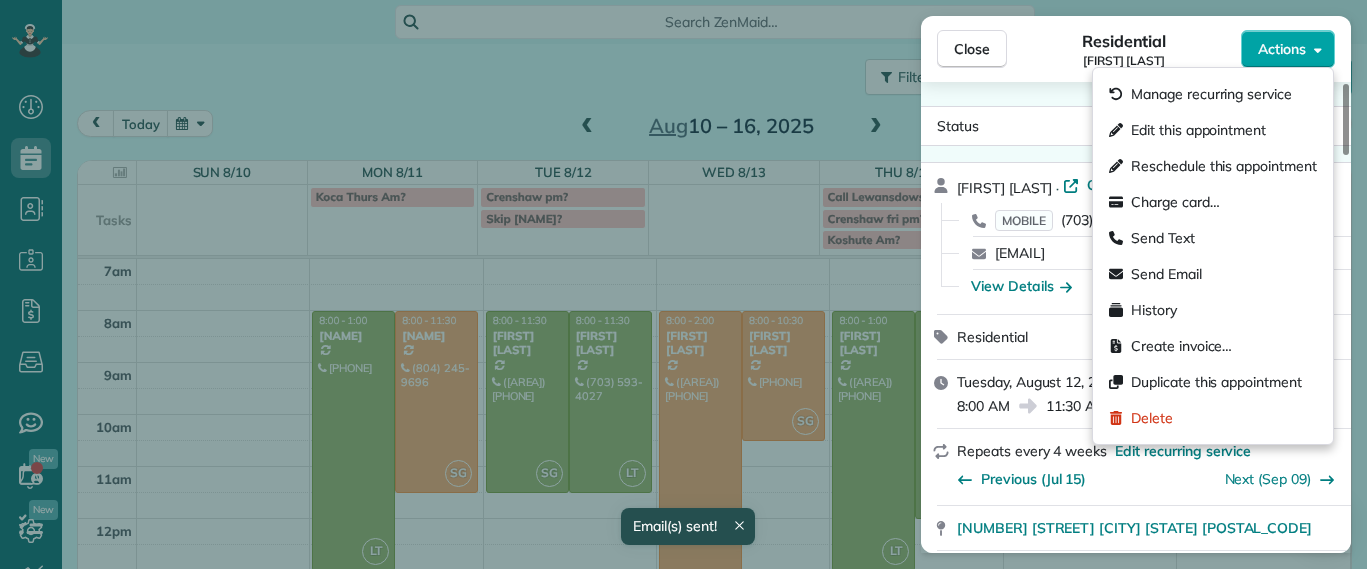 click on "Actions" at bounding box center [1288, 49] 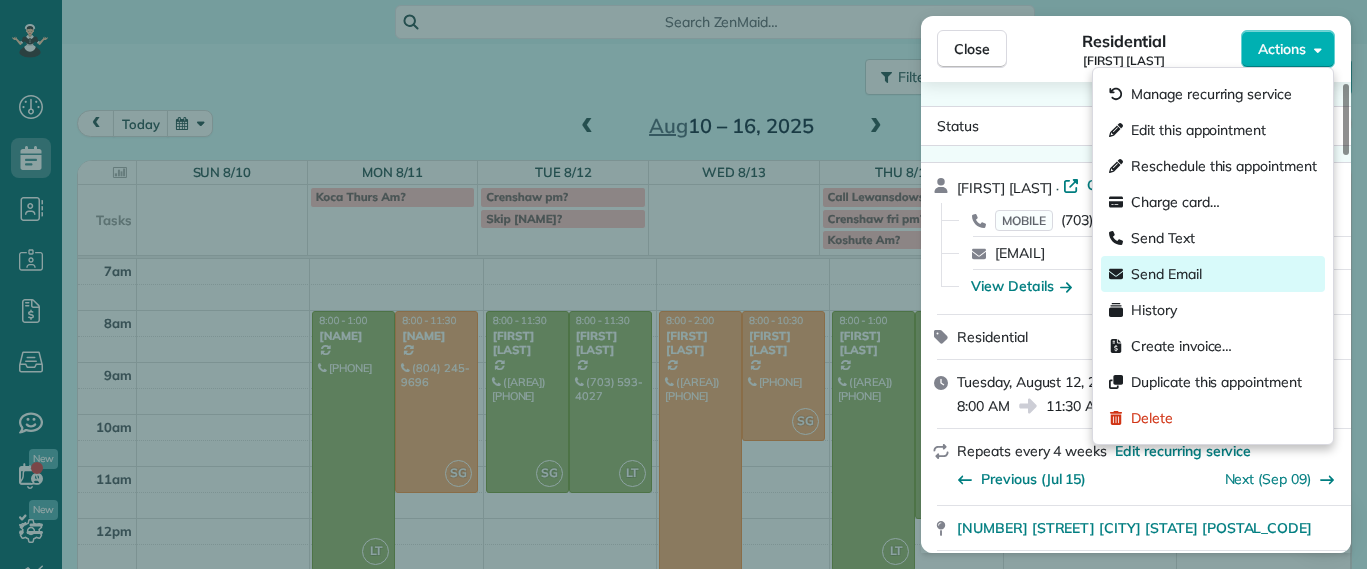 click on "Send Email" at bounding box center [1213, 274] 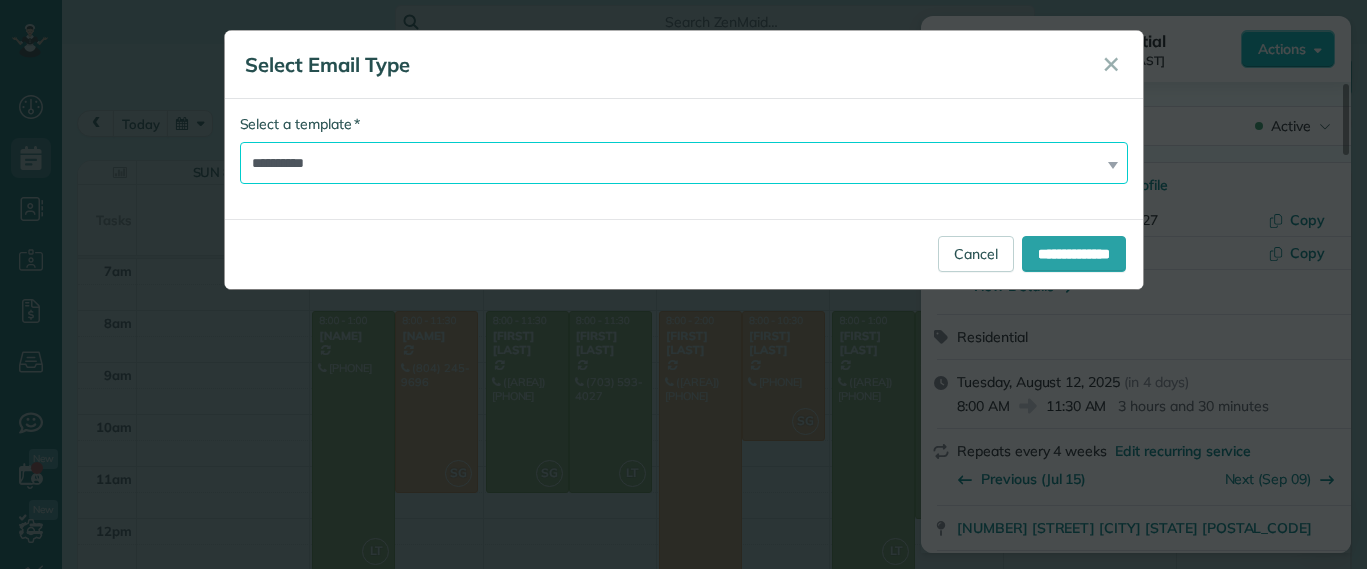 click on "**********" at bounding box center (684, 163) 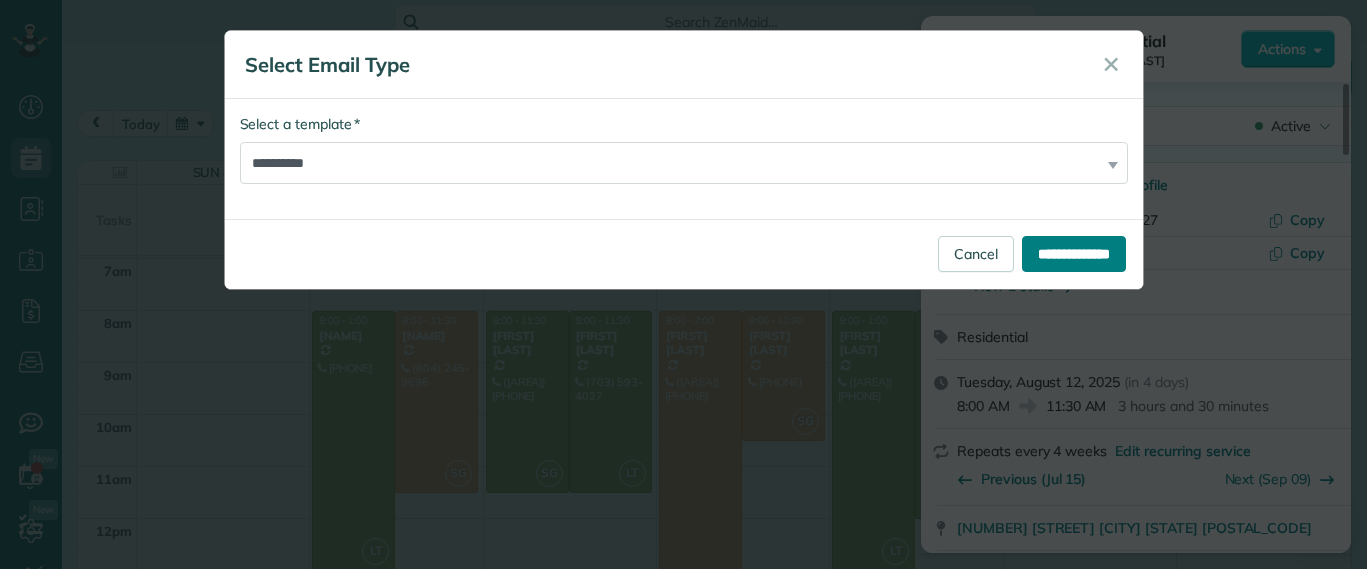 click on "**********" at bounding box center (1074, 254) 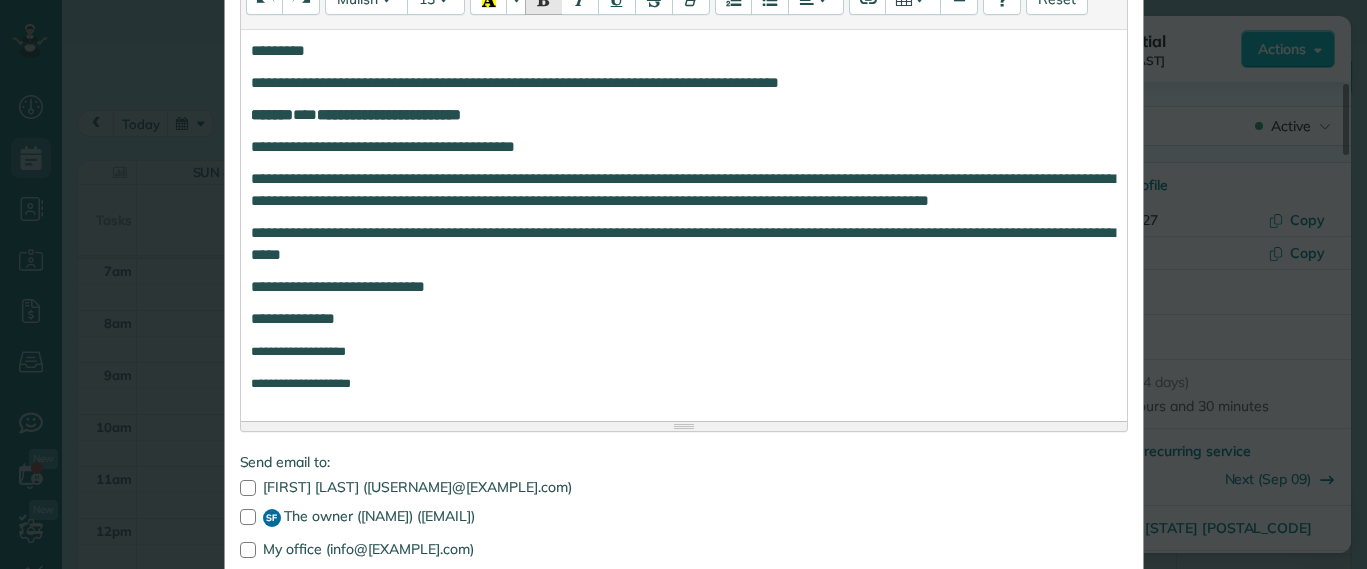 scroll, scrollTop: 523, scrollLeft: 0, axis: vertical 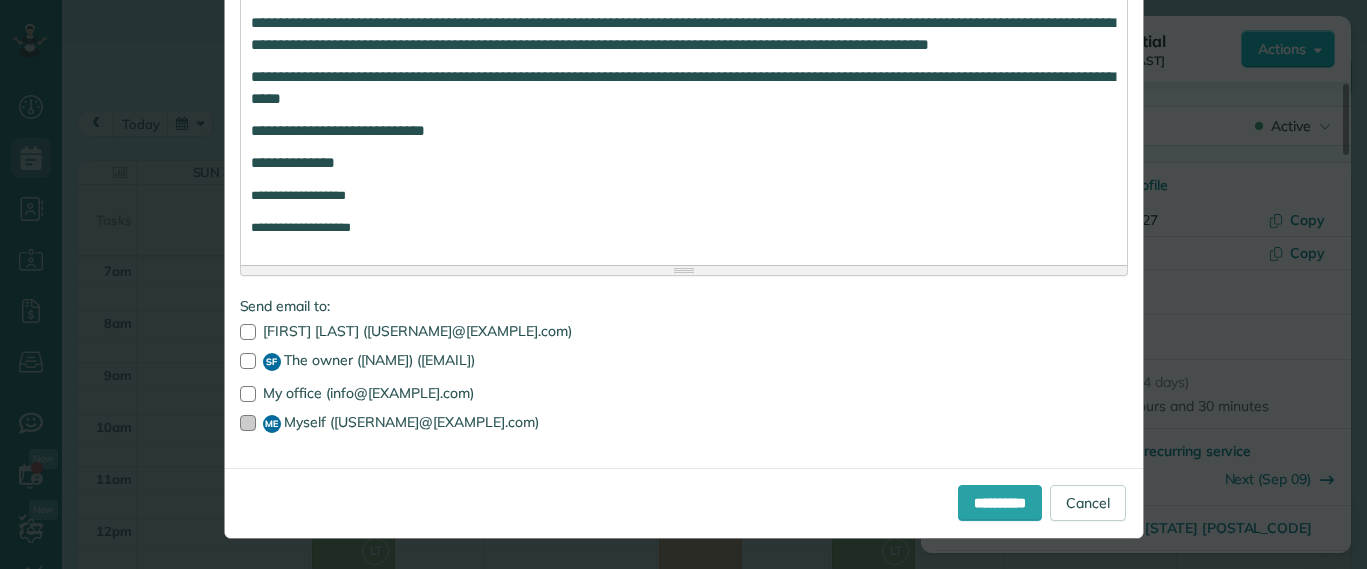 click at bounding box center [248, 423] 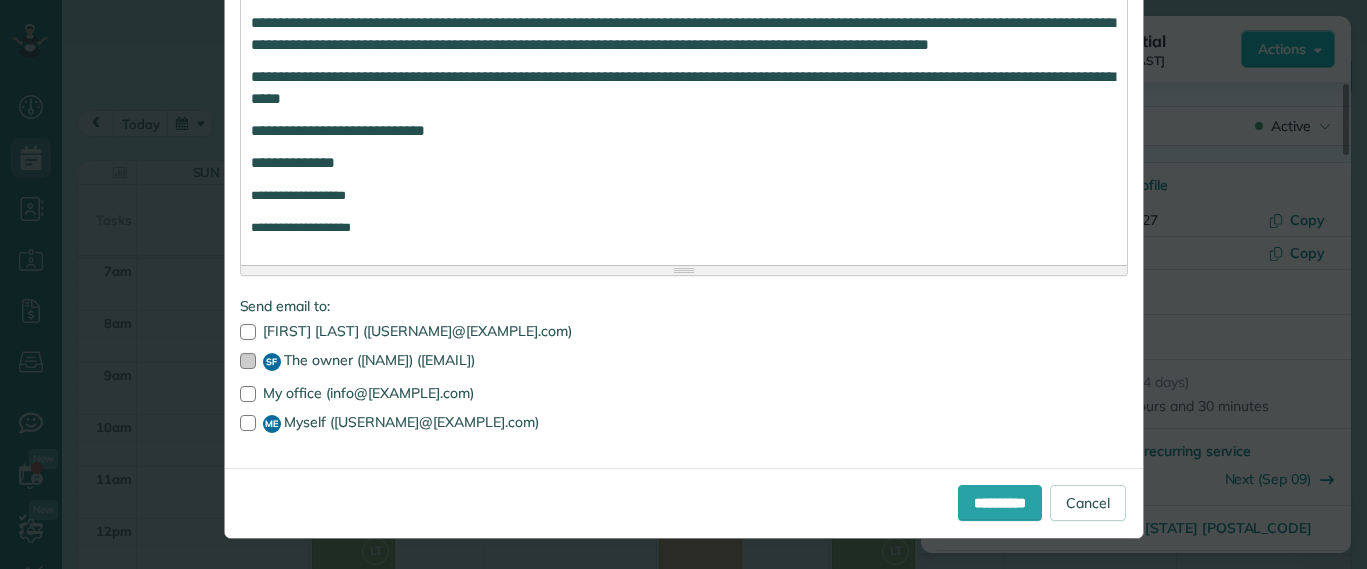click on "SF" at bounding box center (272, 362) 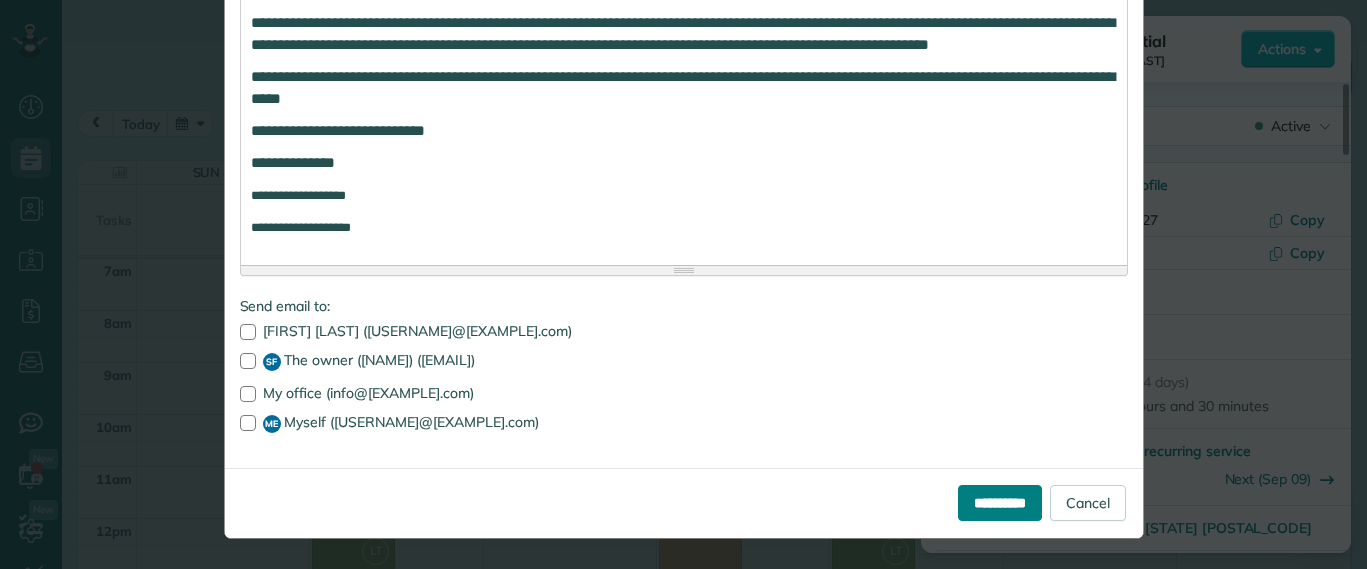 click on "**********" at bounding box center (1000, 503) 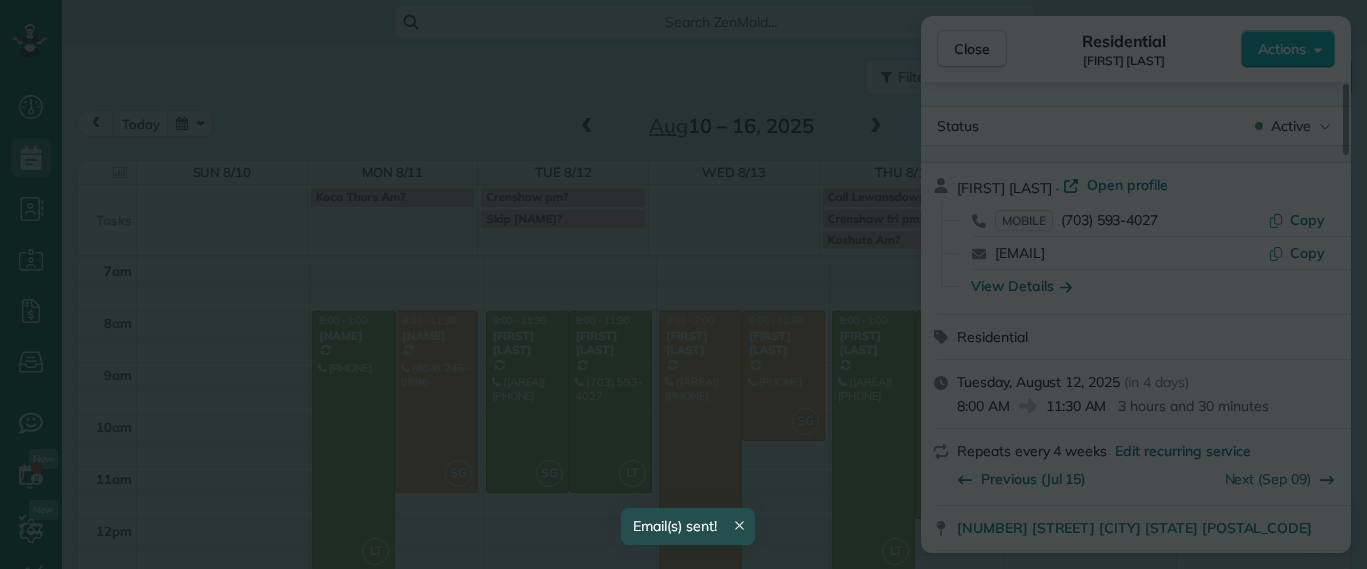 scroll, scrollTop: 0, scrollLeft: 0, axis: both 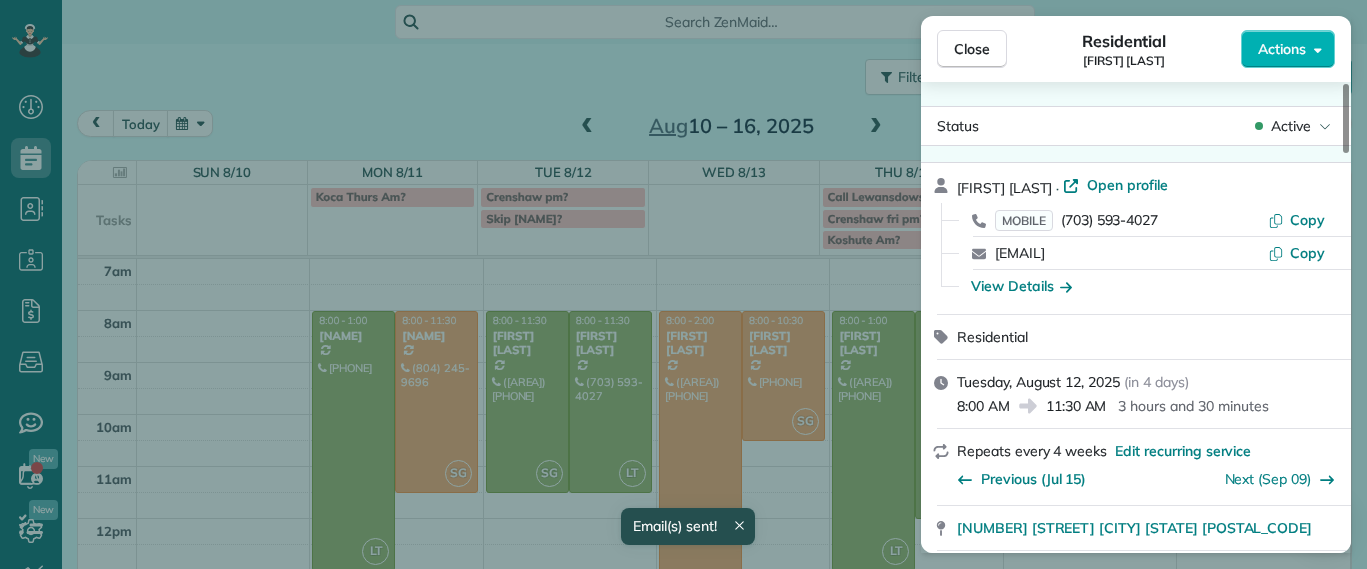 click on "Close Residential Galia Moran Actions Status Active Galia Moran · Open profile MOBILE (703) 593-4027 Copy galialmoran@gmail.com Copy View Details Residential Tuesday, August 12, 2025 ( in 4 days ) 8:00 AM 11:30 AM 3 hours and 30 minutes Repeats every 4 weeks Edit recurring service Previous (Jul 15) Next (Sep 09) 5937 Kings Crest Drive Chesterfield VA 23832 Service was not rated yet Setup ratings Cleaners Time in and out Assign Invite Cleaners Laura   Thaller 8:00 AM 11:30 AM Checklist Try Now Keep this appointment up to your standards. Stay on top of every detail, keep your cleaners organised, and your client happy. Assign a checklist Watch a 5 min demo Billing Billing actions Service Service Price (1x $188.00) $188.00 Add an item Overcharge $0.00 Discount $0.00 Coupon discount - Primary tax - Secondary tax - Total appointment price $188.00 Tips collected $0.00 Unpaid Mark as paid Total including tip $188.00 Get paid online in no-time! Send an invoice and reward your cleaners with tips Man Hours - Work items" at bounding box center (683, 284) 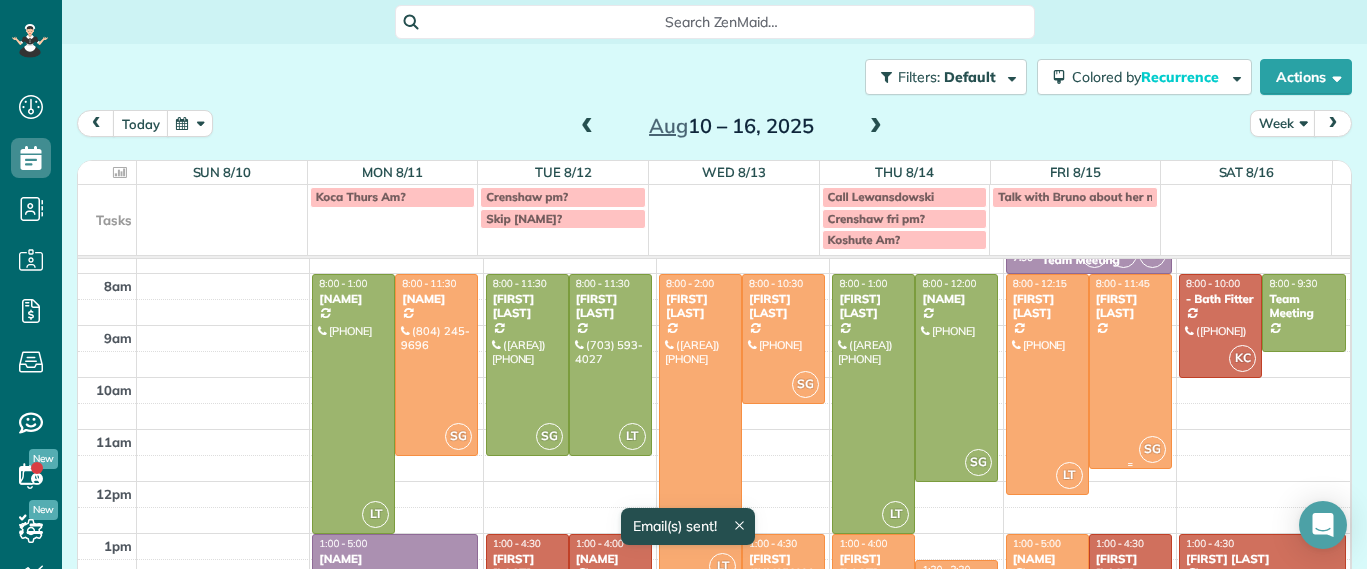 scroll, scrollTop: 0, scrollLeft: 0, axis: both 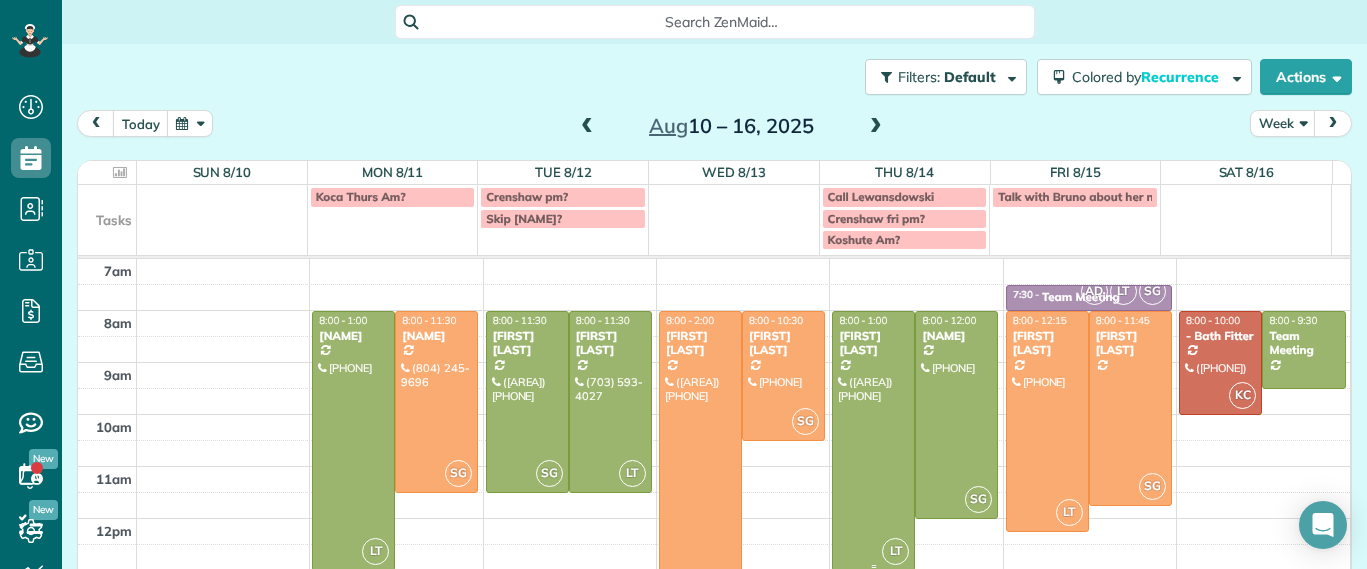click at bounding box center (873, 441) 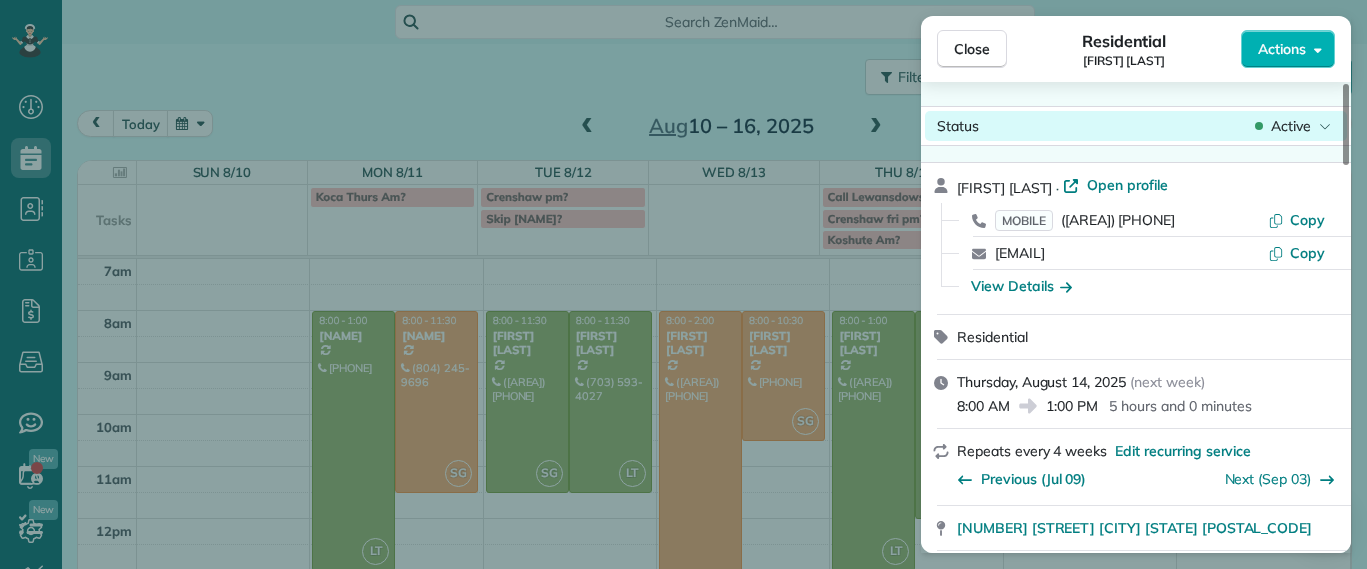 click on "Active" at bounding box center (1291, 126) 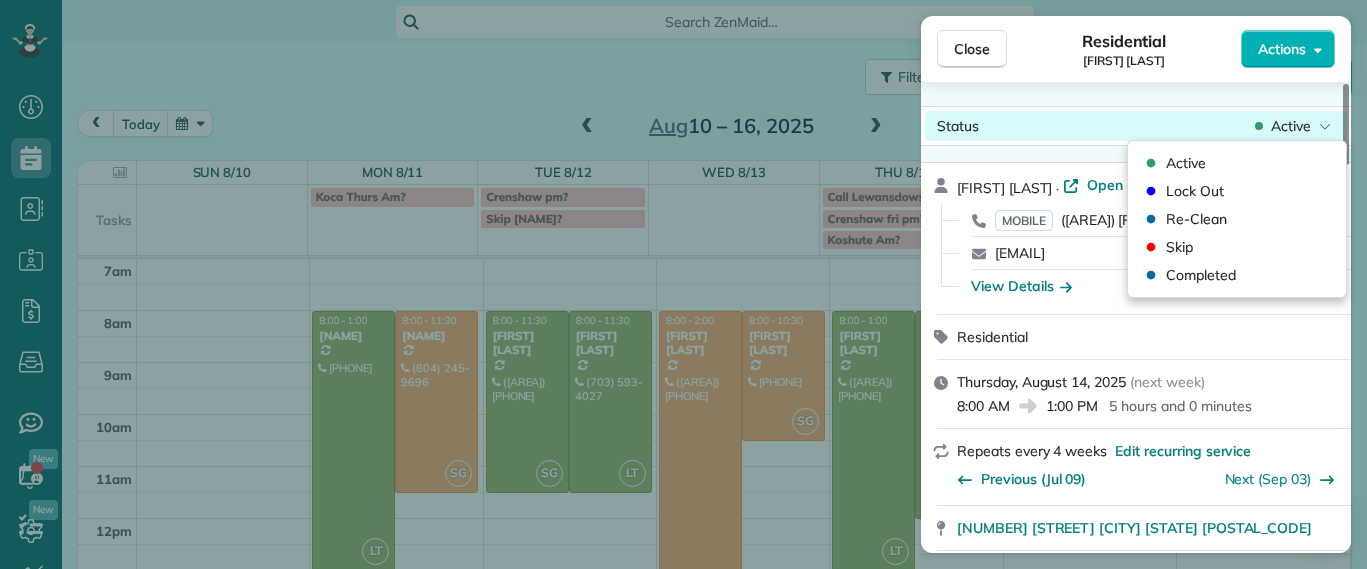 click on "Active" at bounding box center [1291, 126] 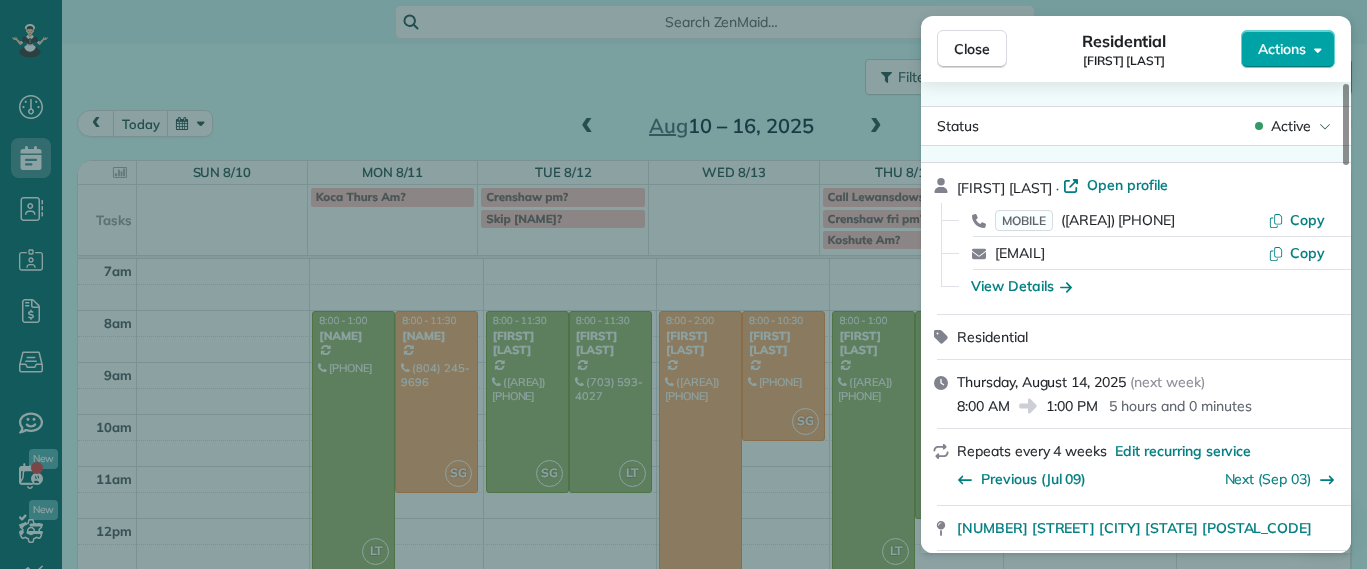click on "Actions" at bounding box center [1288, 49] 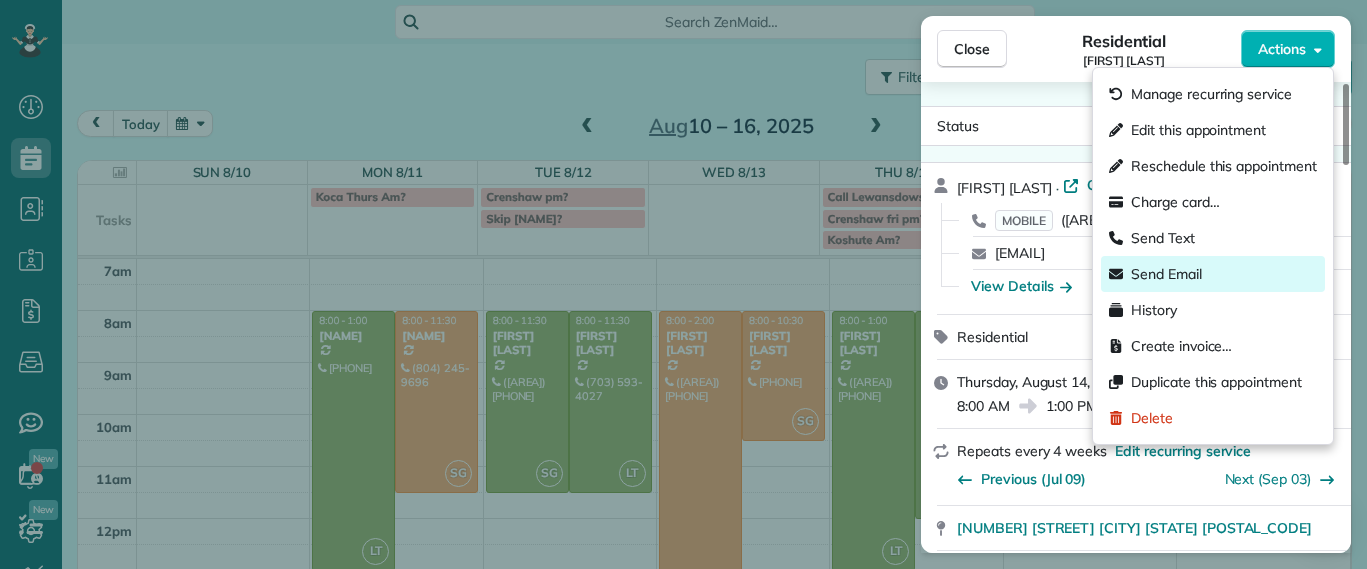 click on "Send Email" at bounding box center [1166, 274] 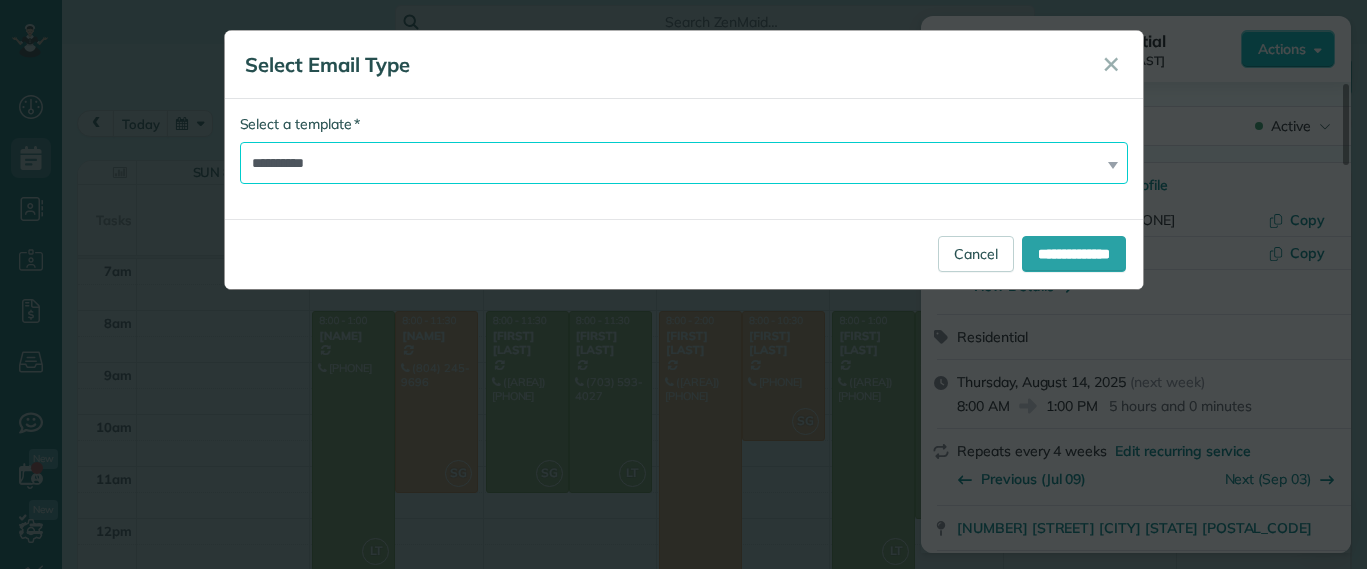 click on "**********" at bounding box center (684, 163) 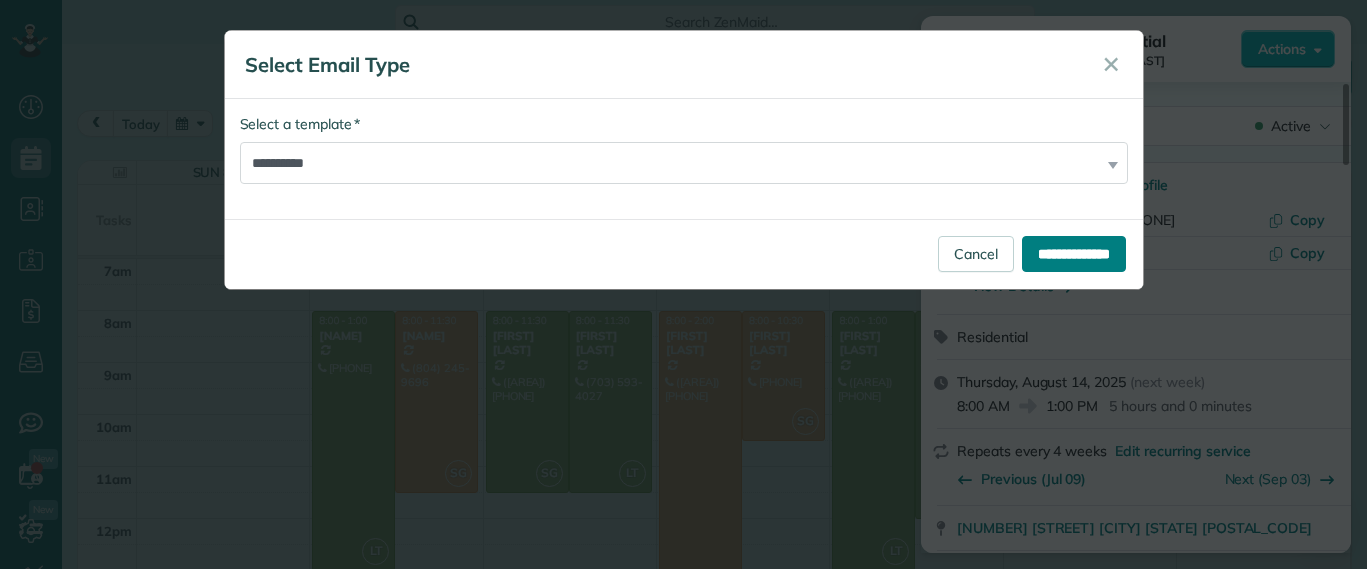 click on "**********" at bounding box center (1074, 254) 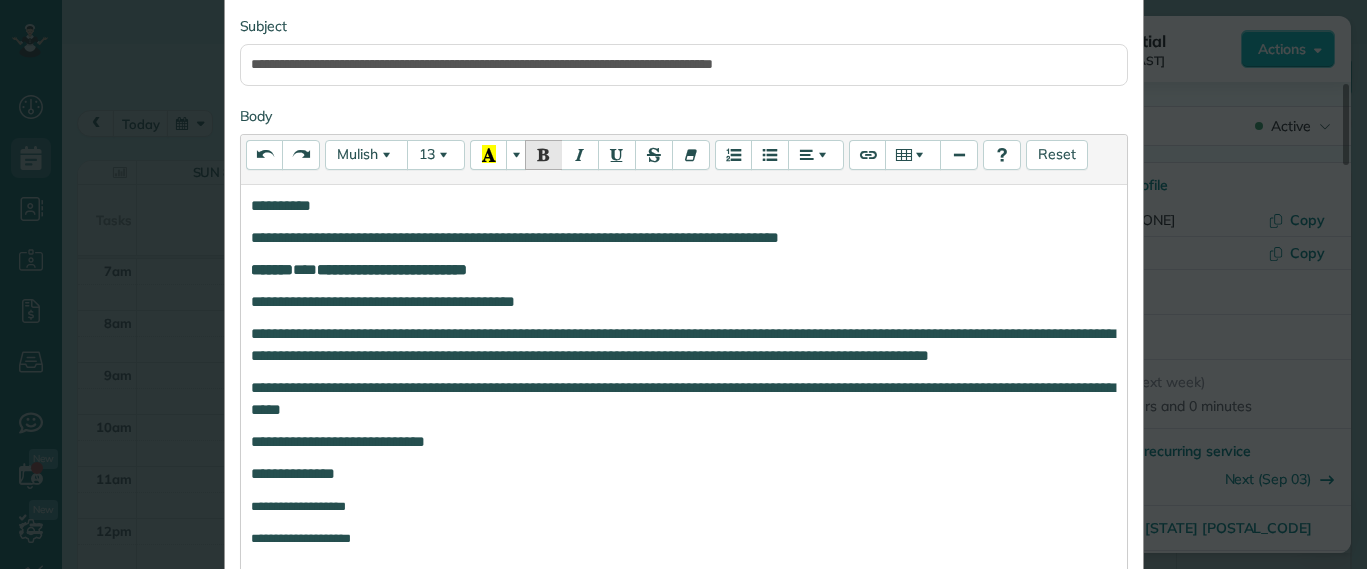 scroll, scrollTop: 500, scrollLeft: 0, axis: vertical 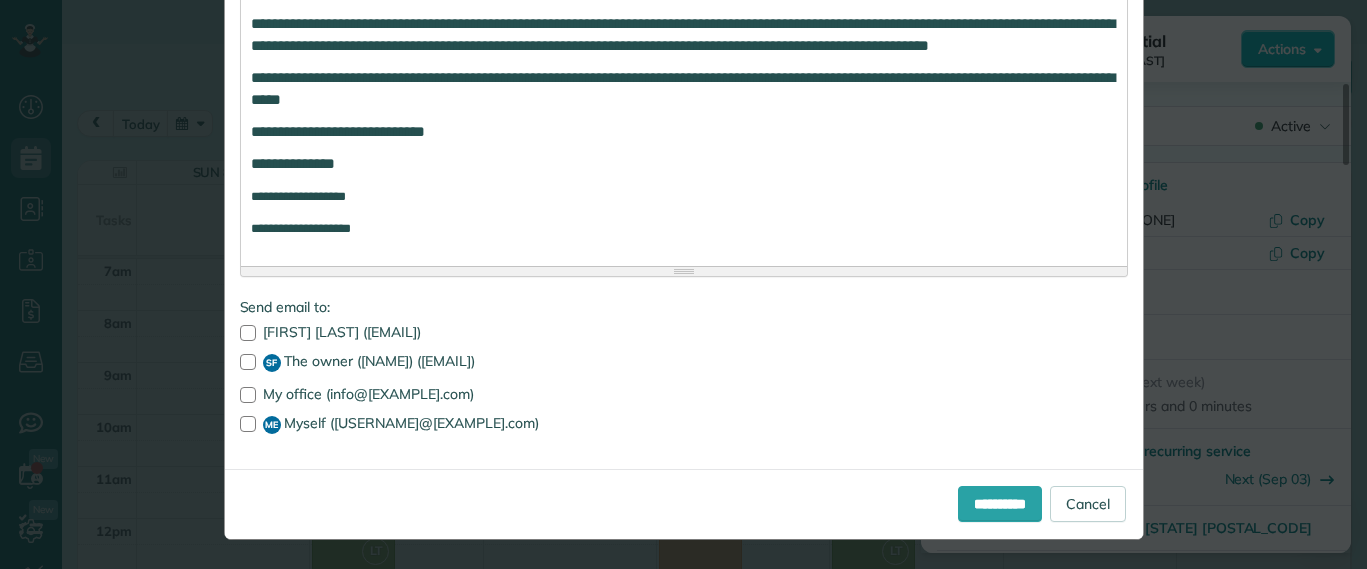 click on "**********" at bounding box center (684, 34) 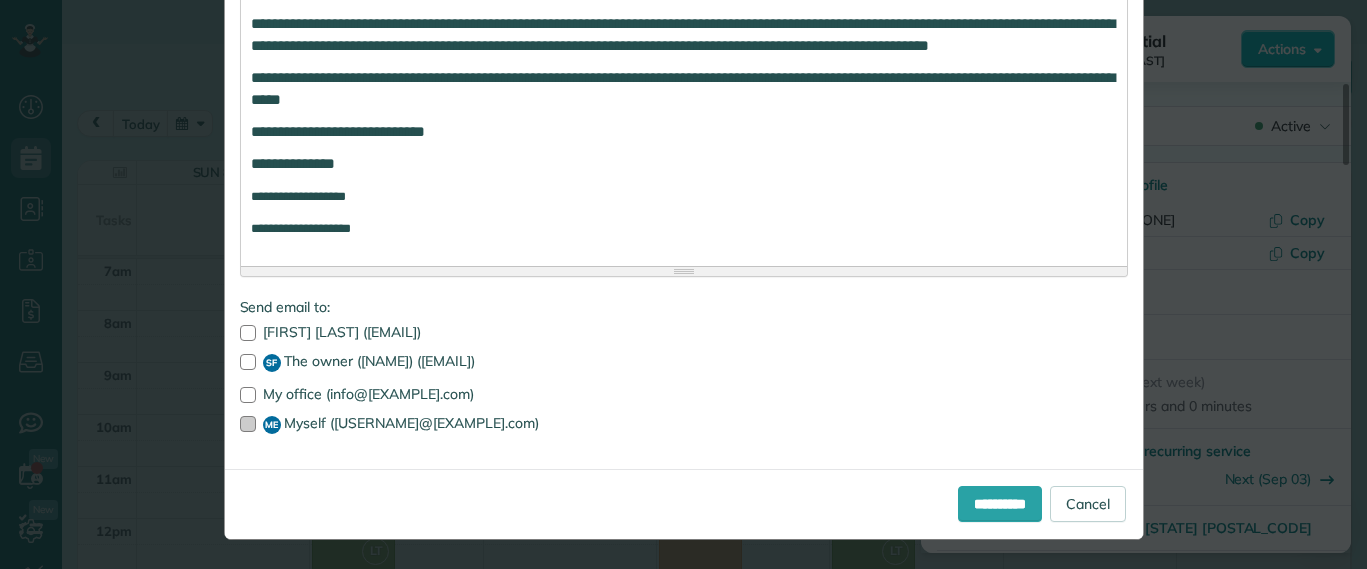 click at bounding box center [248, 424] 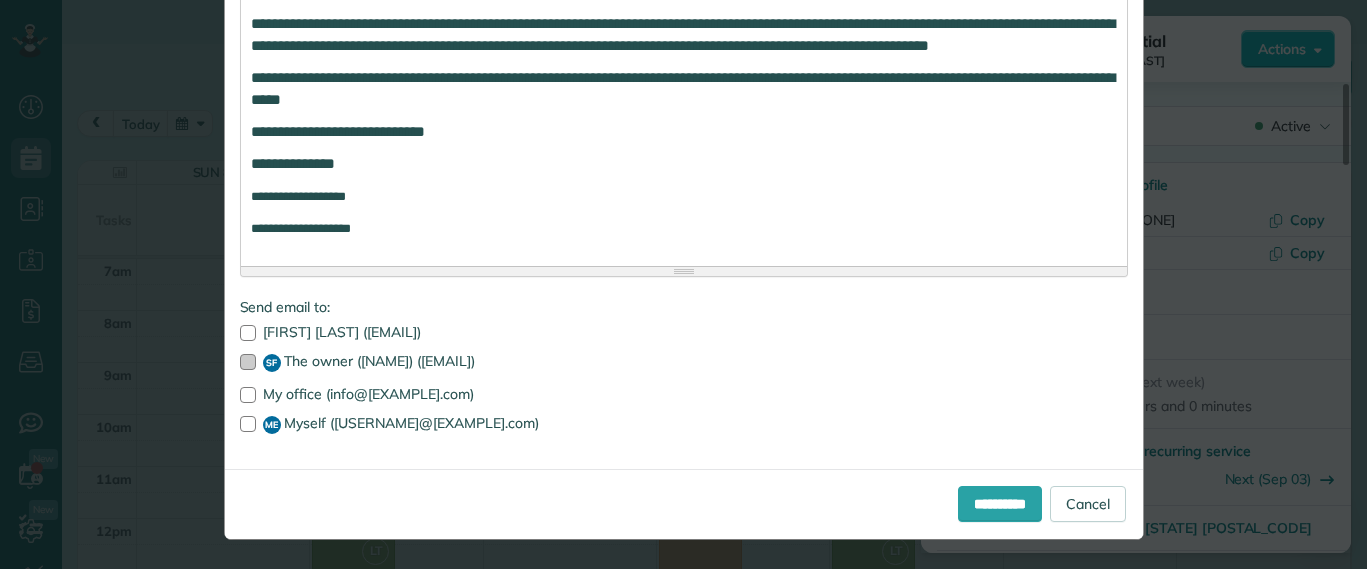 click at bounding box center (248, 362) 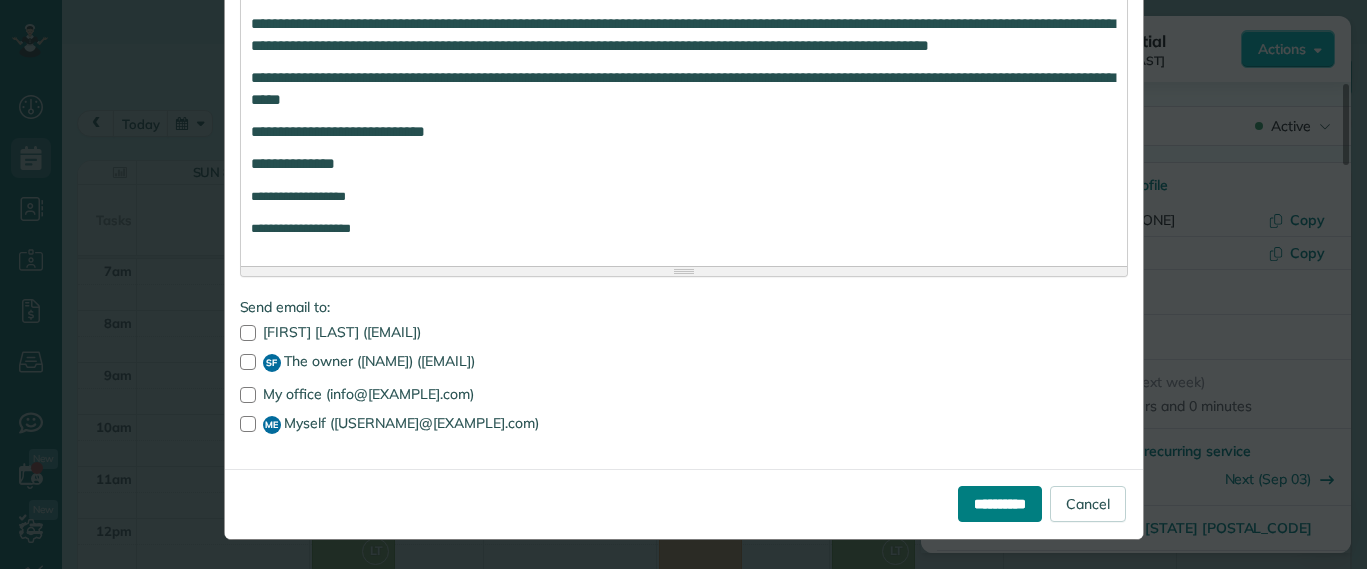 click on "**********" at bounding box center (1000, 504) 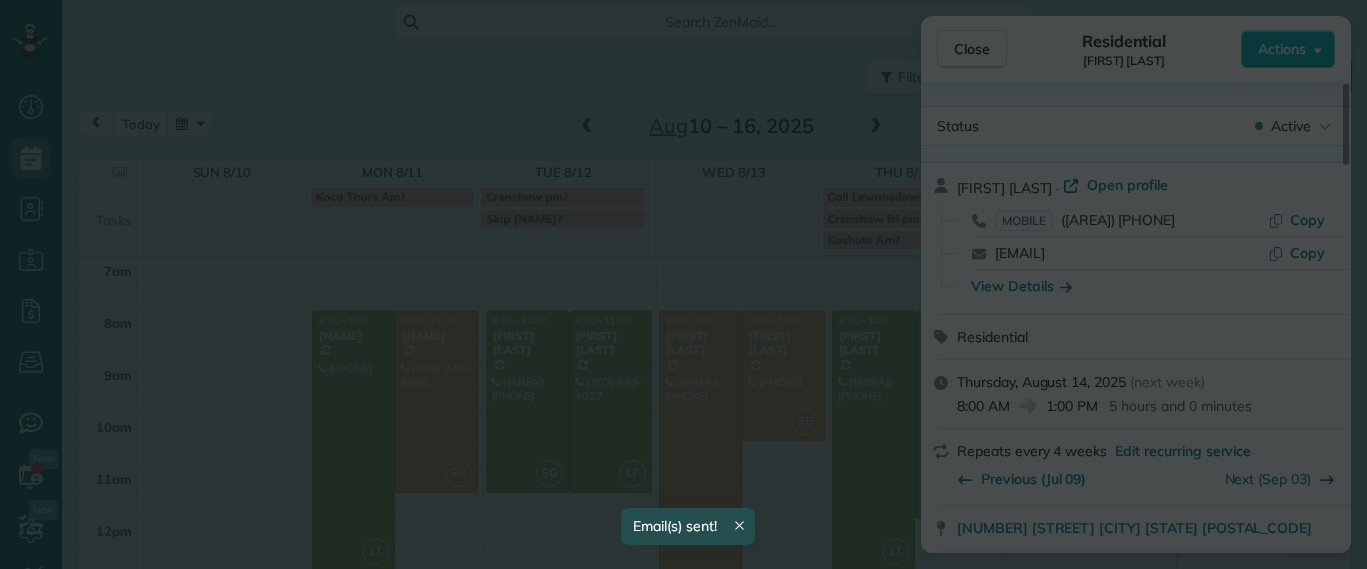scroll, scrollTop: 0, scrollLeft: 0, axis: both 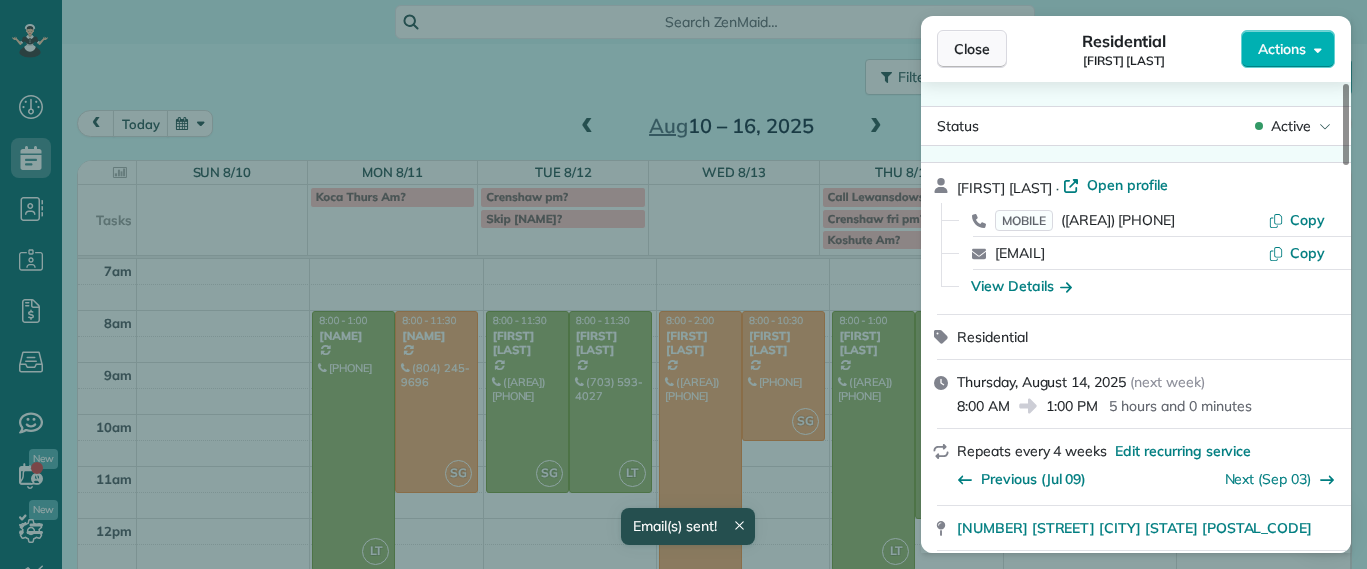 click on "Close" at bounding box center [972, 49] 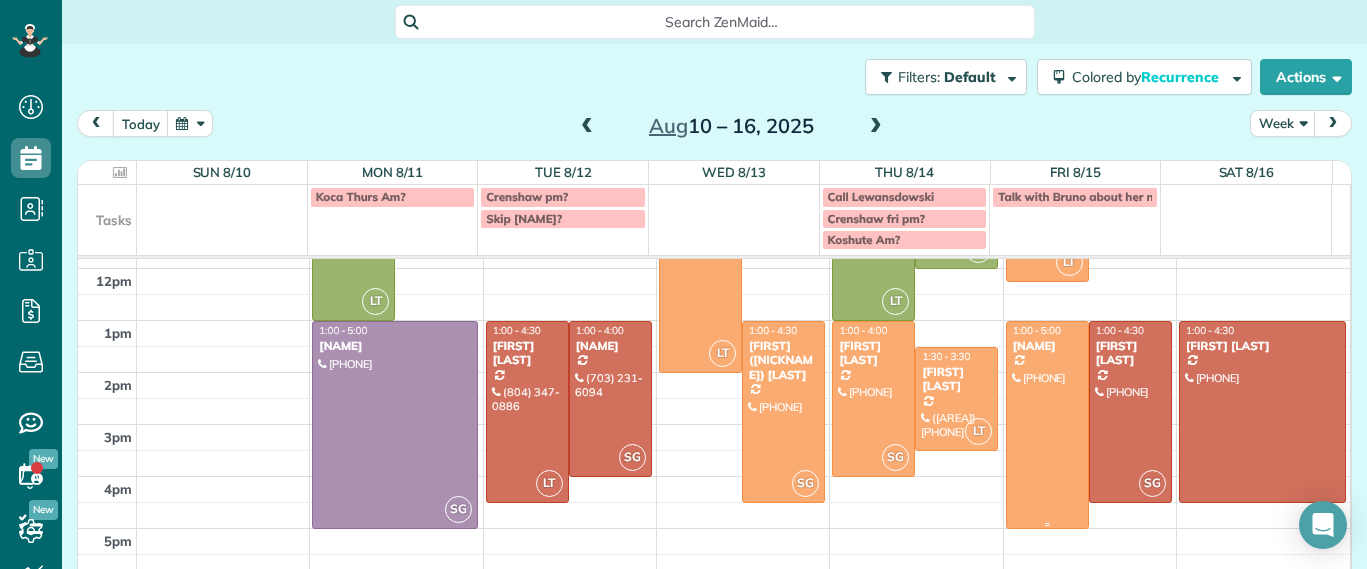 scroll, scrollTop: 0, scrollLeft: 0, axis: both 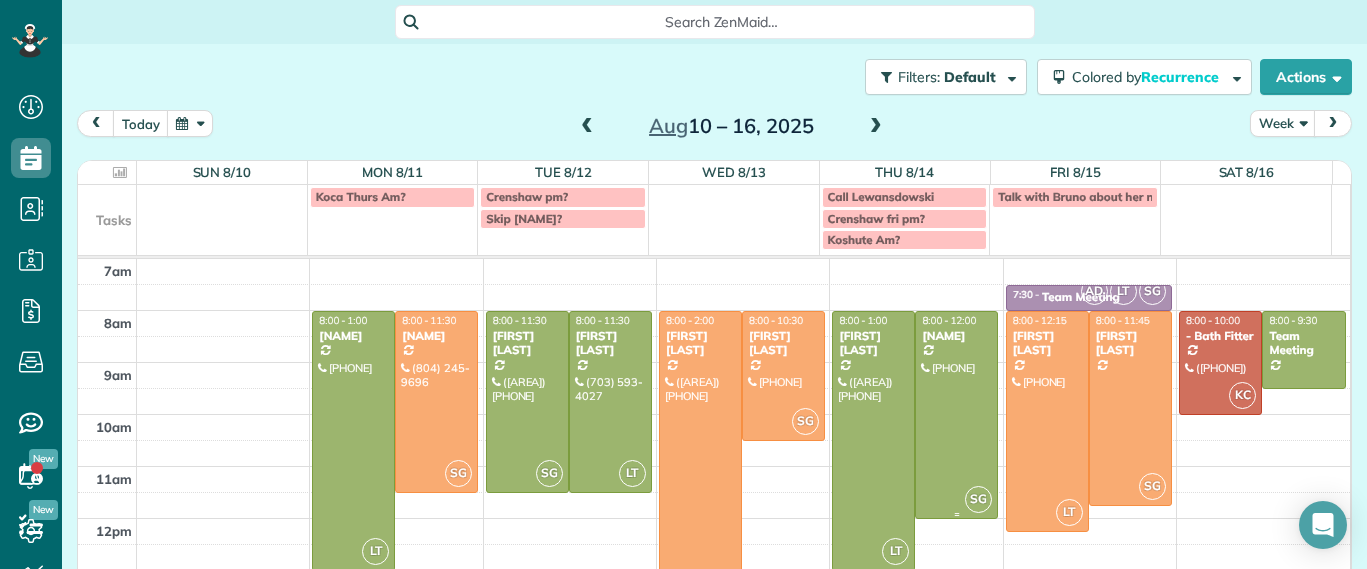 click at bounding box center [956, 415] 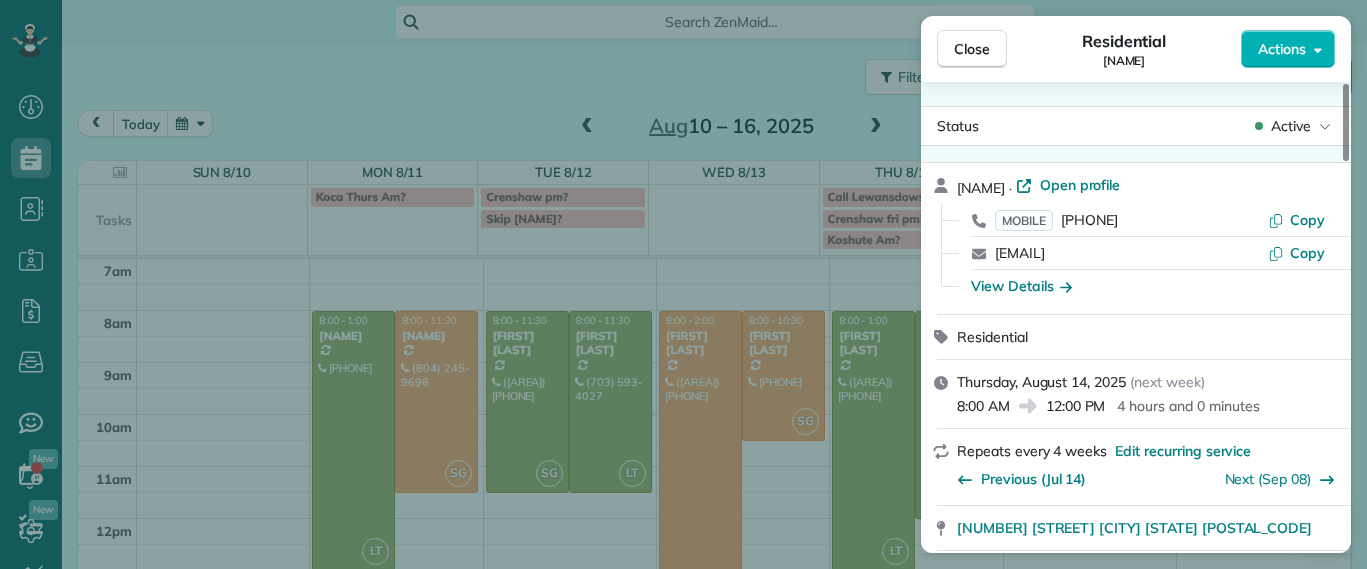 click on "Residential Hannah Koca" at bounding box center [1124, 49] 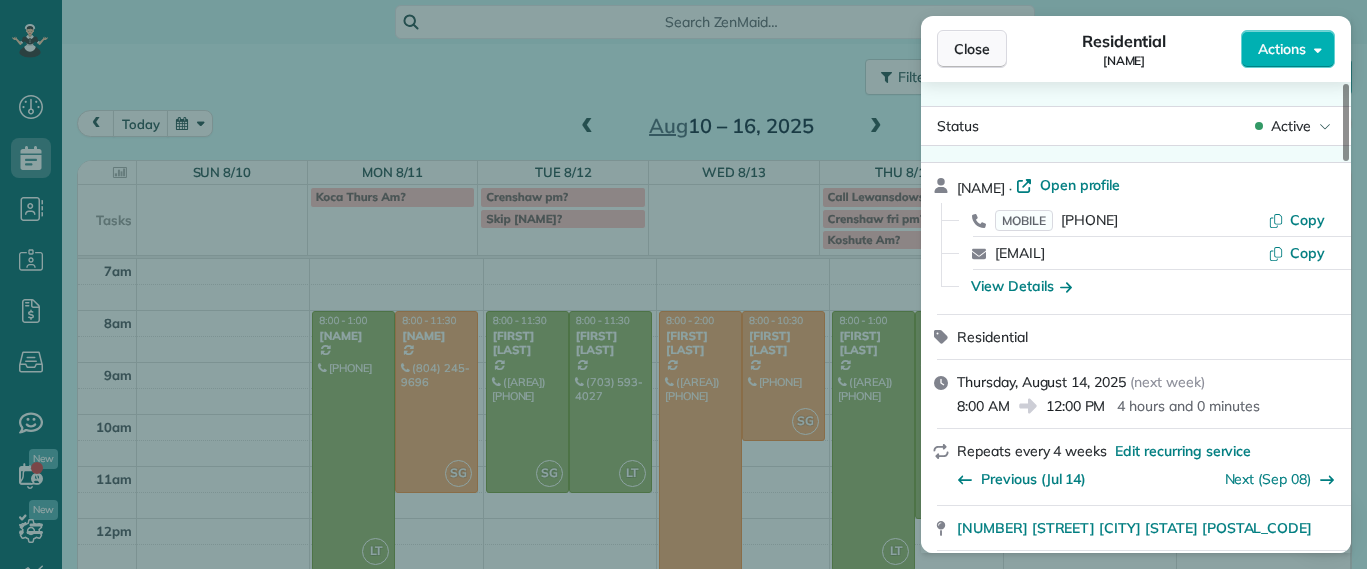 click on "Close" at bounding box center [972, 49] 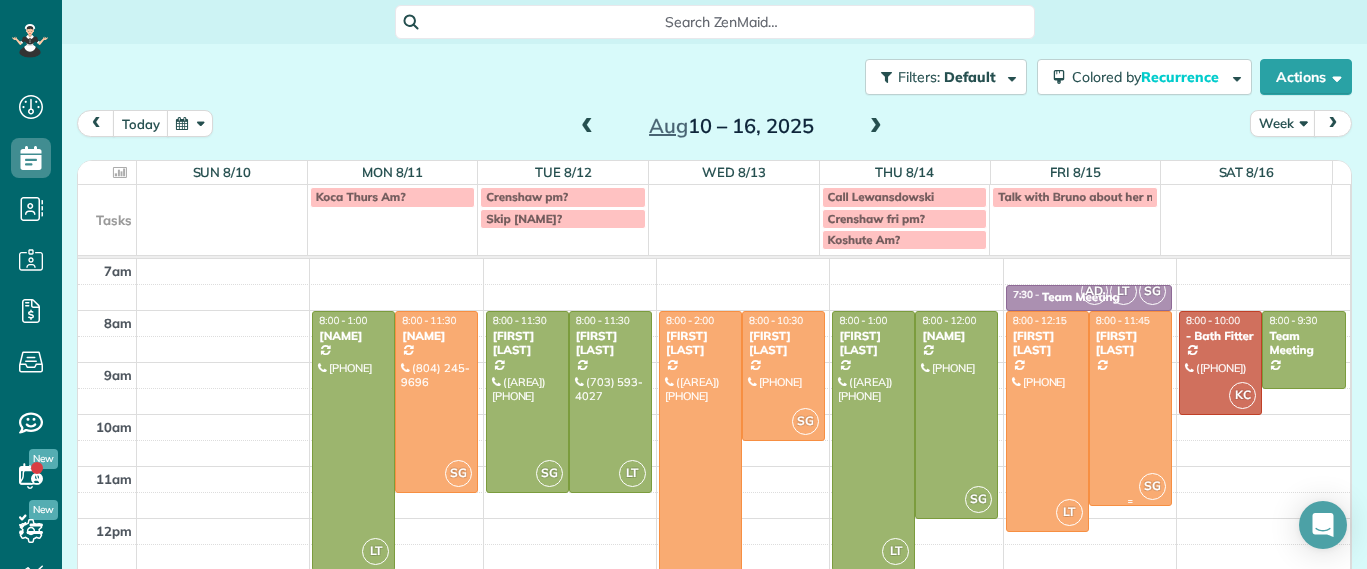 click at bounding box center (1130, 408) 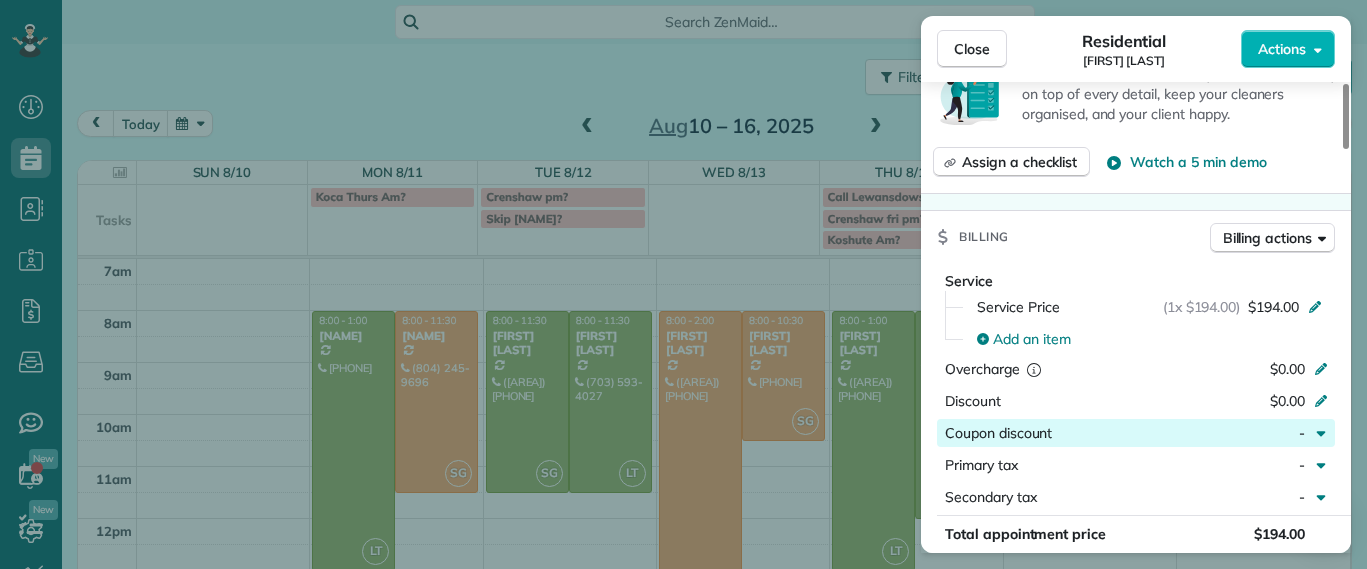 scroll, scrollTop: 877, scrollLeft: 0, axis: vertical 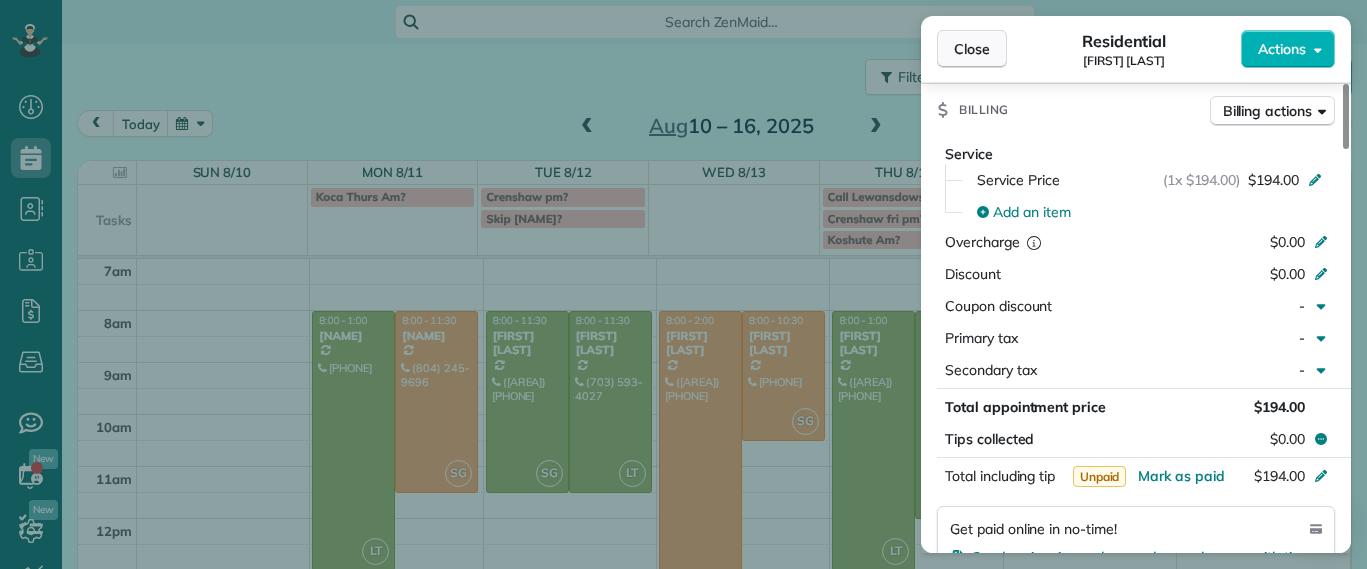 click on "Close" at bounding box center (972, 49) 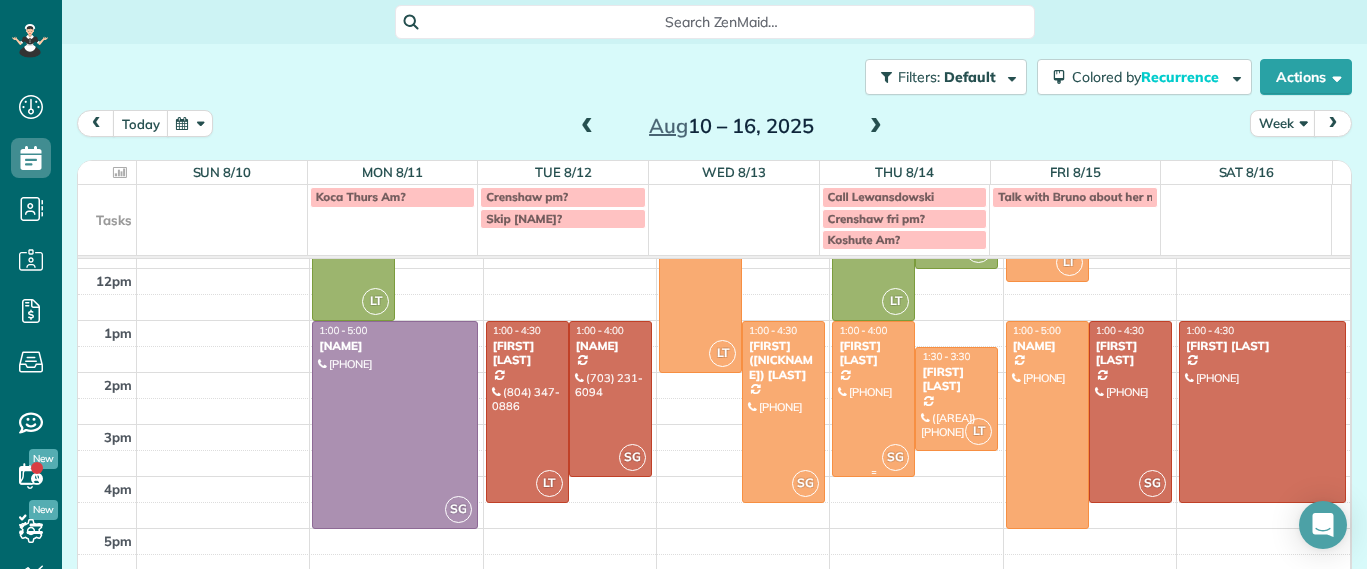 scroll, scrollTop: 0, scrollLeft: 0, axis: both 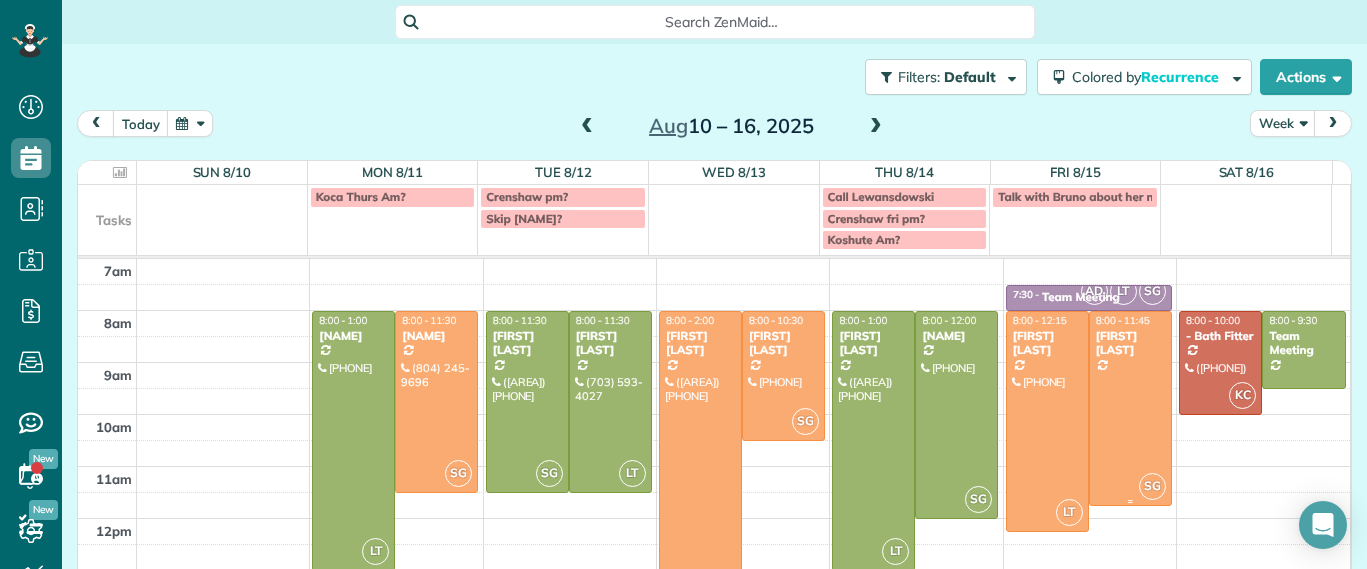 click at bounding box center [1130, 408] 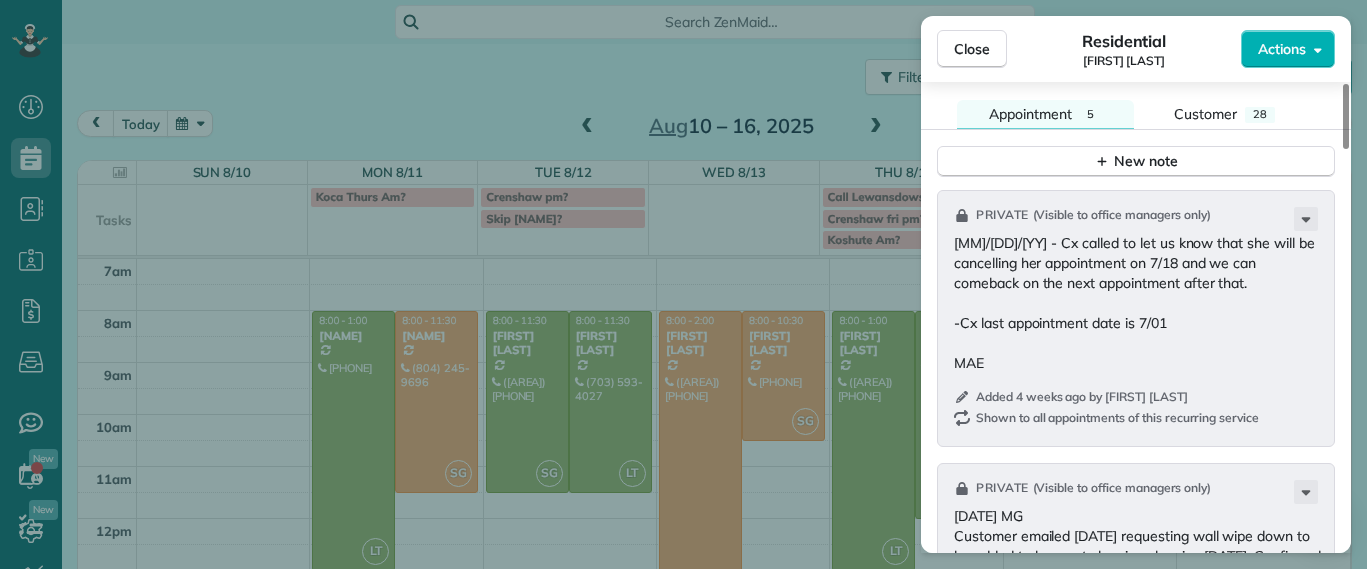 scroll, scrollTop: 1763, scrollLeft: 0, axis: vertical 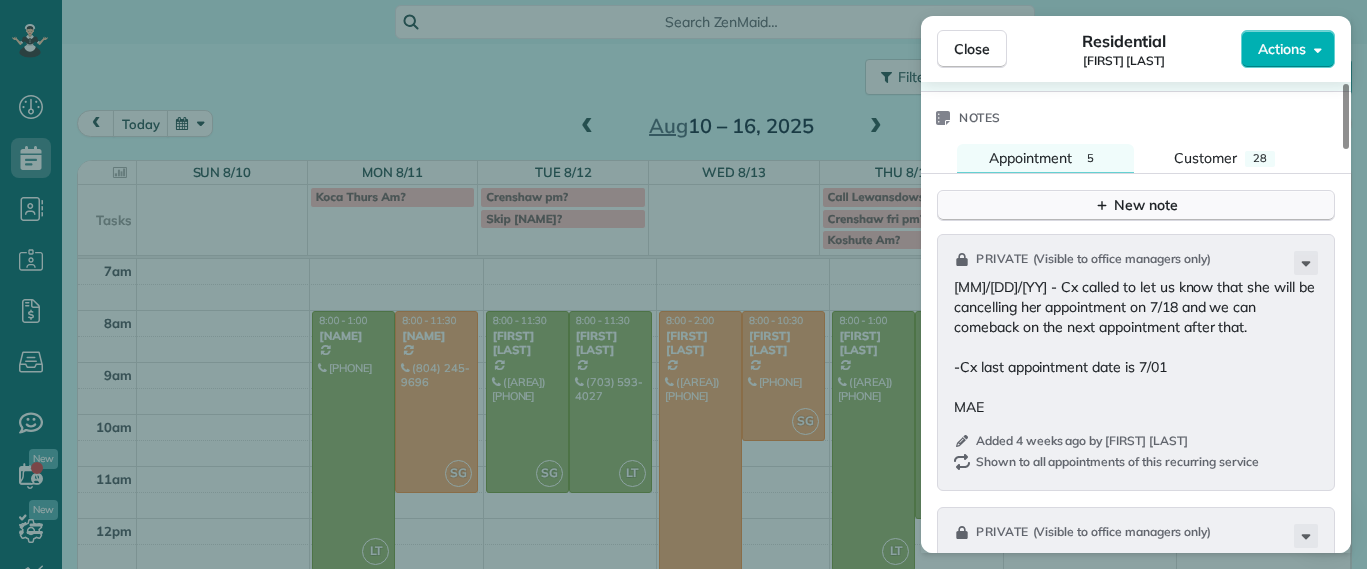 click on "New note" at bounding box center (1136, 205) 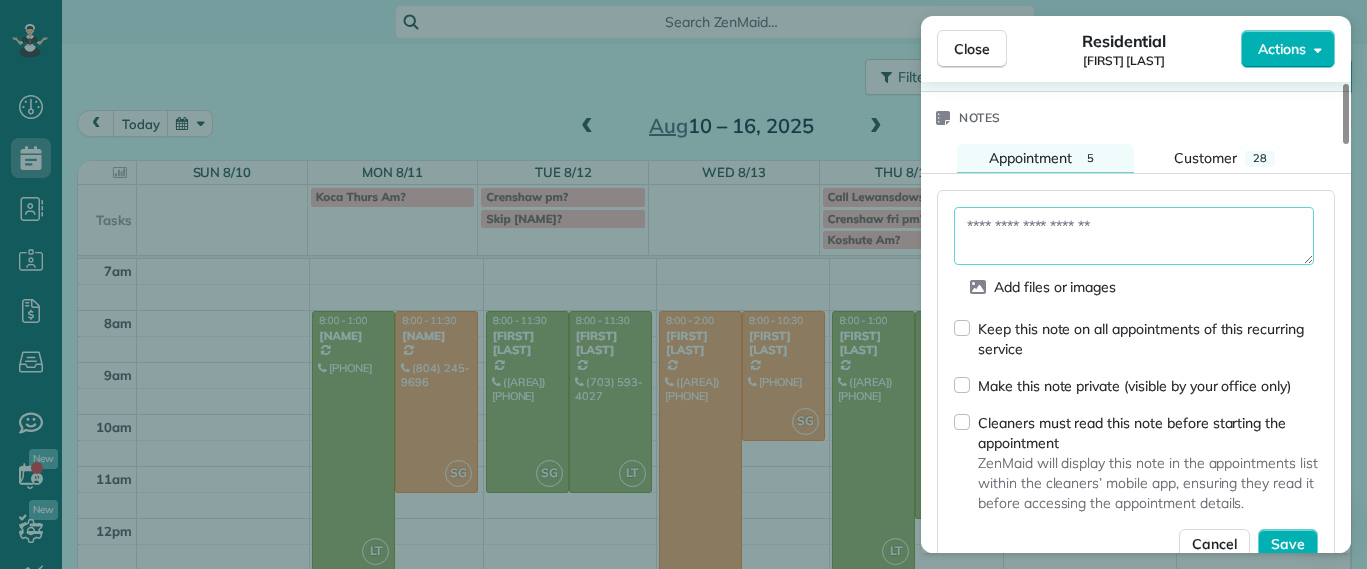 click at bounding box center [1134, 236] 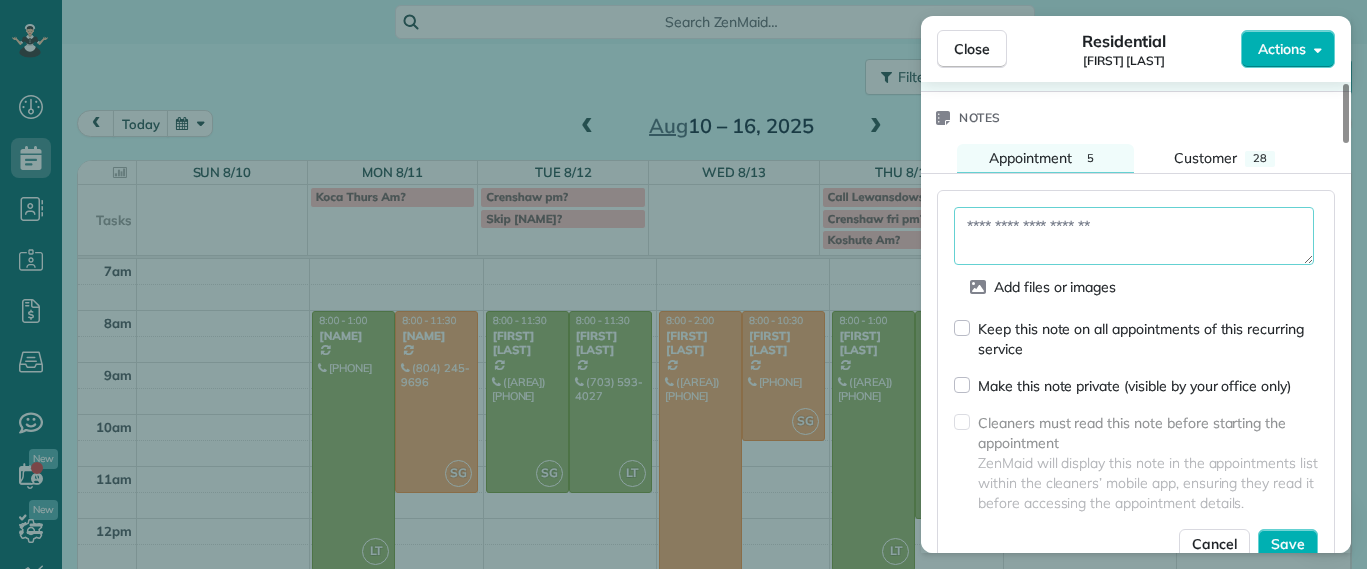 click at bounding box center (1134, 236) 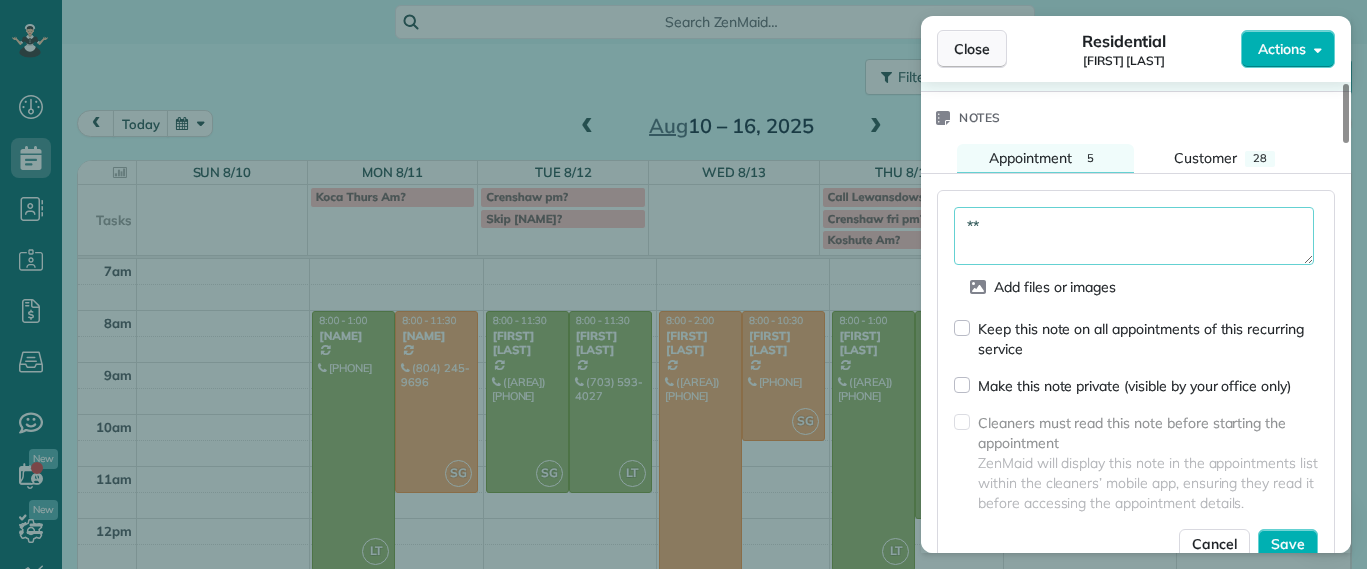 type on "**" 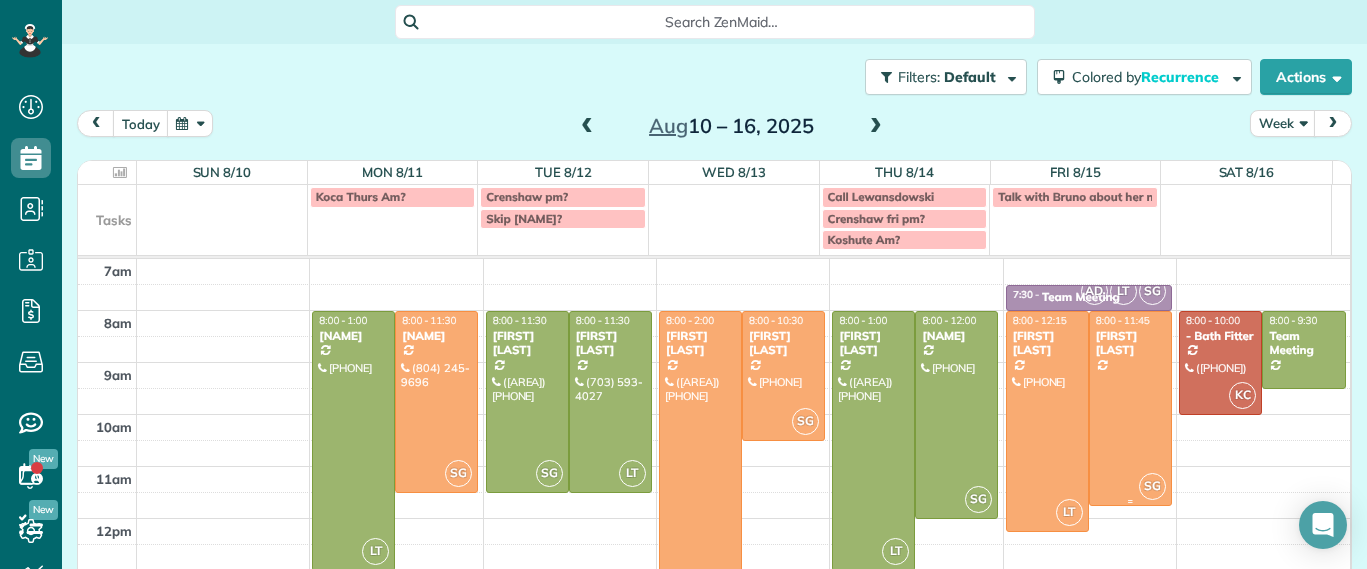 click at bounding box center [1130, 408] 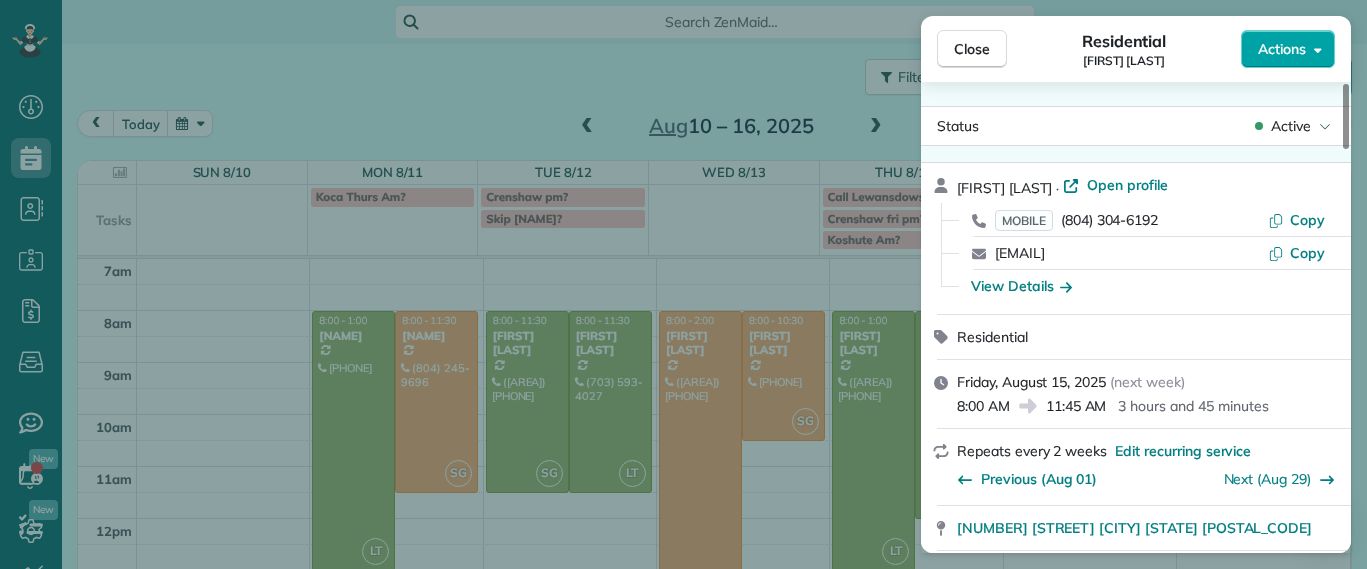click on "Actions" at bounding box center (1282, 49) 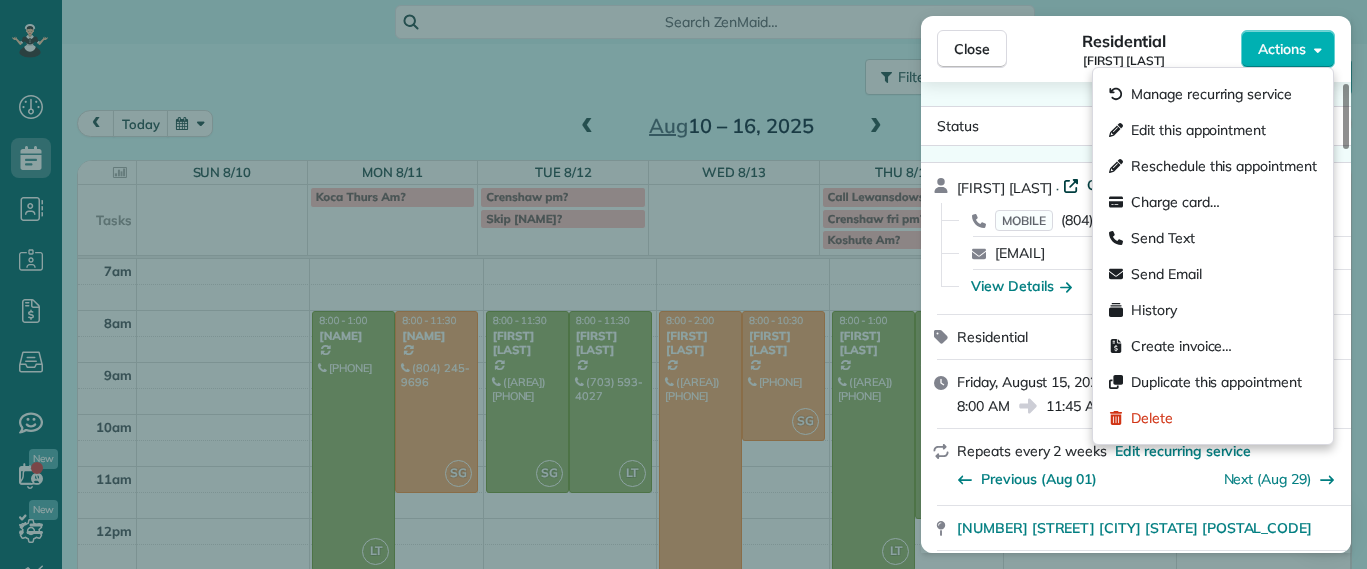 click on "Open profile" at bounding box center (1127, 185) 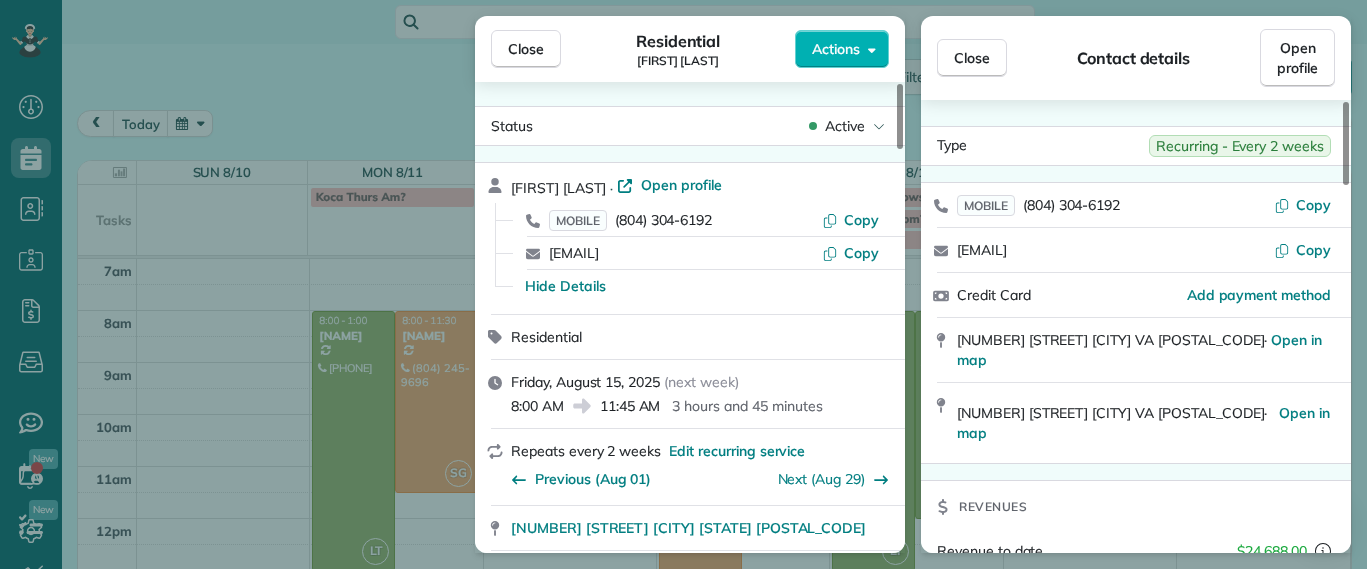 click on "Close Residential Jill McCormack Actions" at bounding box center [690, 49] 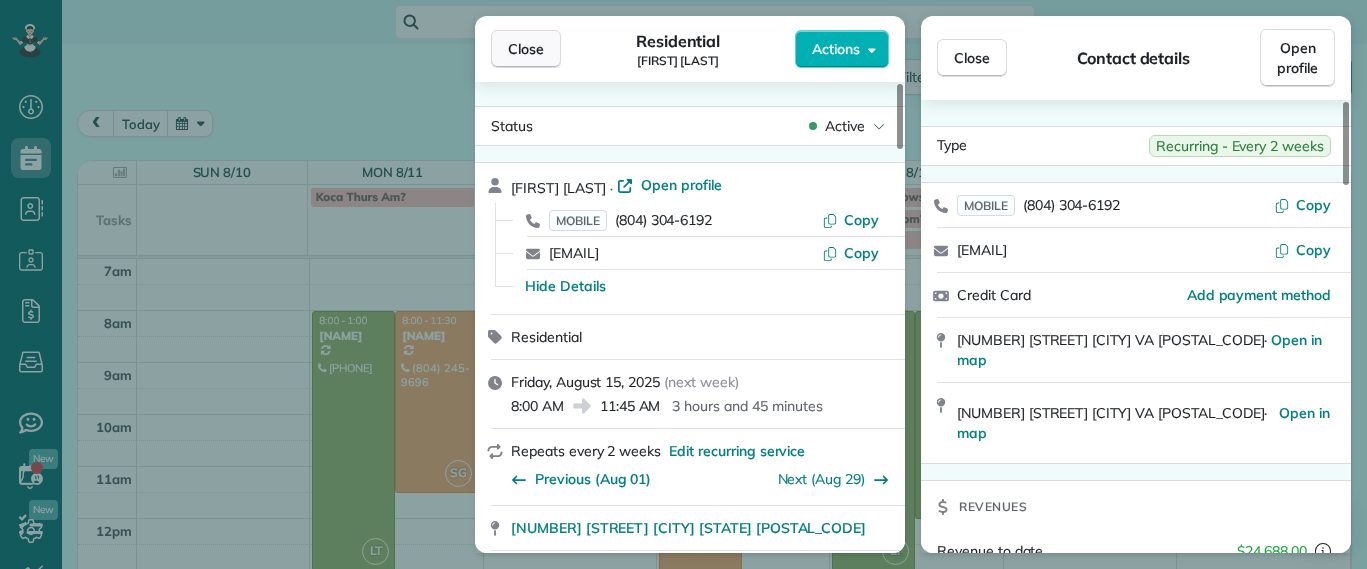 click on "Close" at bounding box center (526, 49) 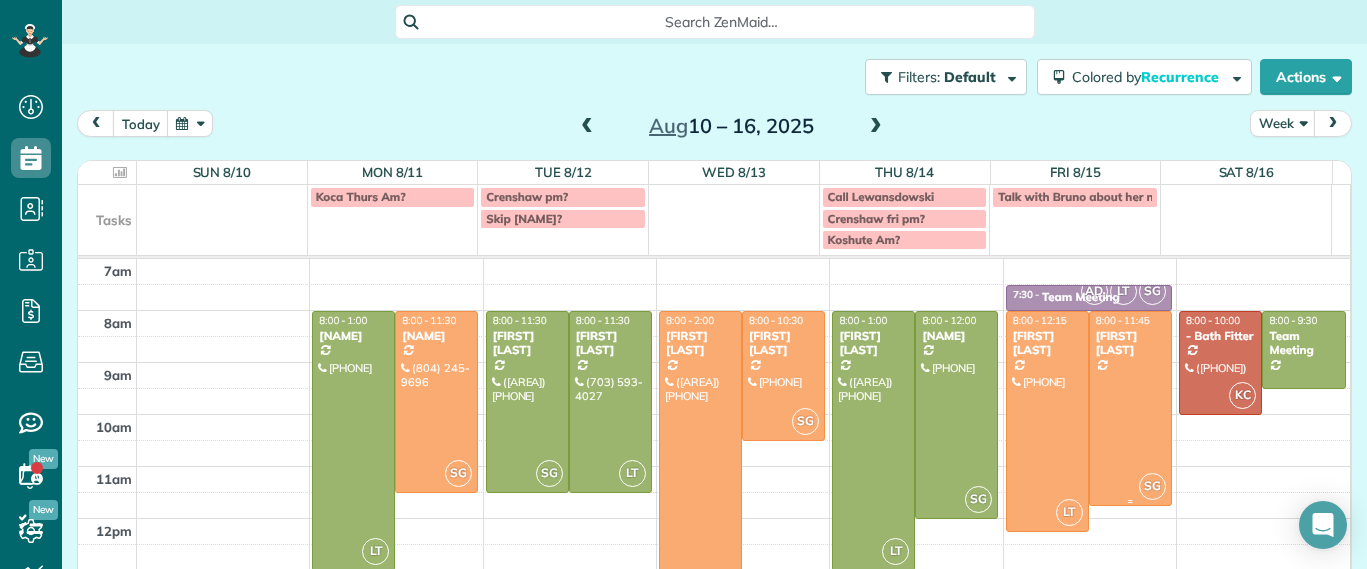 click at bounding box center (1130, 408) 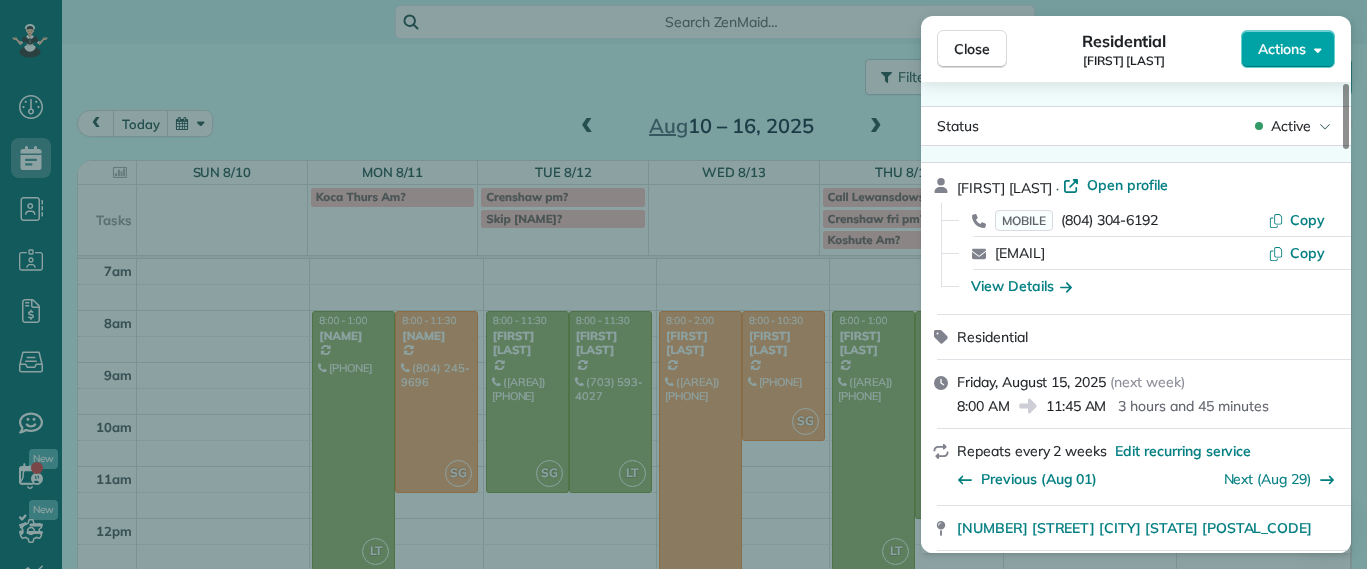 click on "Actions" at bounding box center (1288, 49) 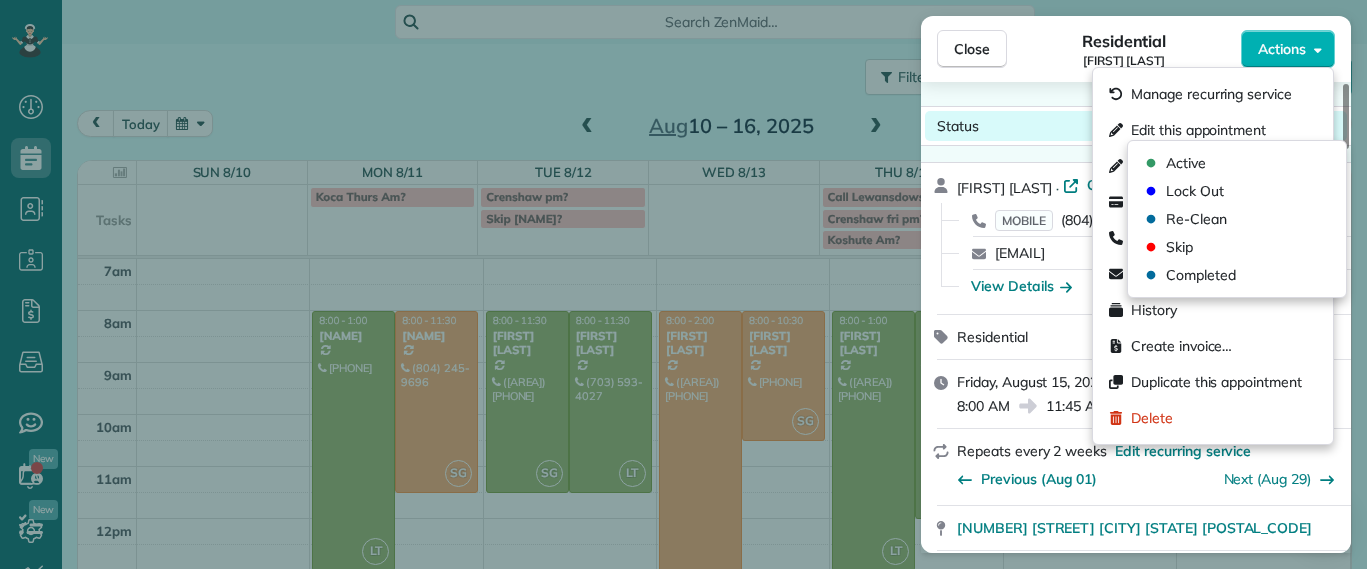 click on "Status Active" at bounding box center (1136, 126) 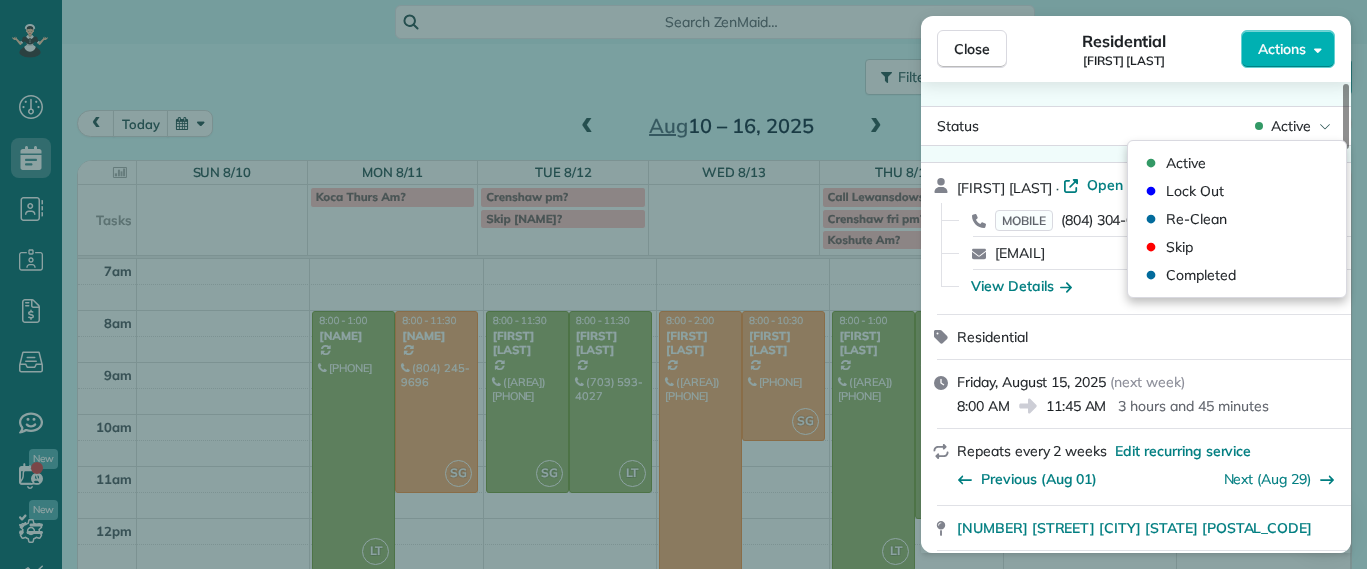 click on "Residential" at bounding box center [1148, 337] 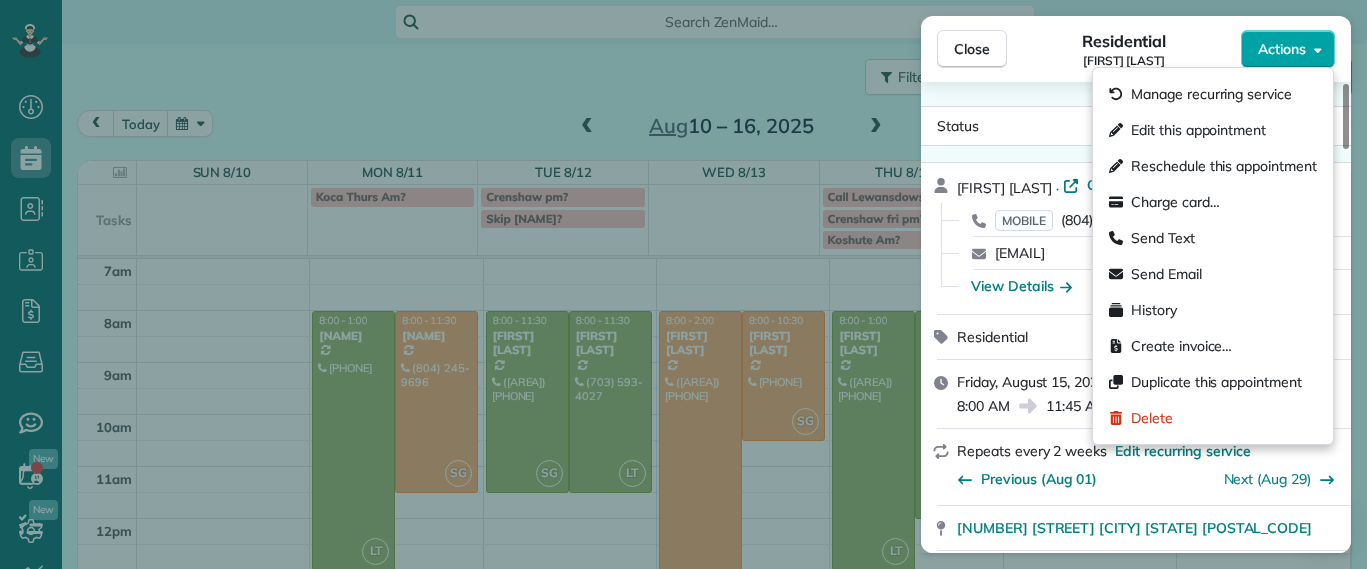 click on "Actions" at bounding box center [1288, 49] 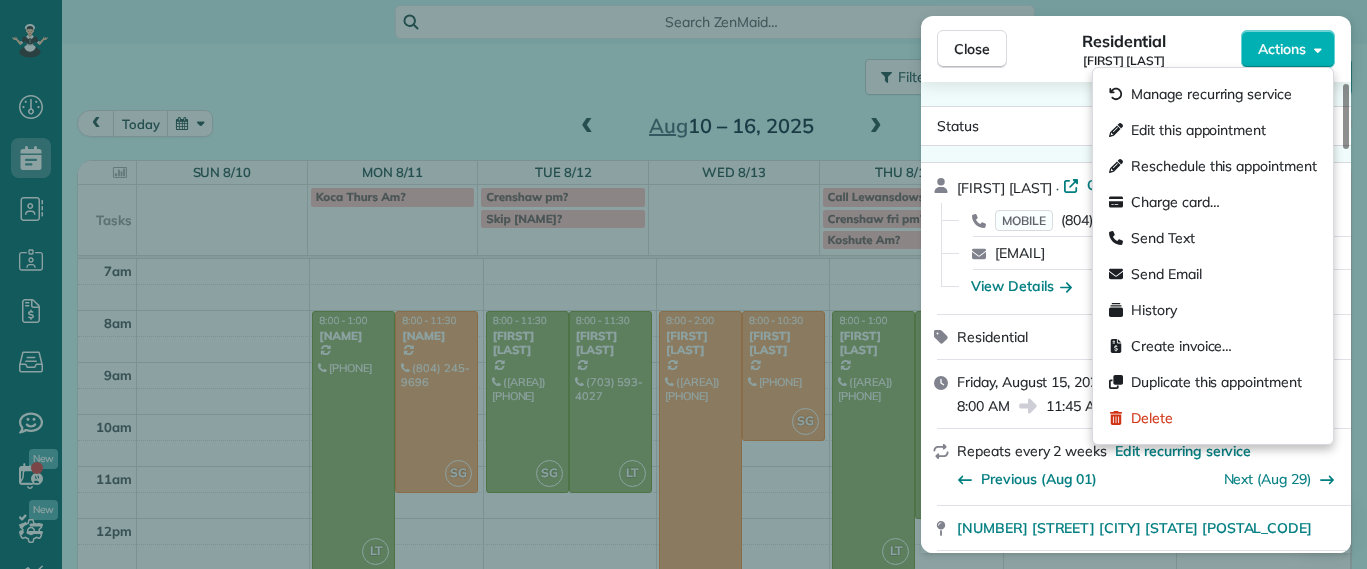 click on "Residential" at bounding box center (1136, 337) 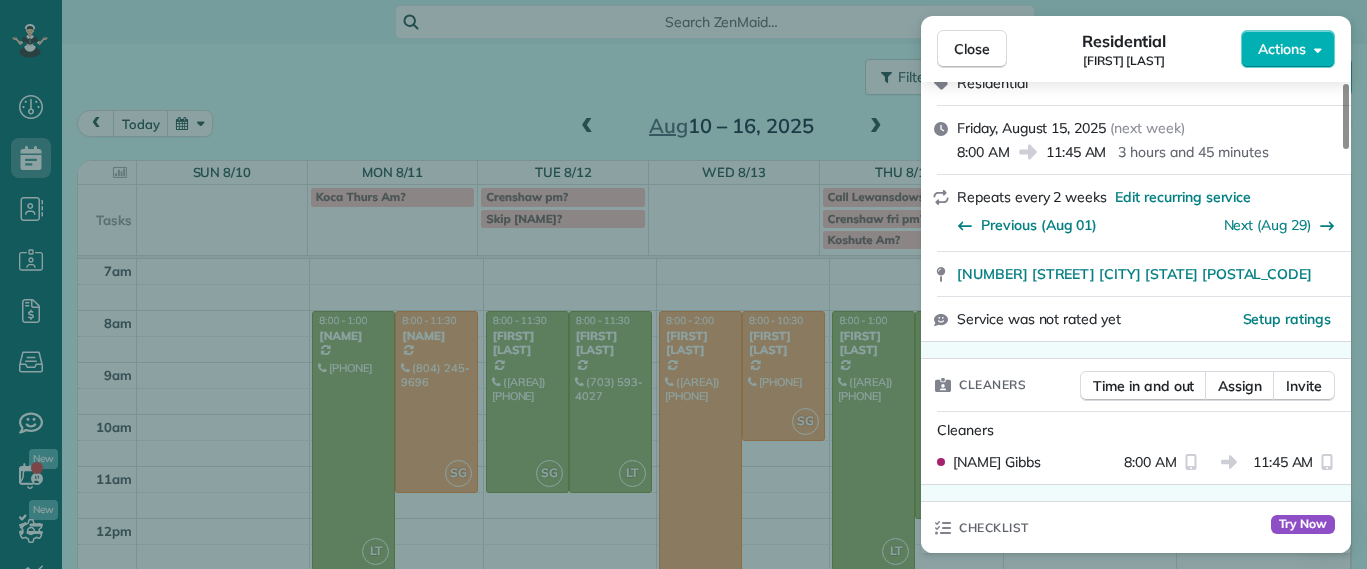 scroll, scrollTop: 0, scrollLeft: 0, axis: both 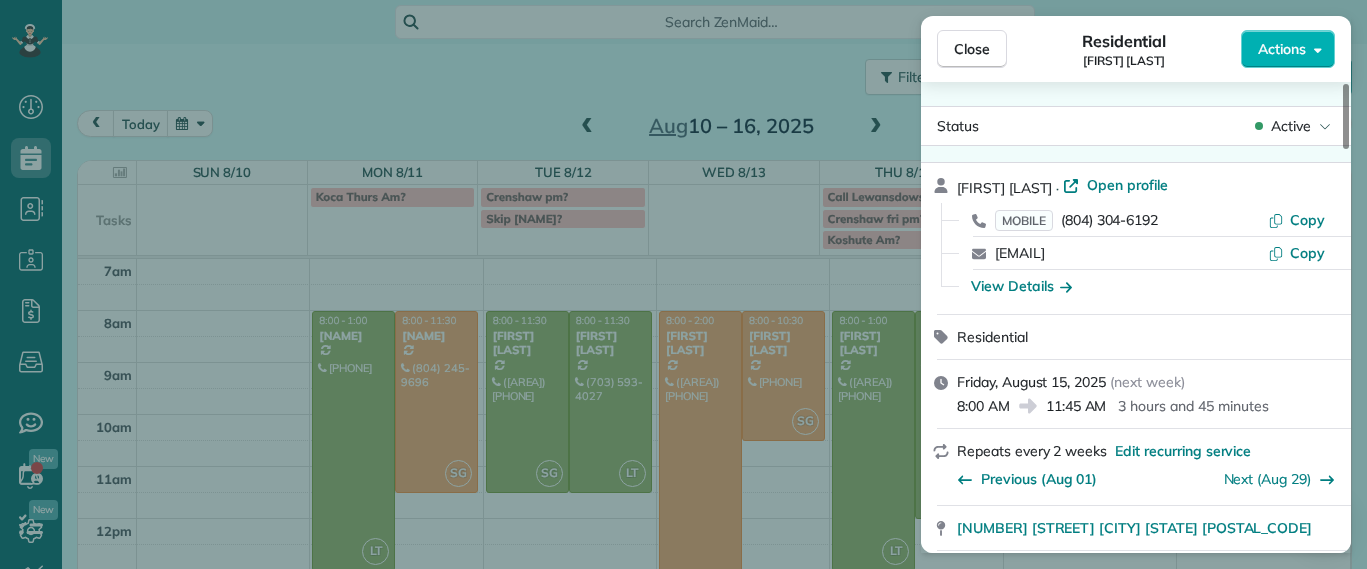 click on "Close Residential Jill McCormack Actions Status Active Jill McCormack · Open profile MOBILE (804) 304-6192 Copy jillmac3@gmail.com Copy View Details Residential Friday, August 15, 2025 ( next week ) 8:00 AM 11:45 AM 3 hours and 45 minutes Repeats every 2 weeks Edit recurring service Previous (Aug 01) Next (Aug 29) 1022 W 45th Street Richmond VA 23225 Service was not rated yet Setup ratings Cleaners Time in and out Assign Invite Cleaners Sophie   Gibbs 8:00 AM 11:45 AM Checklist Try Now Keep this appointment up to your standards. Stay on top of every detail, keep your cleaners organised, and your client happy. Assign a checklist Watch a 5 min demo Billing Billing actions Service Service Price (1x $194.00) $194.00 Add an item Overcharge $0.00 Discount $0.00 Coupon discount - Primary tax - Secondary tax - Total appointment price $194.00 Tips collected $0.00 Unpaid Mark as paid Total including tip $194.00 Get paid online in no-time! Send an invoice and reward your cleaners with tips Charge customer credit card -" at bounding box center [683, 284] 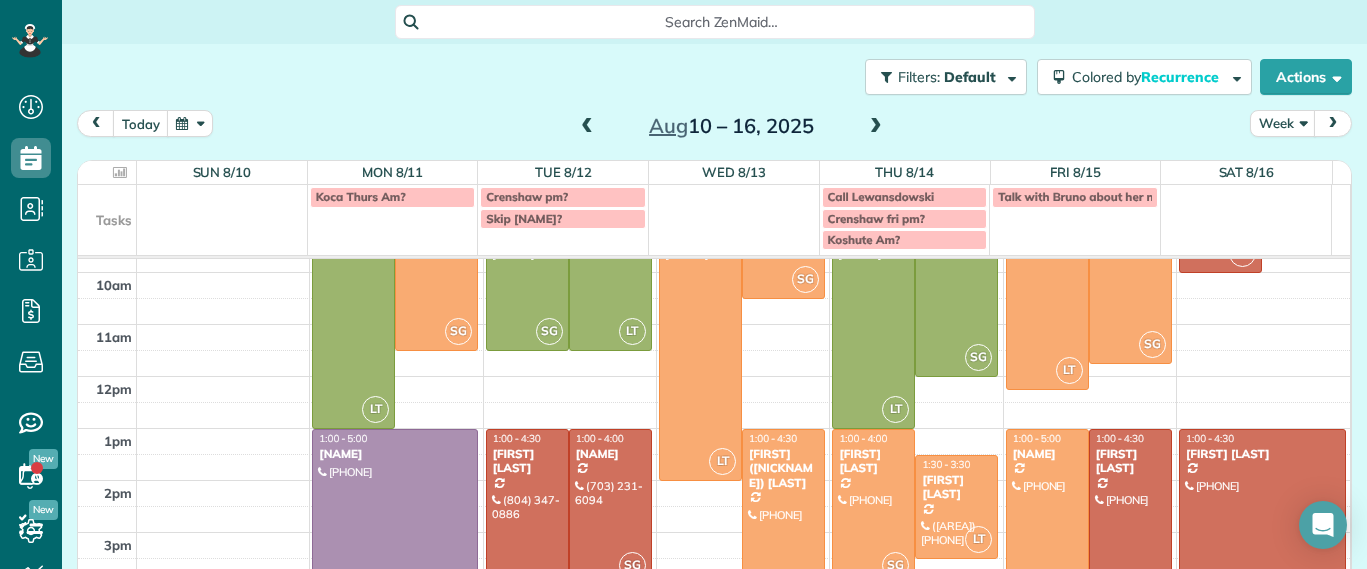 scroll, scrollTop: 0, scrollLeft: 0, axis: both 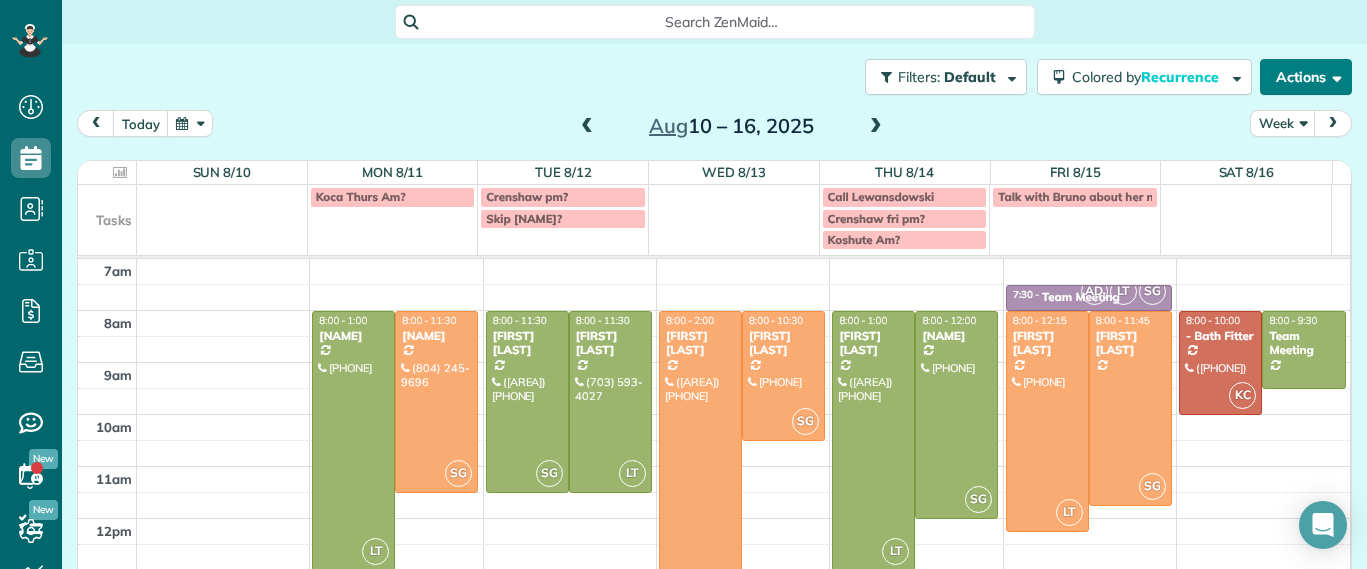 click on "Actions" at bounding box center (1306, 77) 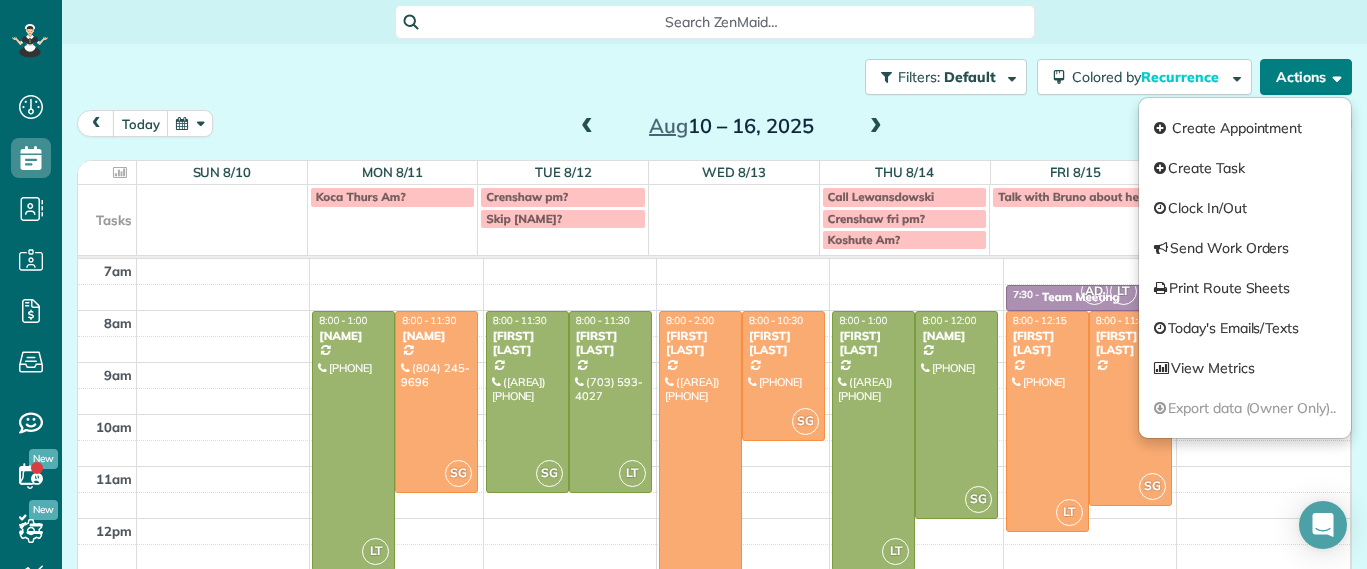 click on "Actions" at bounding box center (1306, 77) 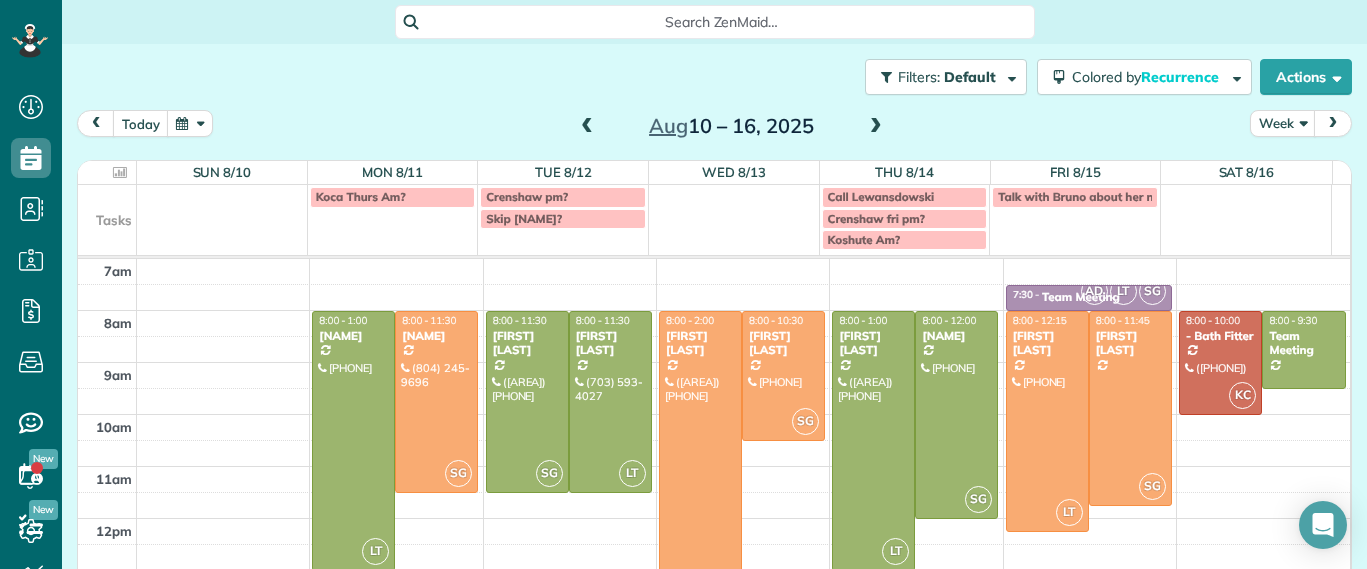 click on "Filters:   Default
|  6 appointments hidden
Colored by  Recurrence
Color by Cleaner
Color by Team
Color by Status
Color by Recurrence
Color by Paid/Unpaid
Filters  Default
Schedule Changes
Actions
Create Appointment
Create Task
Clock In/Out
Send Work Orders
Print Route Sheets
Today's Emails/Texts
View Metrics" at bounding box center [714, 77] 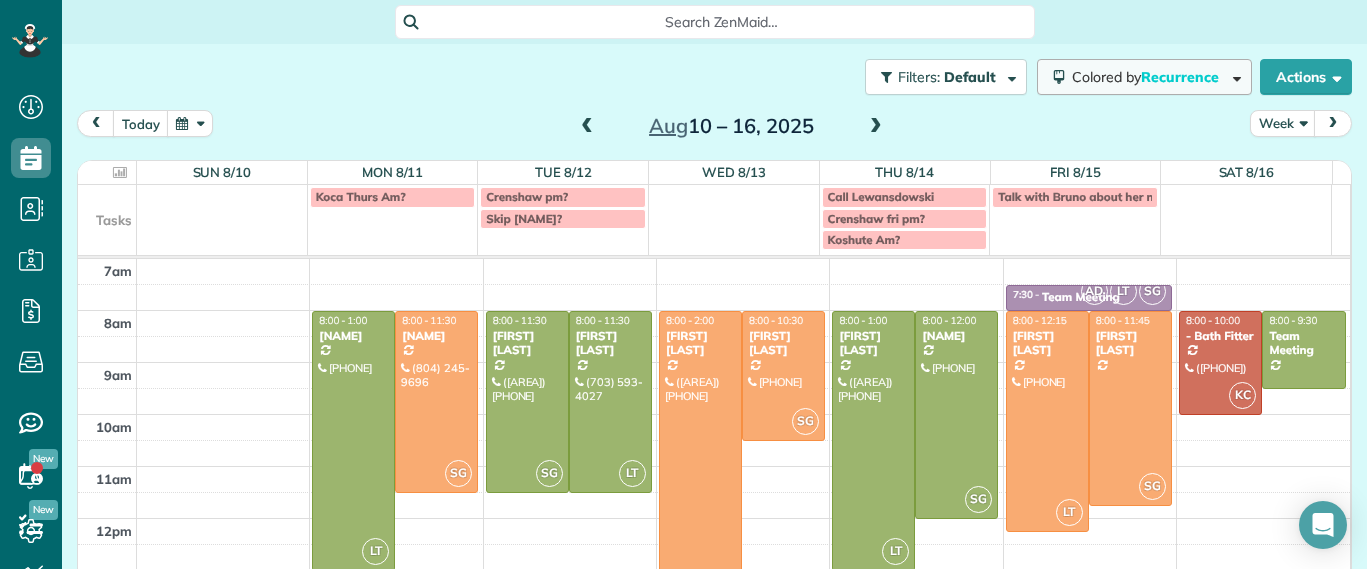 click on "Recurrence" at bounding box center (1181, 77) 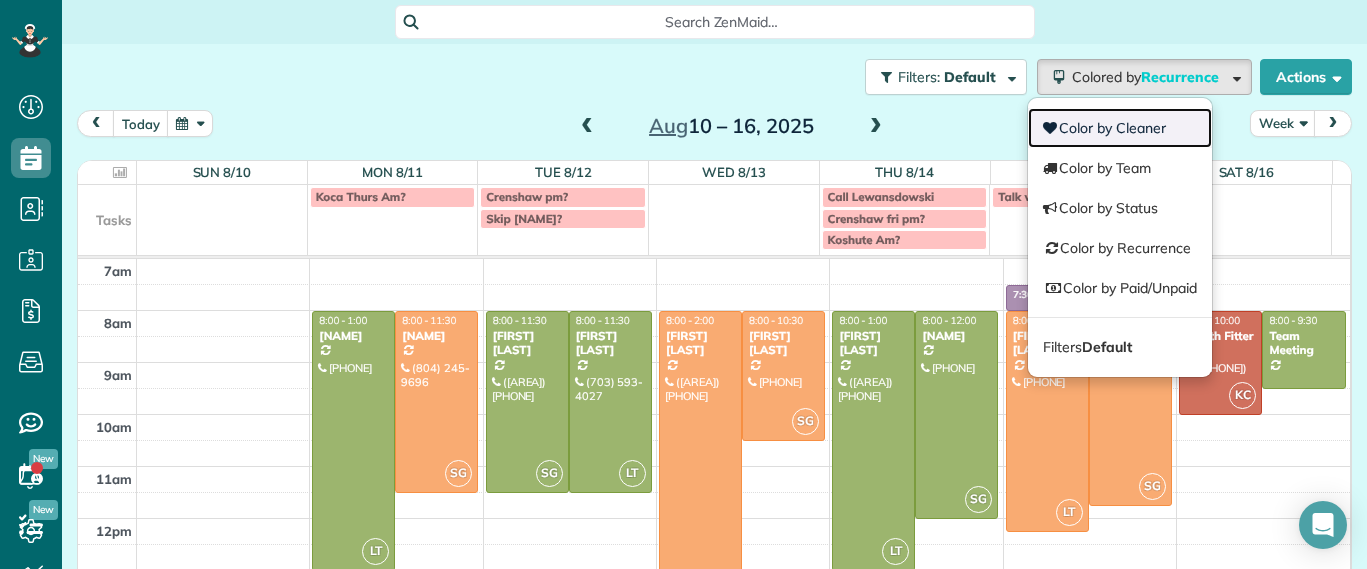 click on "Color by Cleaner" at bounding box center (1120, 128) 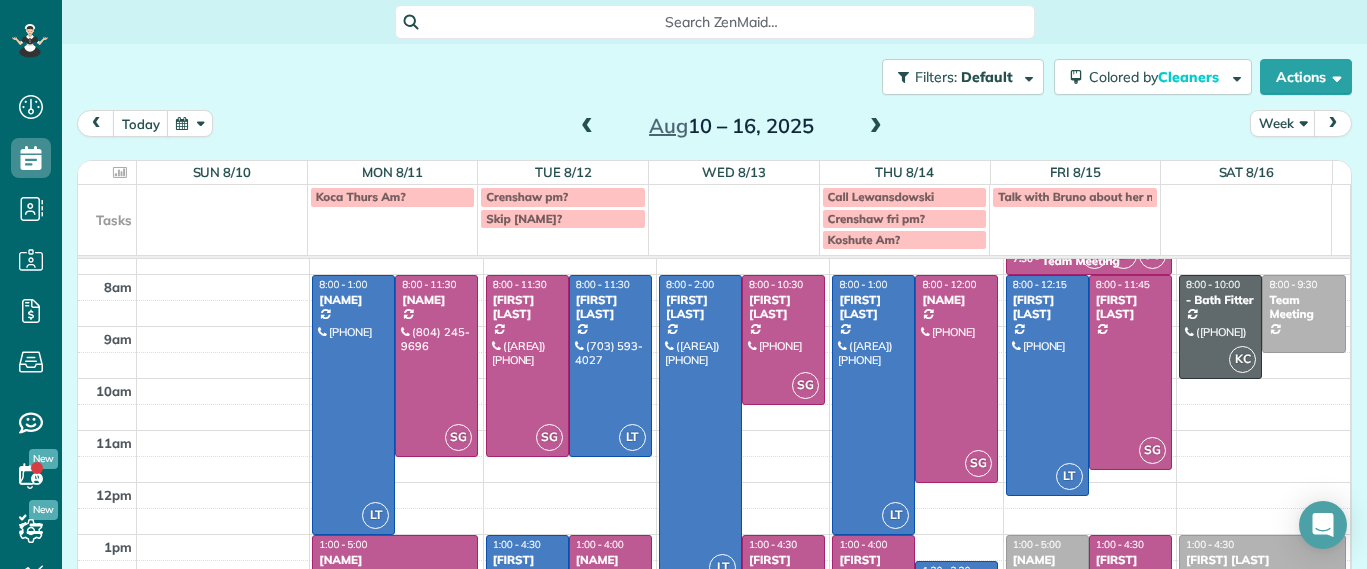 scroll, scrollTop: 0, scrollLeft: 0, axis: both 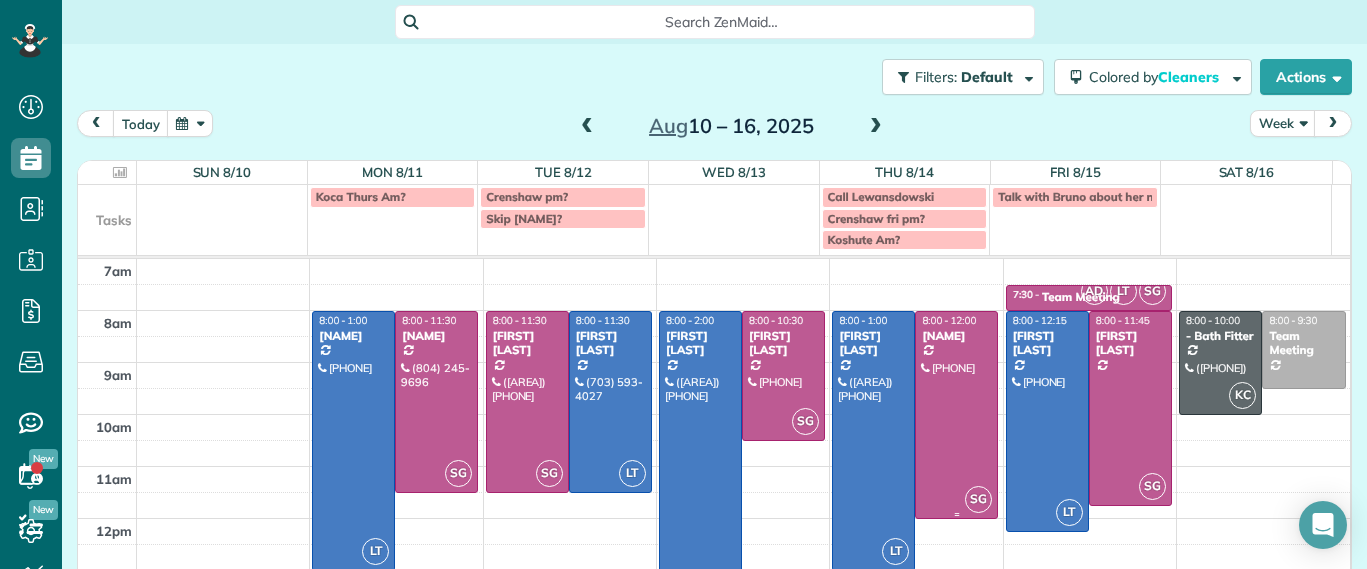 click at bounding box center (956, 415) 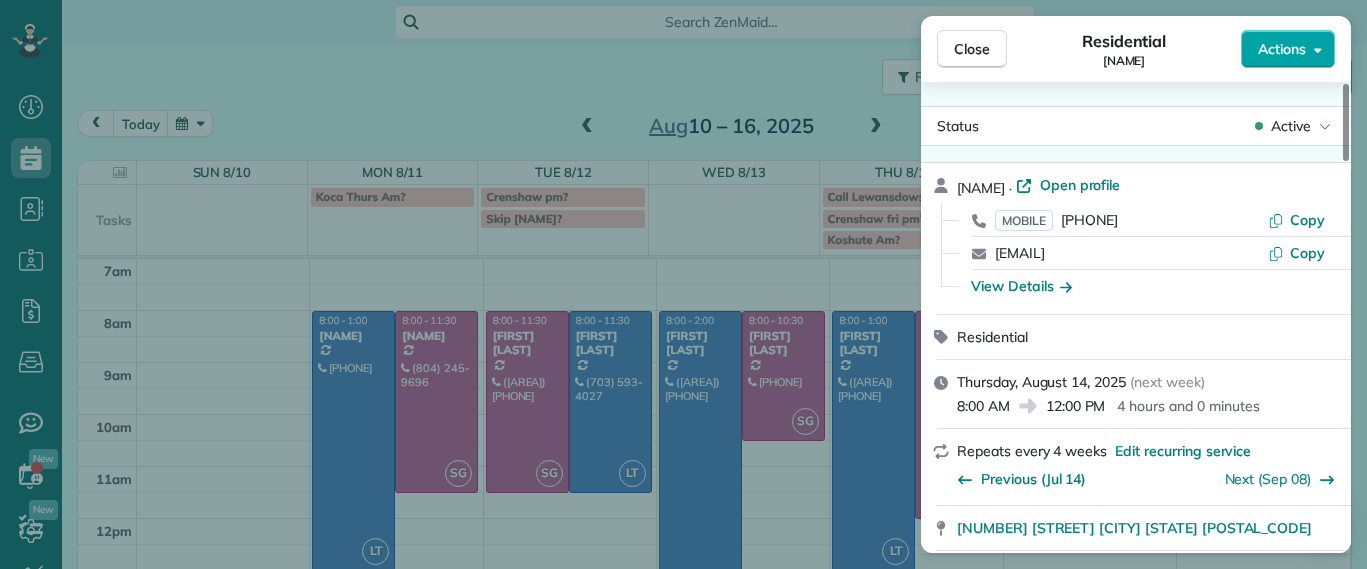 click on "Actions" at bounding box center [1288, 49] 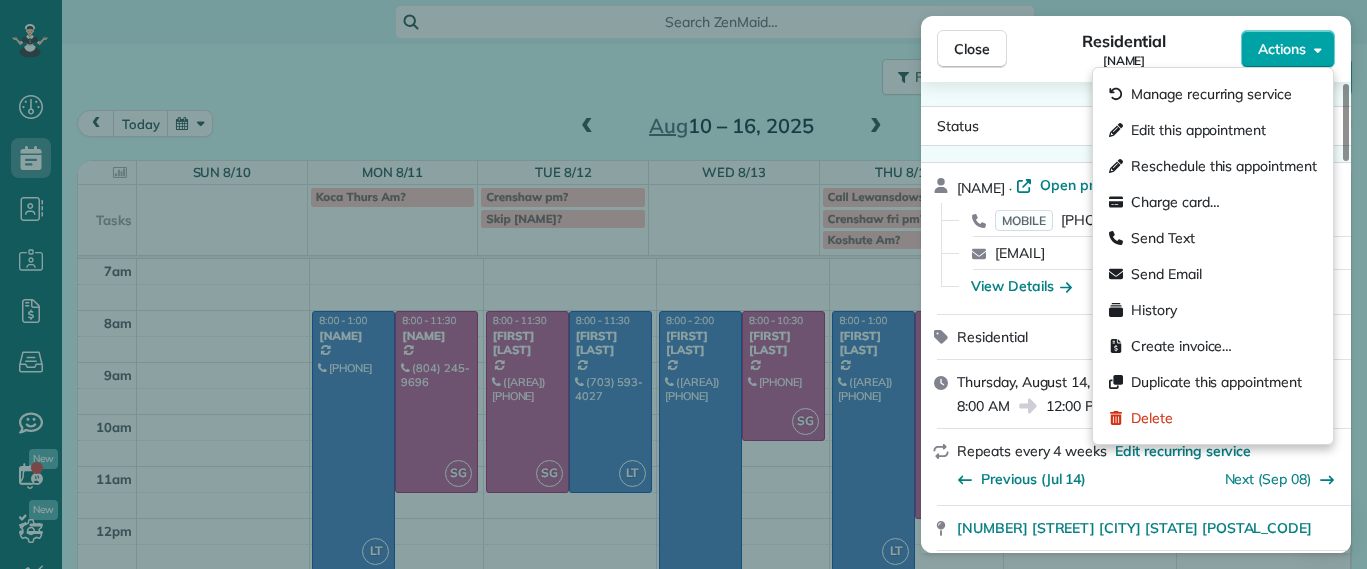 click on "Actions" at bounding box center (1288, 49) 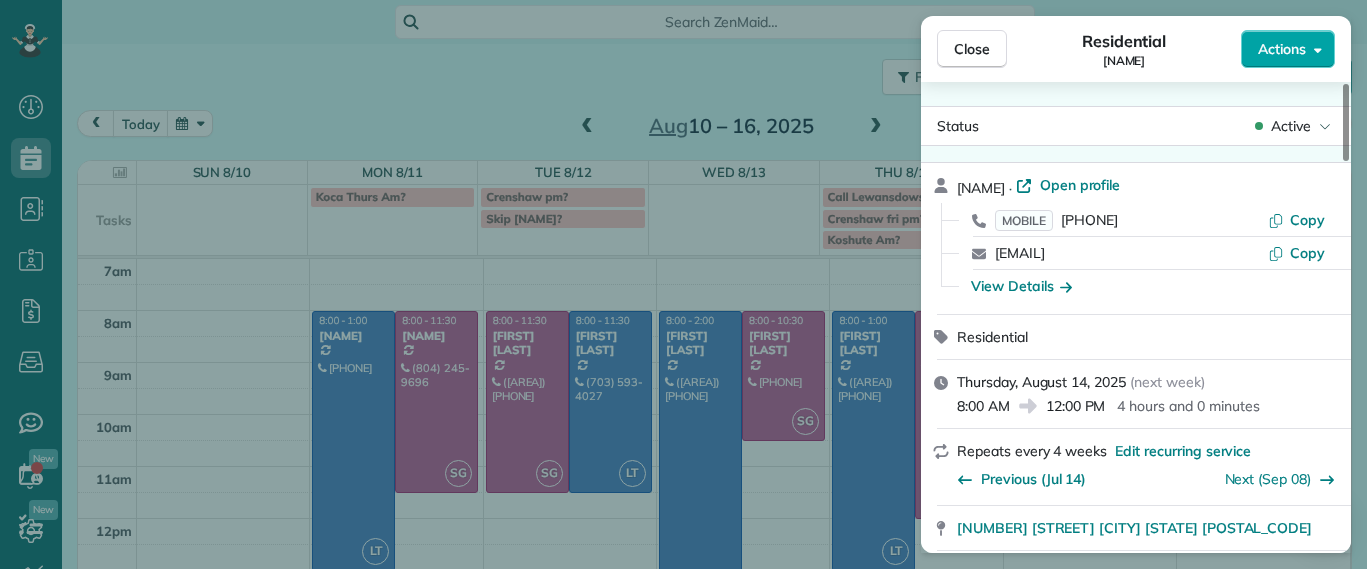 click on "Actions" at bounding box center (1288, 49) 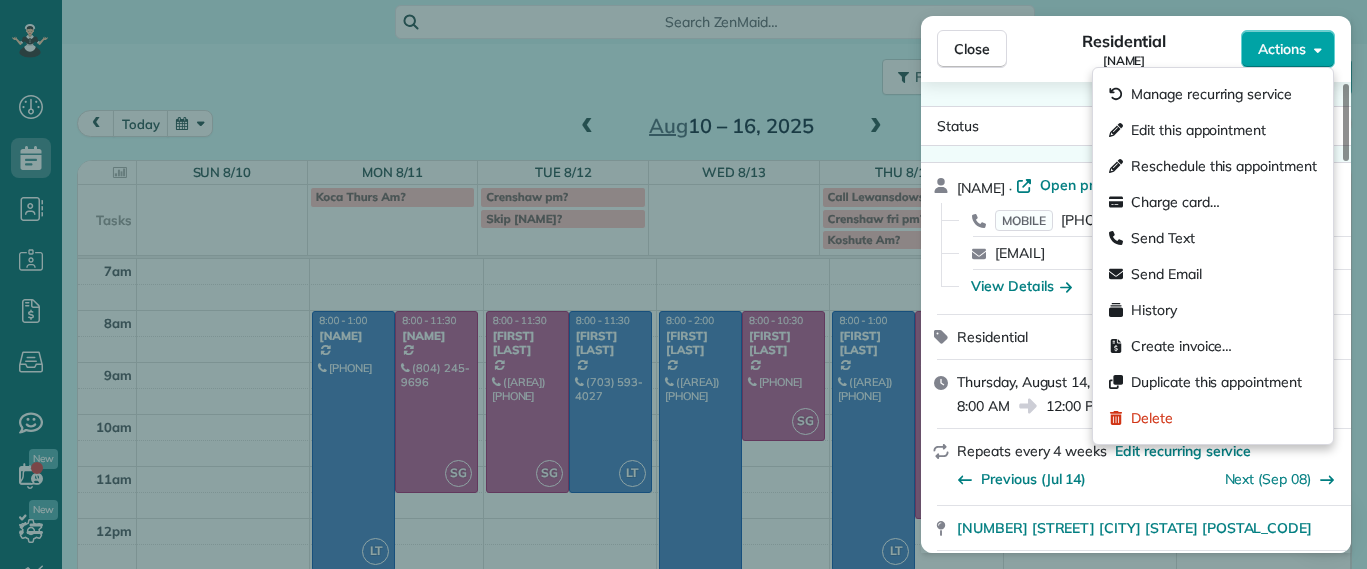 click on "Actions" at bounding box center [1288, 49] 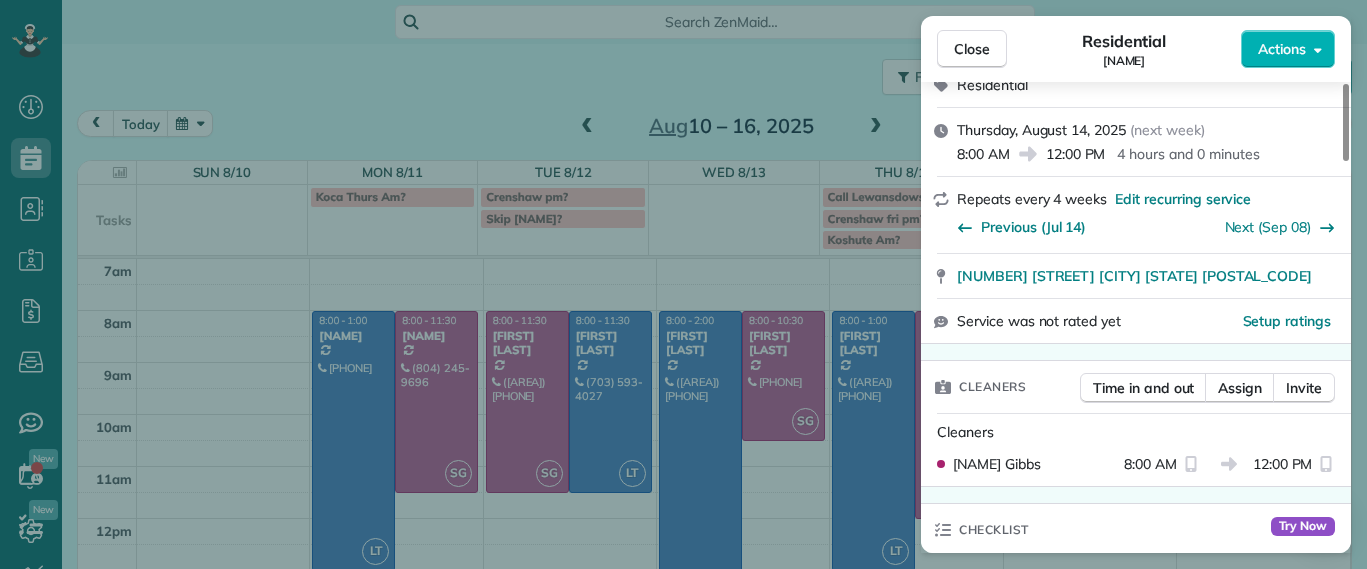 scroll, scrollTop: 0, scrollLeft: 0, axis: both 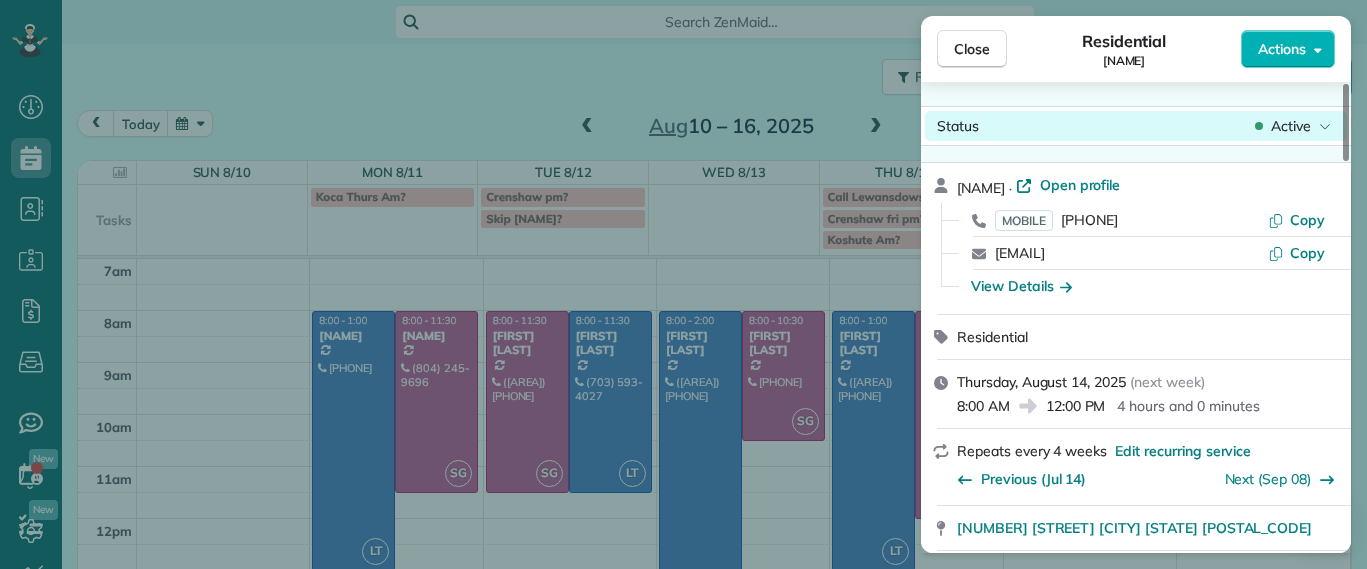 click 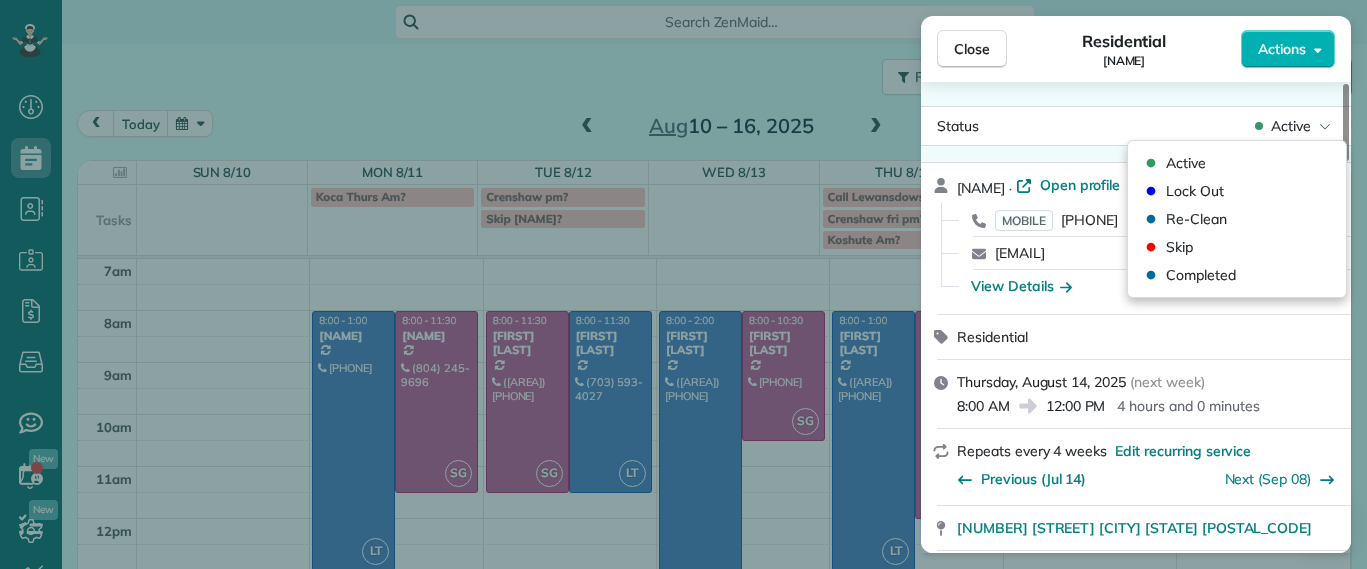 click on "Status Active Hannah Koca · Open profile MOBILE (804) 833-0595 Copy hannah.koca@gmail.com Copy View Details Residential Thursday, August 14, 2025 ( next week ) 8:00 AM 12:00 PM 4 hours and 0 minutes Repeats every 4 weeks Edit recurring service Previous (Jul 14) Next (Sep 08) 1620 Nottoway Avenue Richmond Virginia 23227 Service was not rated yet Setup ratings Cleaners Time in and out Assign Invite Cleaners Sophie   Gibbs 8:00 AM 12:00 PM Checklist Try Now Keep this appointment up to your standards. Stay on top of every detail, keep your cleaners organised, and your client happy. Assign a checklist Watch a 5 min demo Billing Billing actions Service Service Price (1x $208.00) $208.00 Add an item Overcharge $0.00 Discount $0.00 Coupon discount - Primary tax - Secondary tax - Total appointment price $208.00 Tips collected $0.00 Unpaid Mark as paid Total including tip $208.00 Get paid online in no-time! Send an invoice and reward your cleaners with tips Charge customer credit card Appointment custom fields - Notes" at bounding box center [1136, 317] 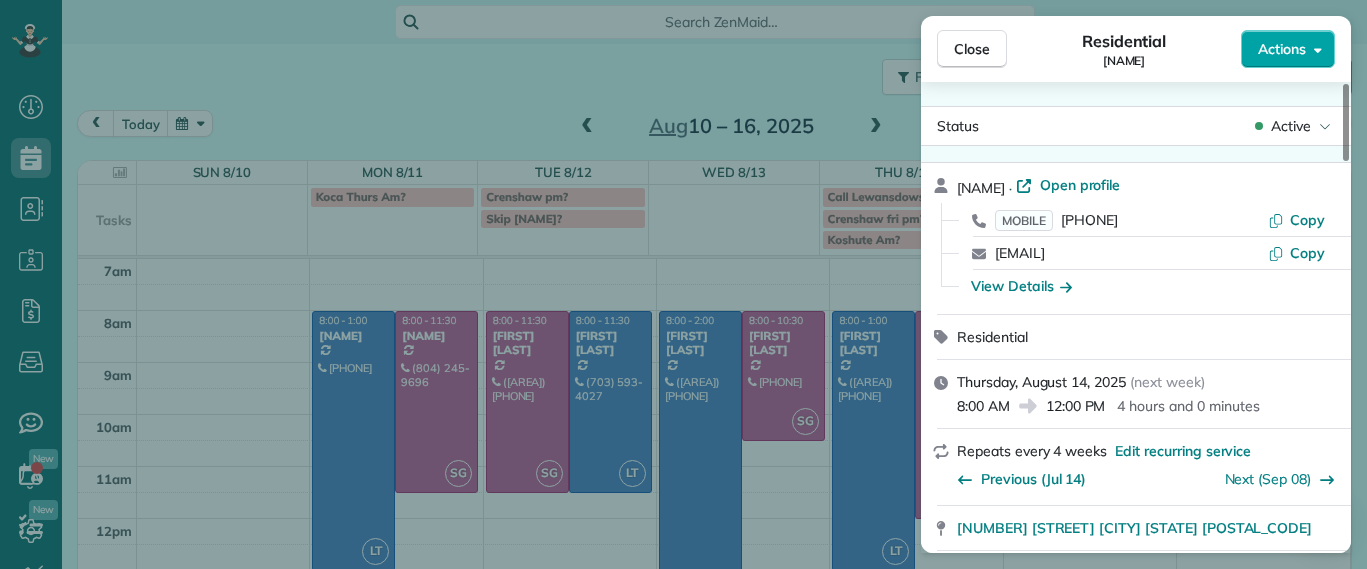 click on "Actions" at bounding box center (1282, 49) 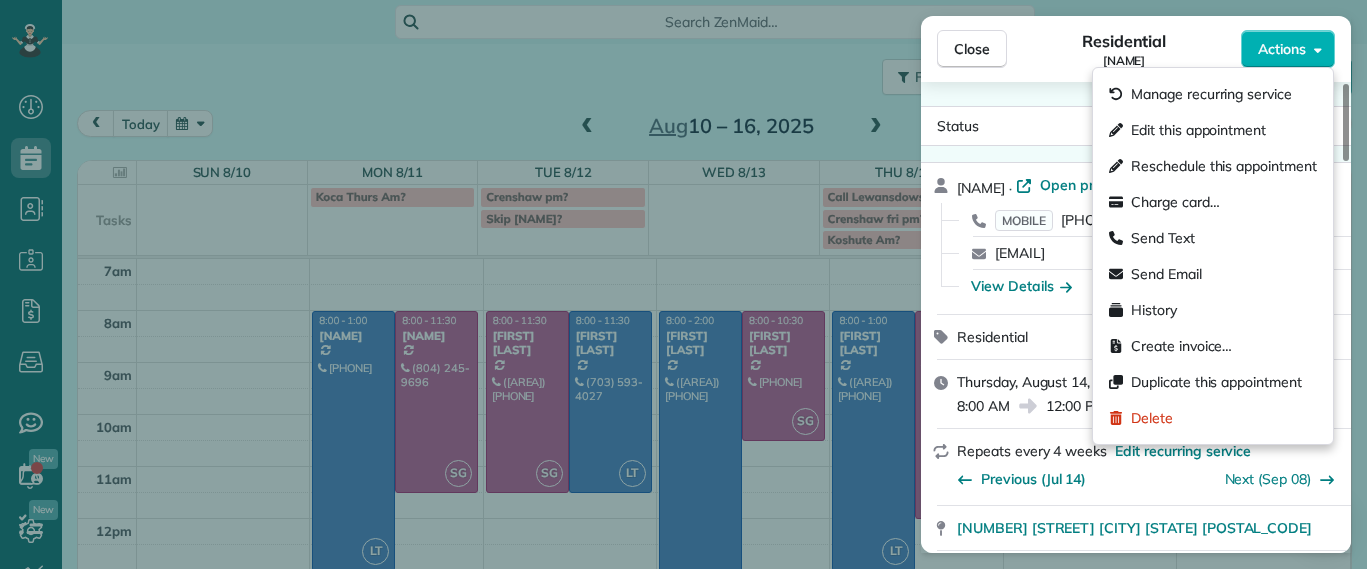 click on "Manage recurring service Edit this appointment Reschedule this appointment Charge card… Send Text Send Email History Create invoice… Duplicate this appointment Delete" at bounding box center (1213, 256) 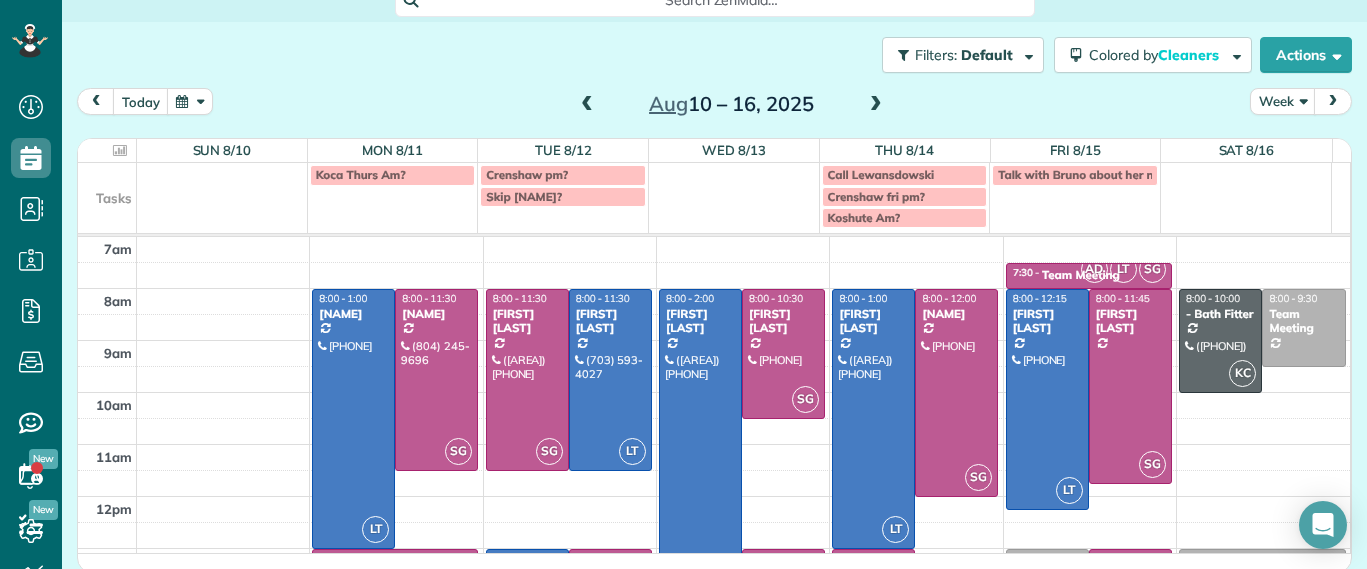 scroll, scrollTop: 26, scrollLeft: 0, axis: vertical 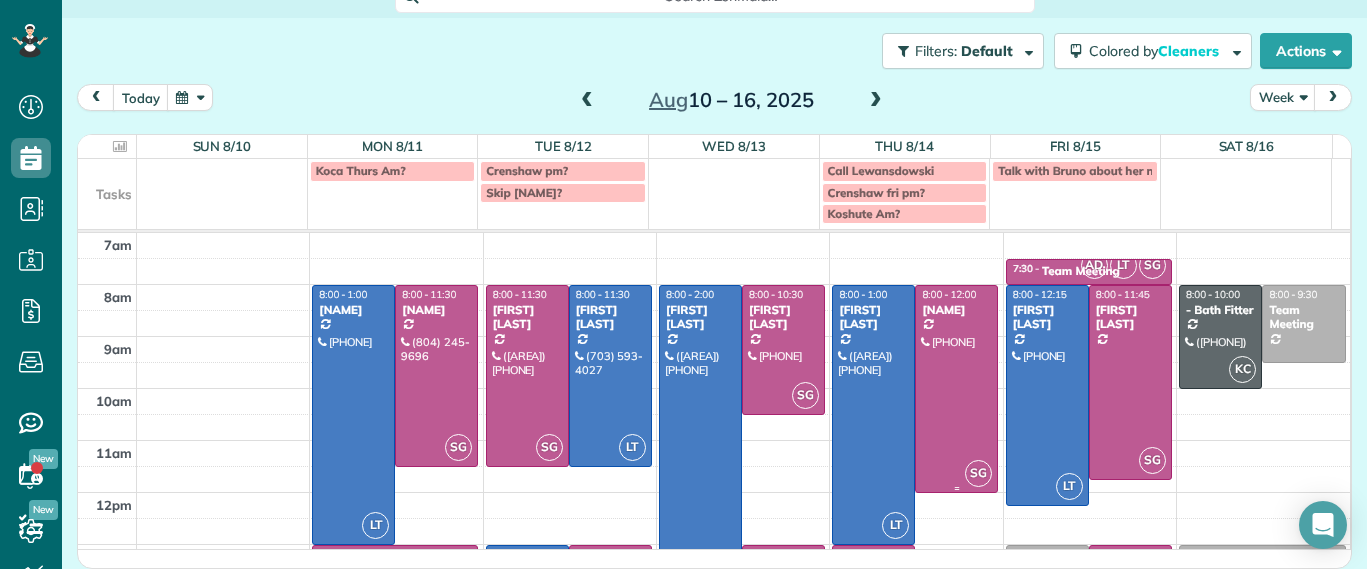 click at bounding box center [956, 389] 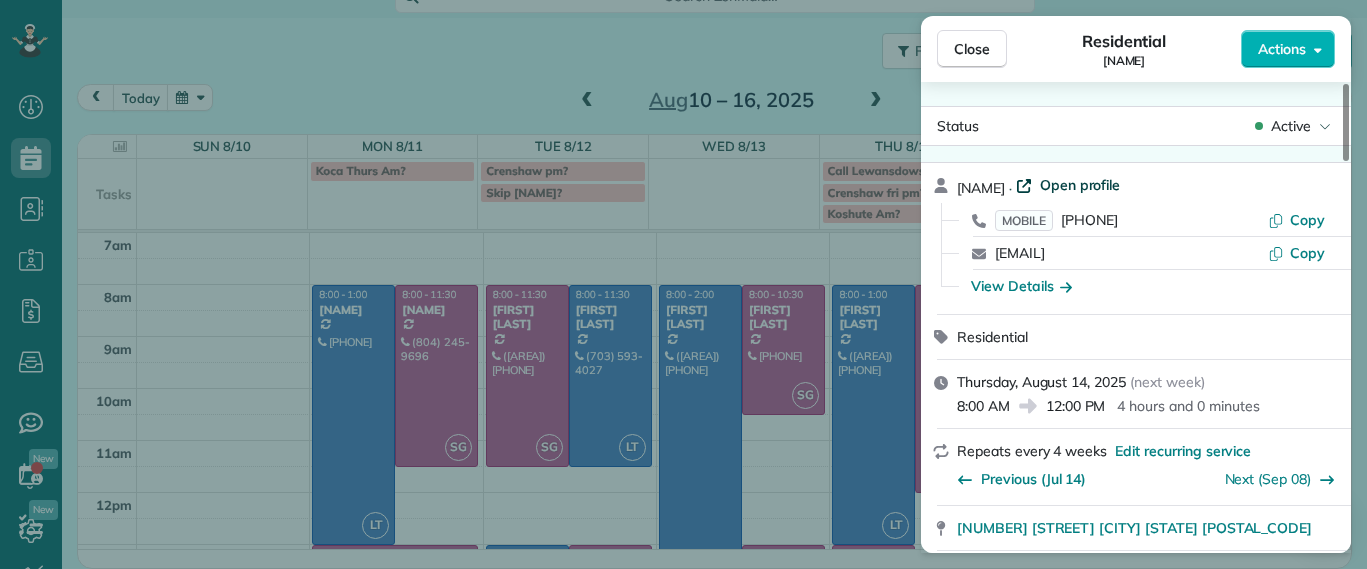 click on "Open profile" at bounding box center (1080, 185) 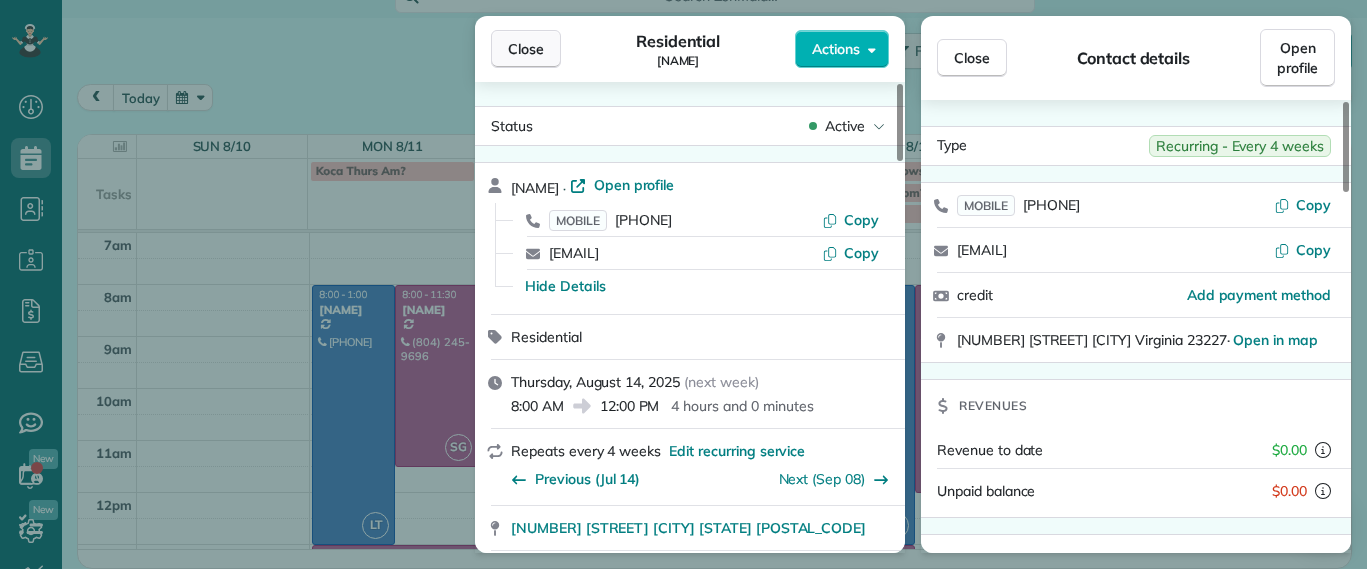 click on "Close" at bounding box center (526, 49) 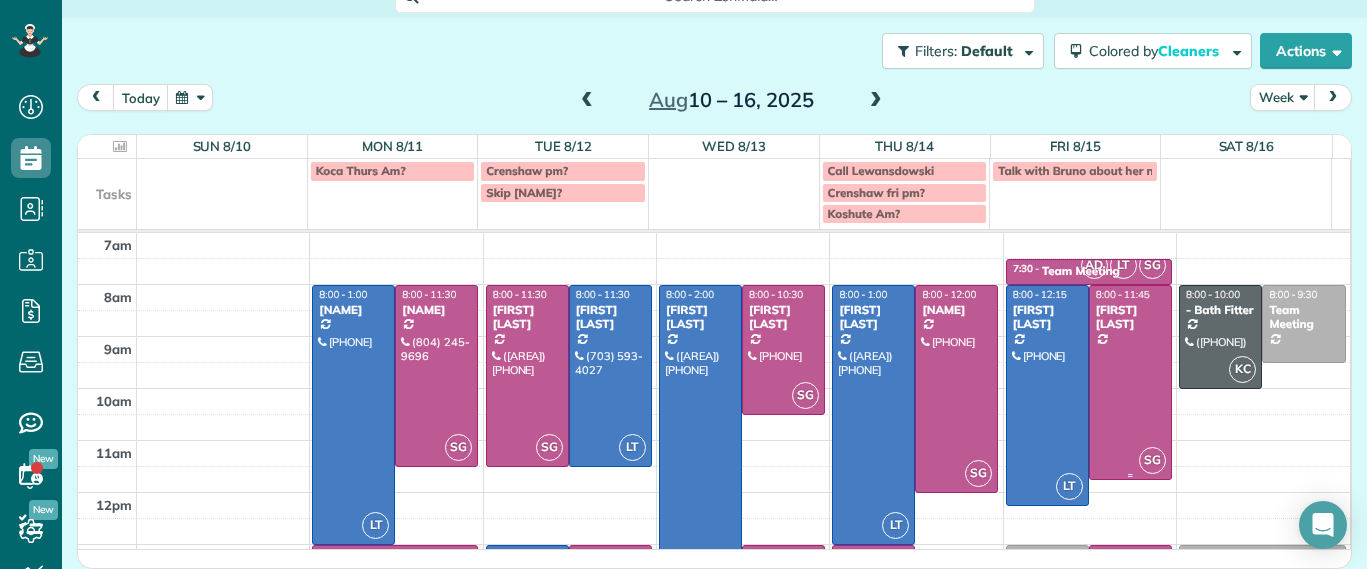click on "Jill McCormack" at bounding box center (1130, 317) 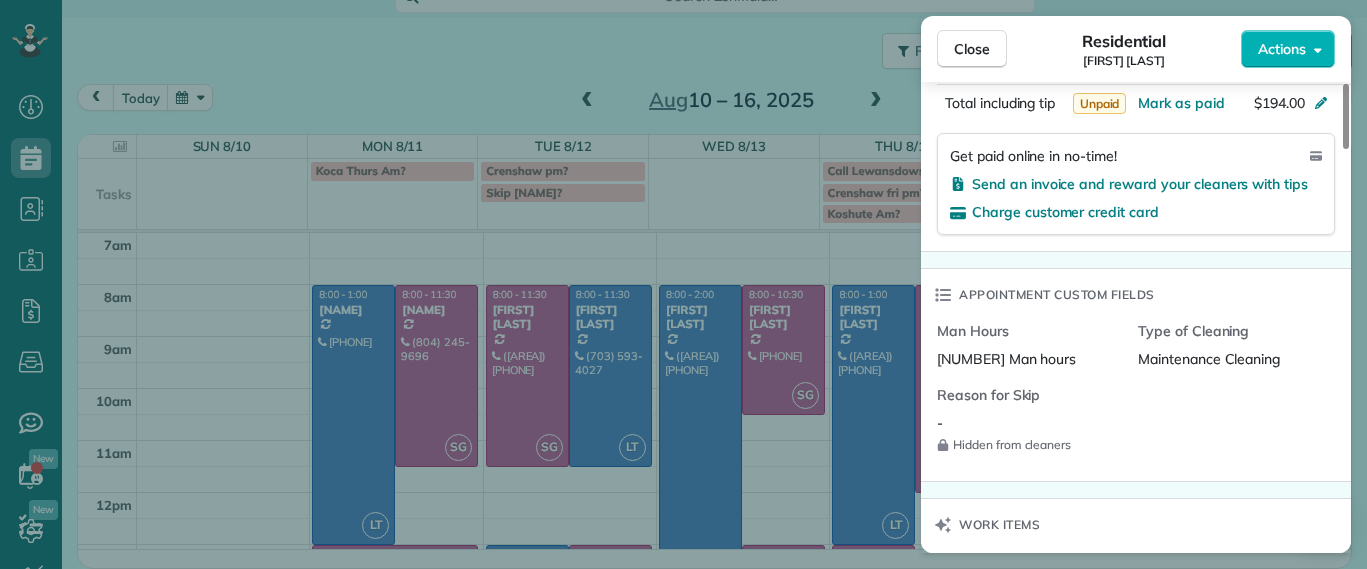 scroll, scrollTop: 1625, scrollLeft: 0, axis: vertical 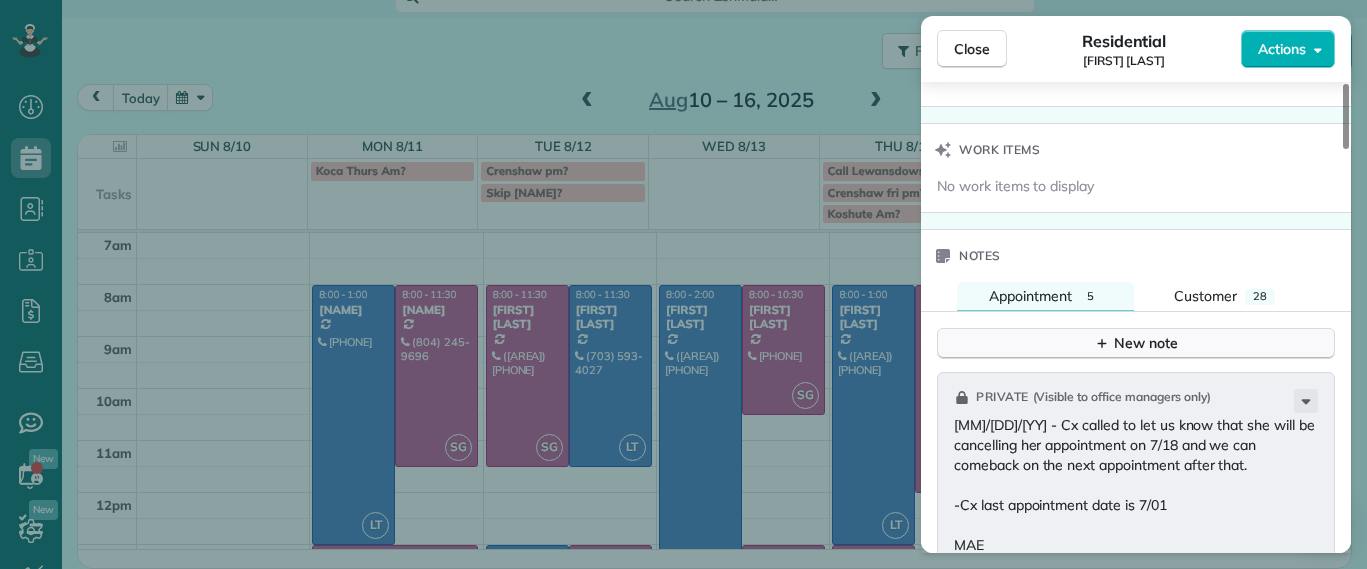 click on "New note" at bounding box center [1136, 343] 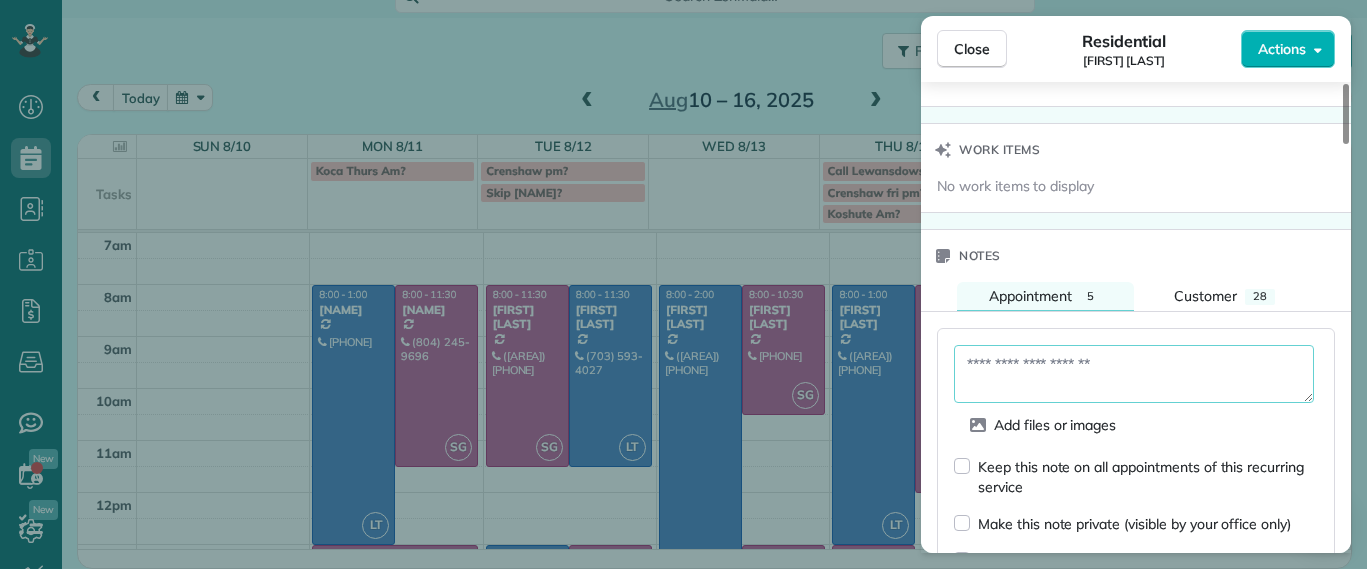 click at bounding box center (1134, 374) 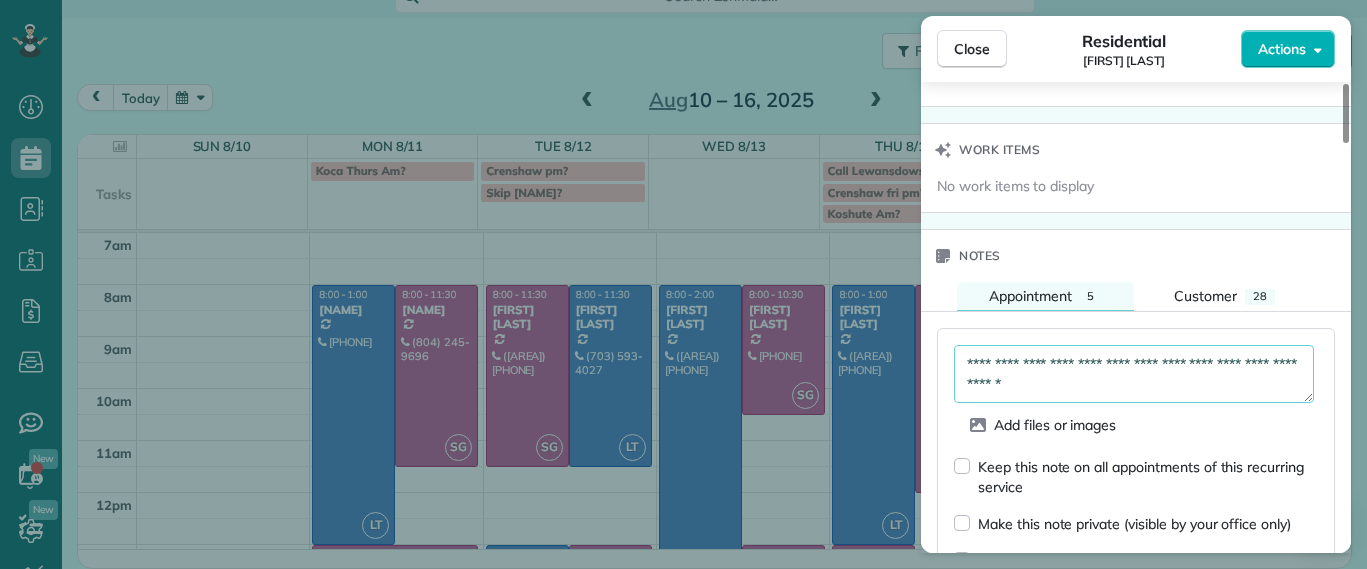 scroll, scrollTop: 32, scrollLeft: 0, axis: vertical 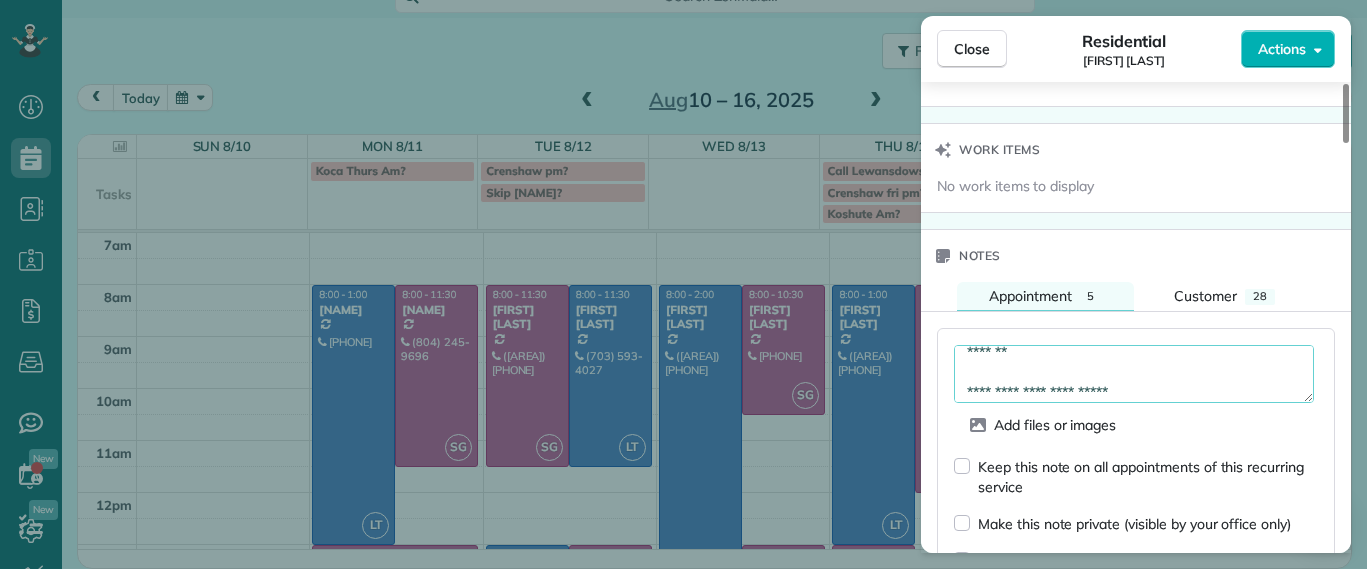 type on "**********" 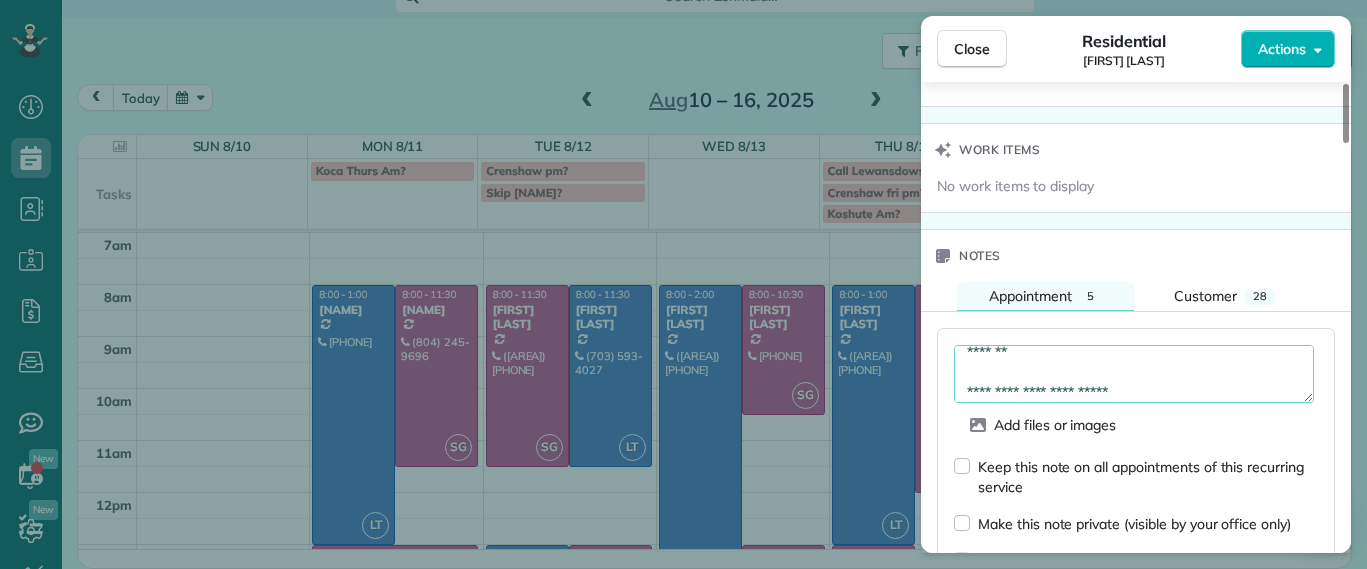 scroll, scrollTop: 40, scrollLeft: 0, axis: vertical 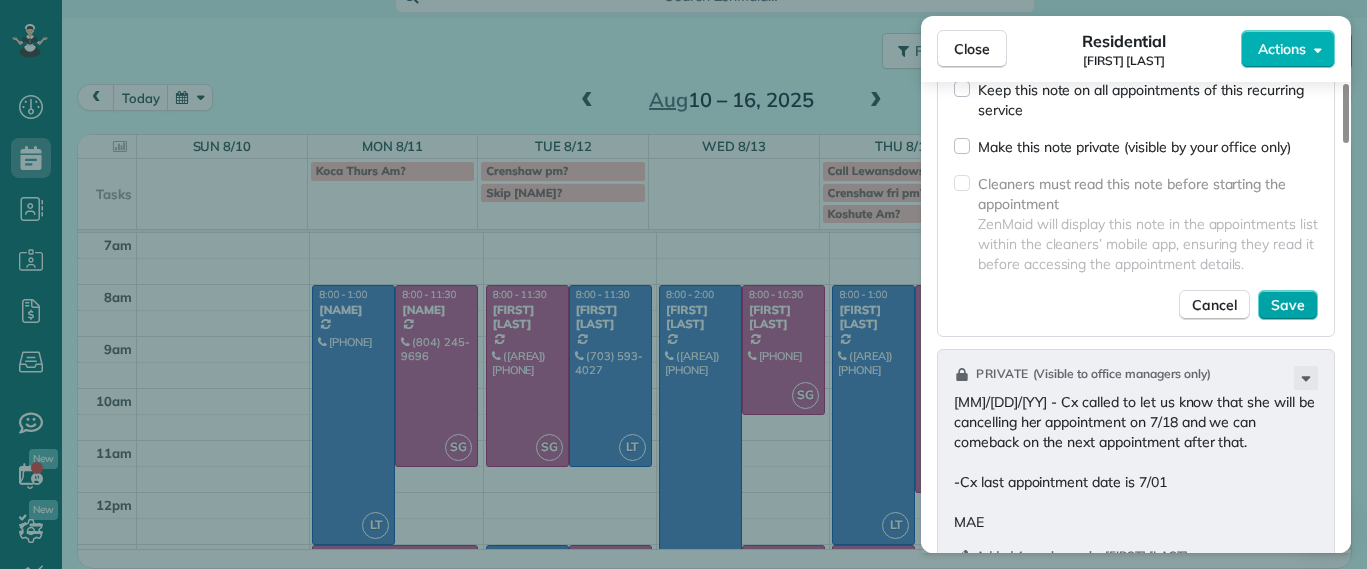 click on "Save" at bounding box center [1288, 305] 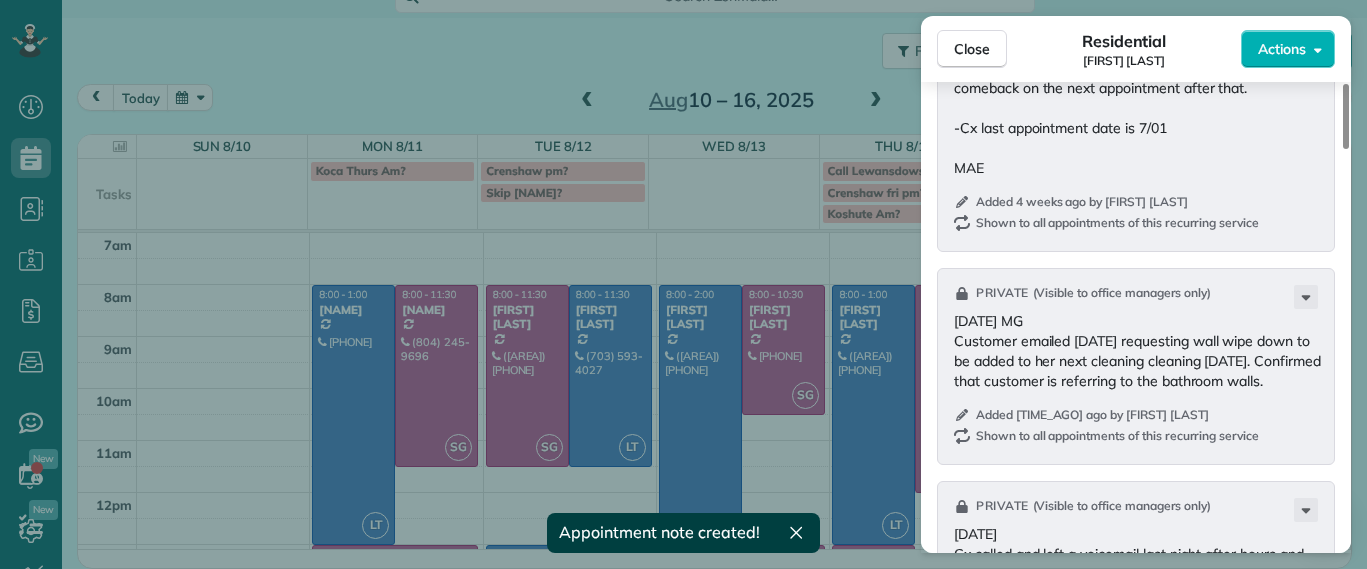 click on "Close" at bounding box center (972, 49) 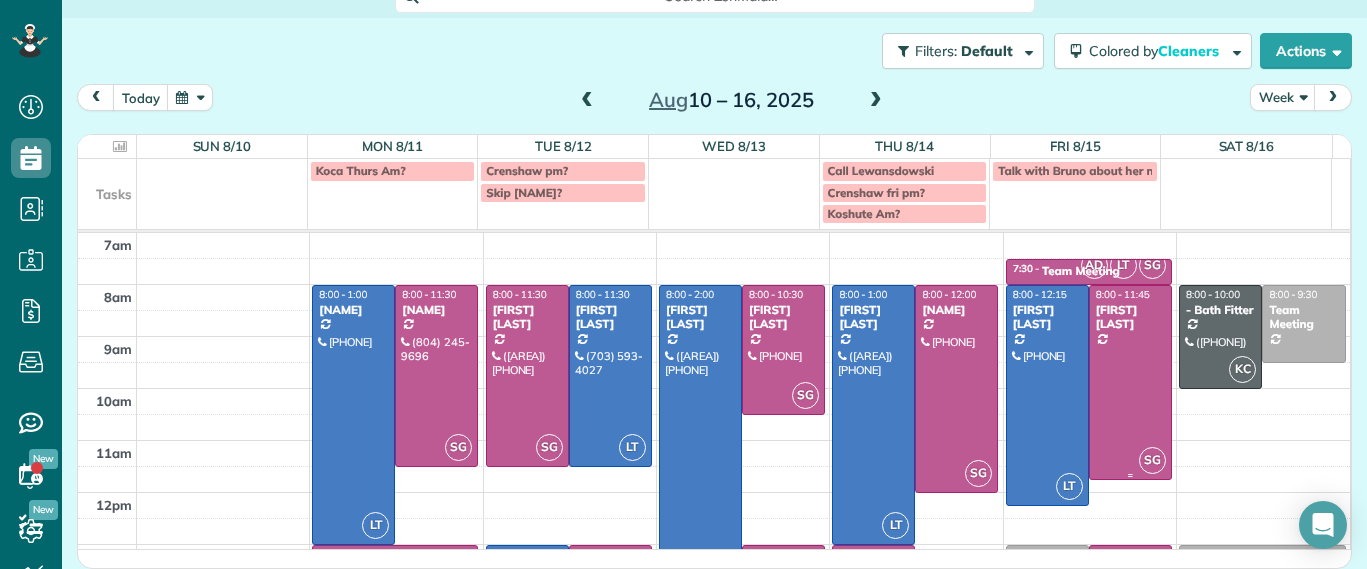drag, startPoint x: 1098, startPoint y: 359, endPoint x: 1119, endPoint y: 364, distance: 21.587032 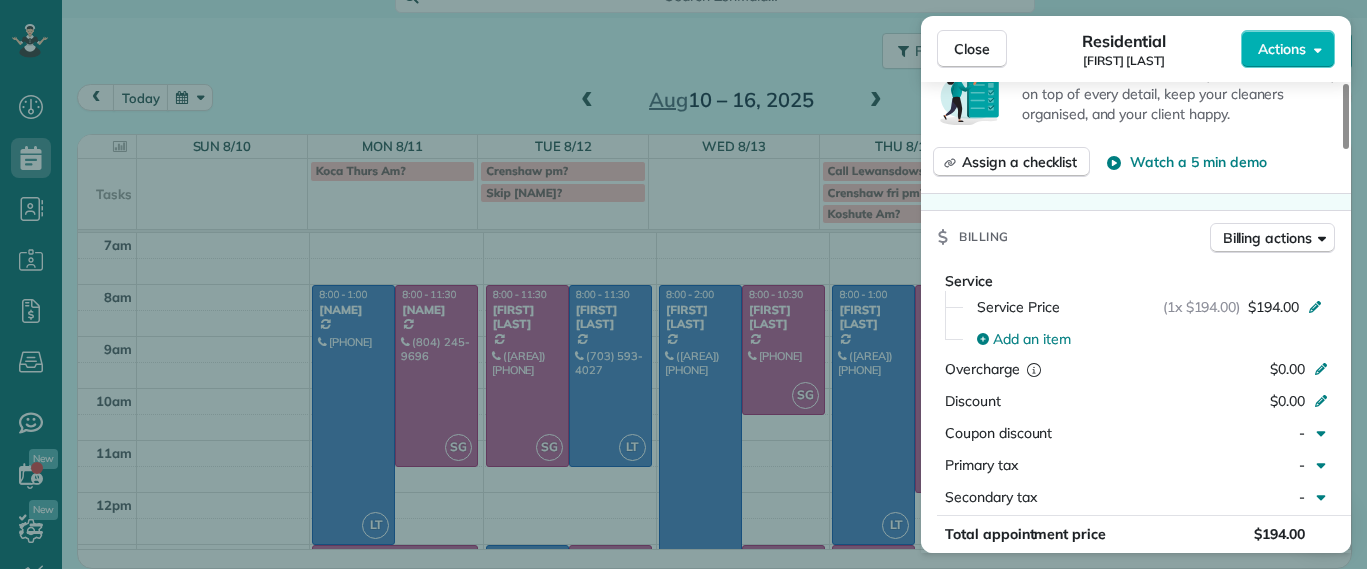 scroll, scrollTop: 0, scrollLeft: 0, axis: both 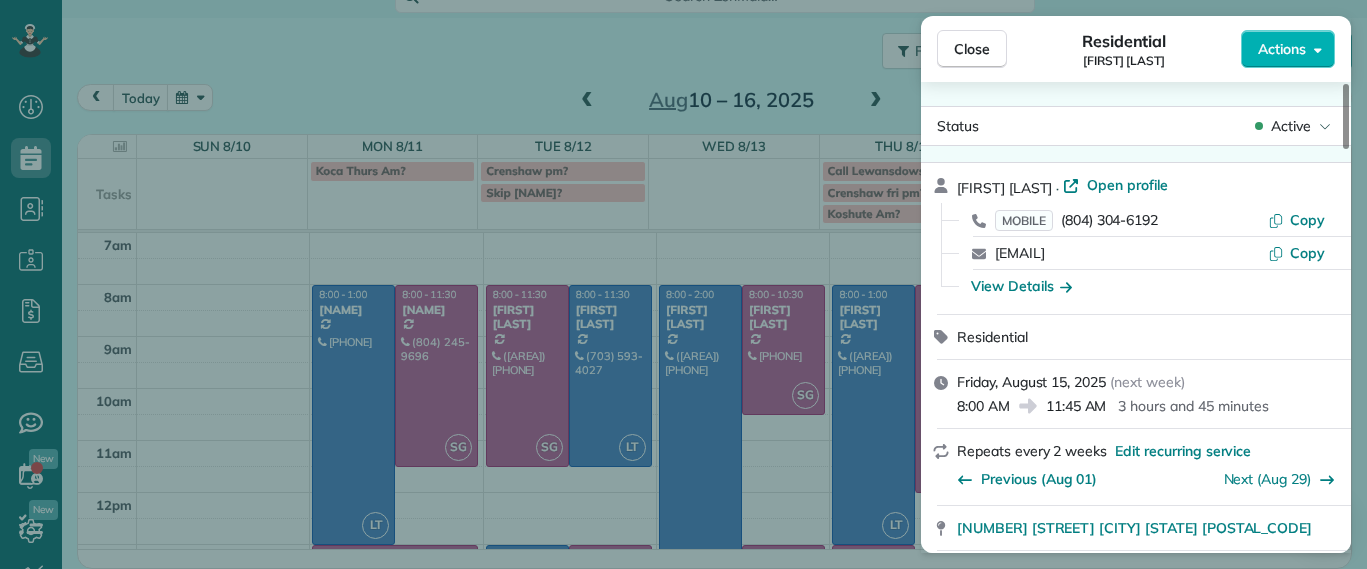drag, startPoint x: 1289, startPoint y: 78, endPoint x: 1267, endPoint y: 69, distance: 23.769728 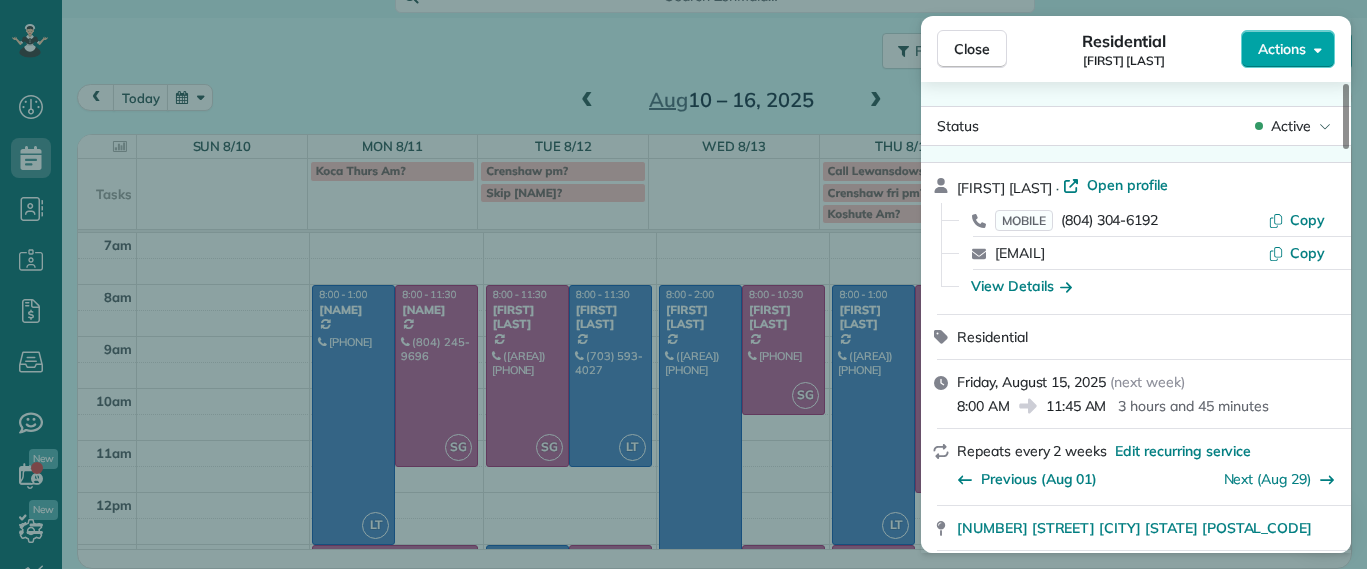 click on "Close Residential Jill McCormack Actions Status Active Jill McCormack · Open profile MOBILE (804) 304-6192 Copy jillmac3@gmail.com Copy View Details Residential Friday, August 15, 2025 ( next week ) 8:00 AM 11:45 AM 3 hours and 45 minutes Repeats every 2 weeks Edit recurring service Previous (Aug 01) Next (Aug 29) 1022 W 45th Street Richmond VA 23225 Service was not rated yet Setup ratings Cleaners Time in and out Assign Invite Cleaners Sophie   Gibbs 8:00 AM 11:45 AM Checklist Try Now Keep this appointment up to your standards. Stay on top of every detail, keep your cleaners organised, and your client happy. Assign a checklist Watch a 5 min demo Billing Billing actions Service Service Price (1x $194.00) $194.00 Add an item Overcharge $0.00 Discount $0.00 Coupon discount - Primary tax - Secondary tax - Total appointment price $194.00 Tips collected $0.00 Unpaid Mark as paid Total including tip $194.00 Get paid online in no-time! Send an invoice and reward your cleaners with tips Charge customer credit card -" at bounding box center (683, 0) 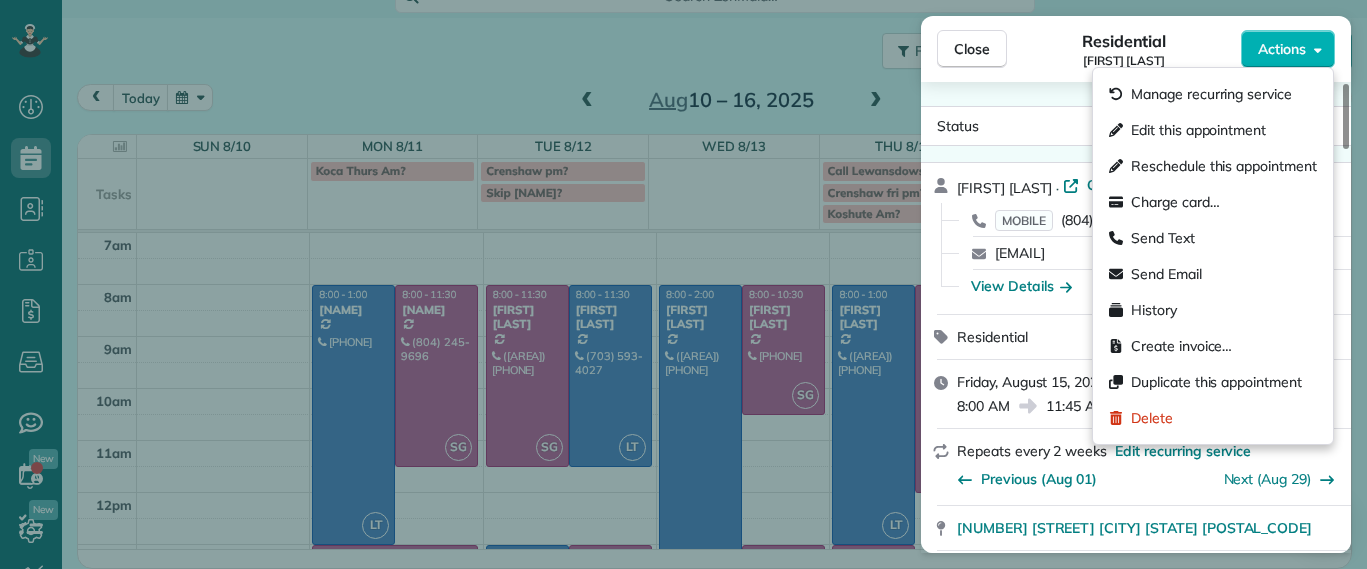 click on "Manage recurring service Edit this appointment Reschedule this appointment Charge card… Send Text Send Email History Create invoice… Duplicate this appointment Delete" at bounding box center (1213, 256) 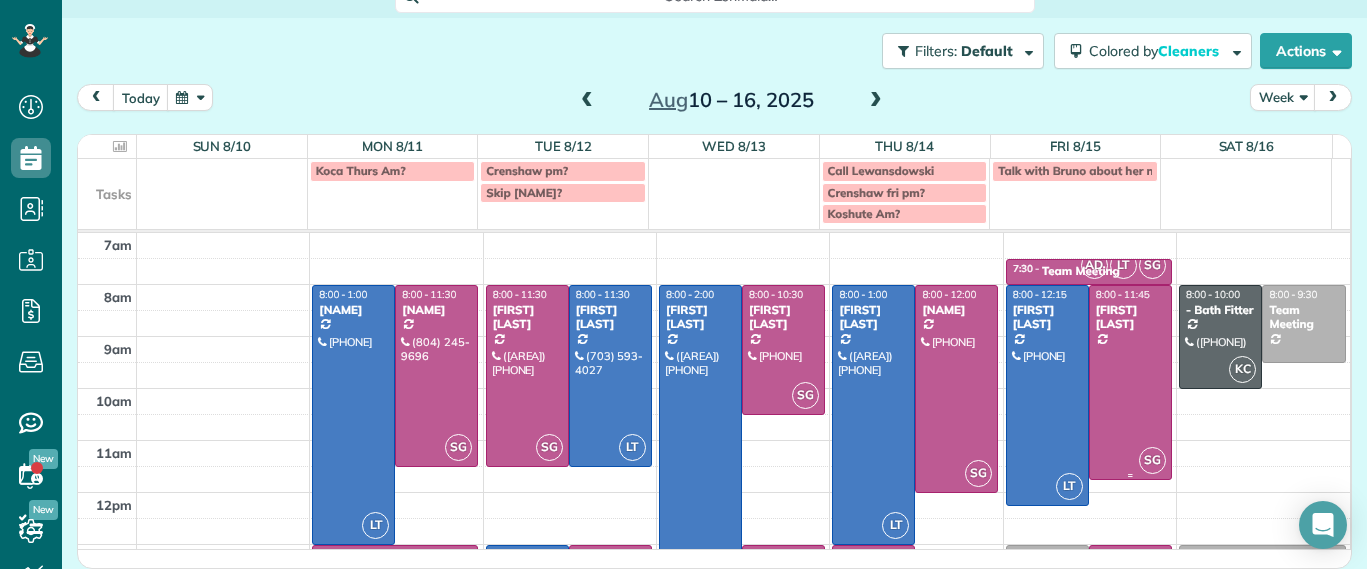click at bounding box center [1130, 382] 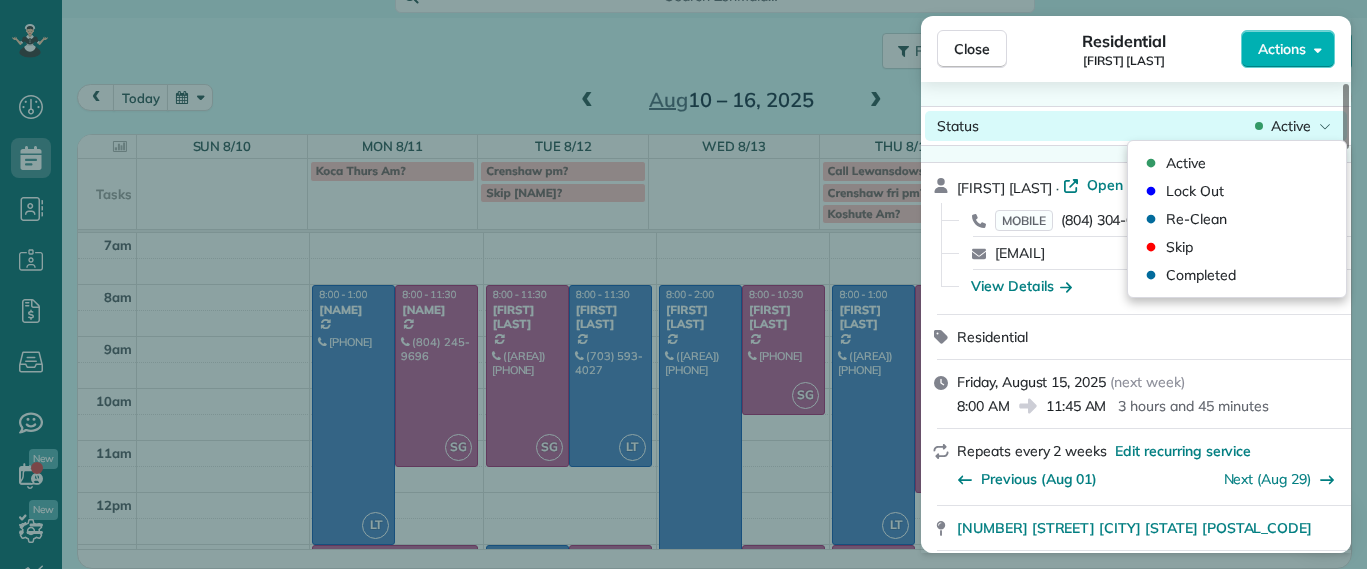 click on "Status Active" at bounding box center [1136, 126] 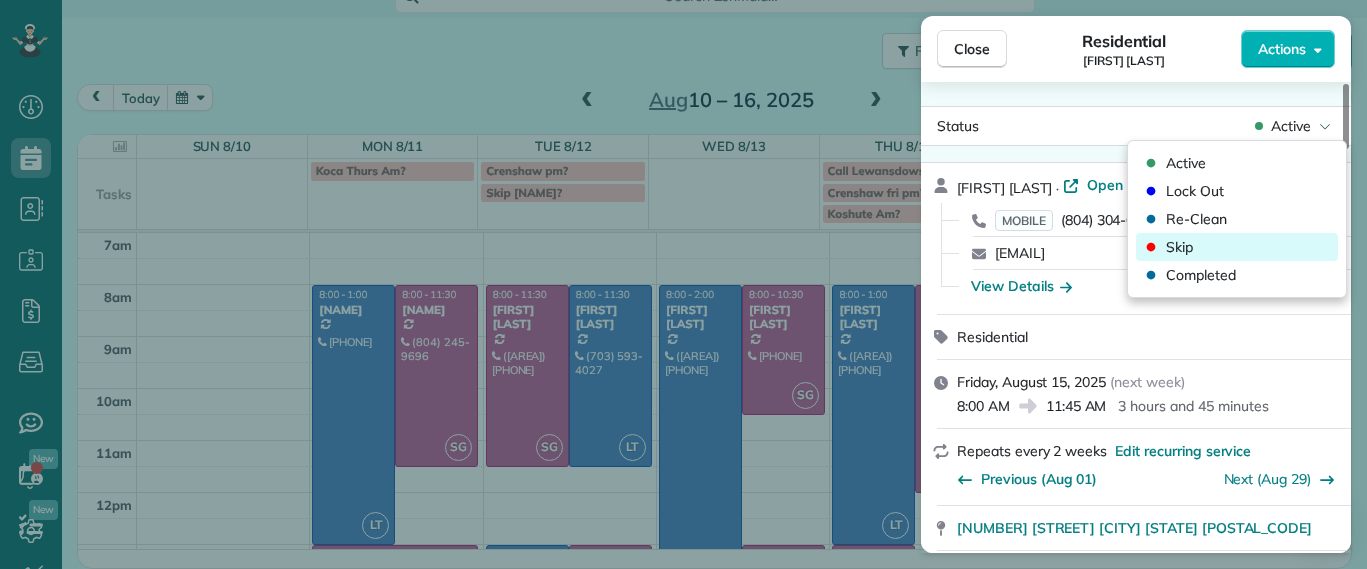 click on "Skip" at bounding box center [1179, 247] 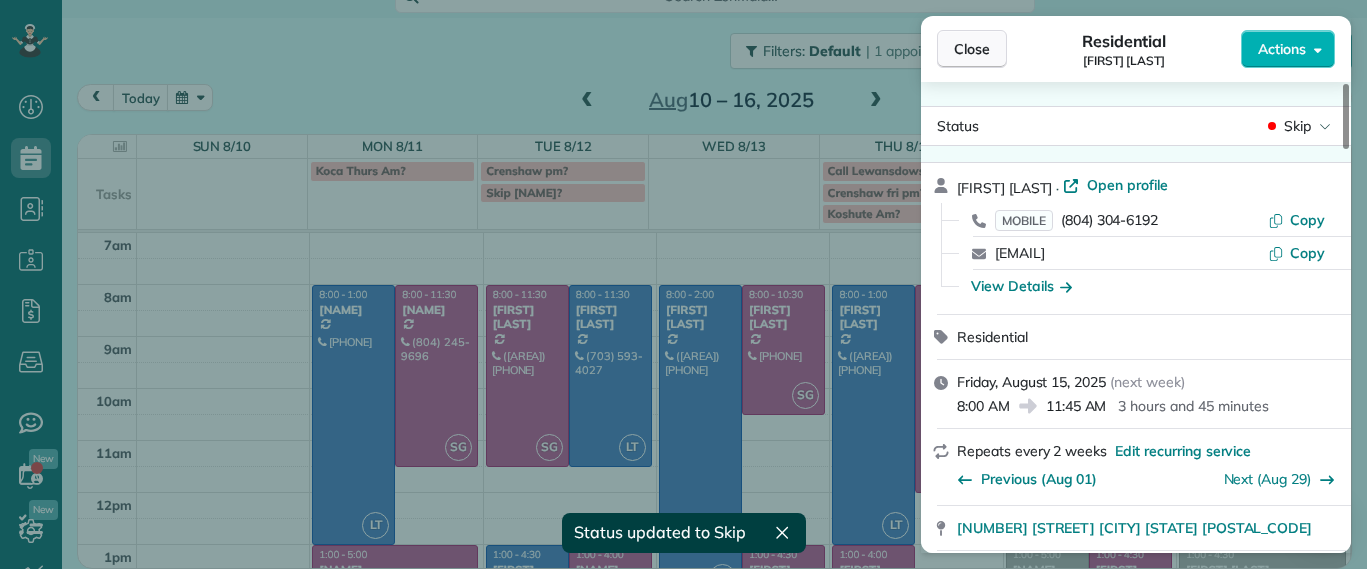 click on "Close" at bounding box center (972, 49) 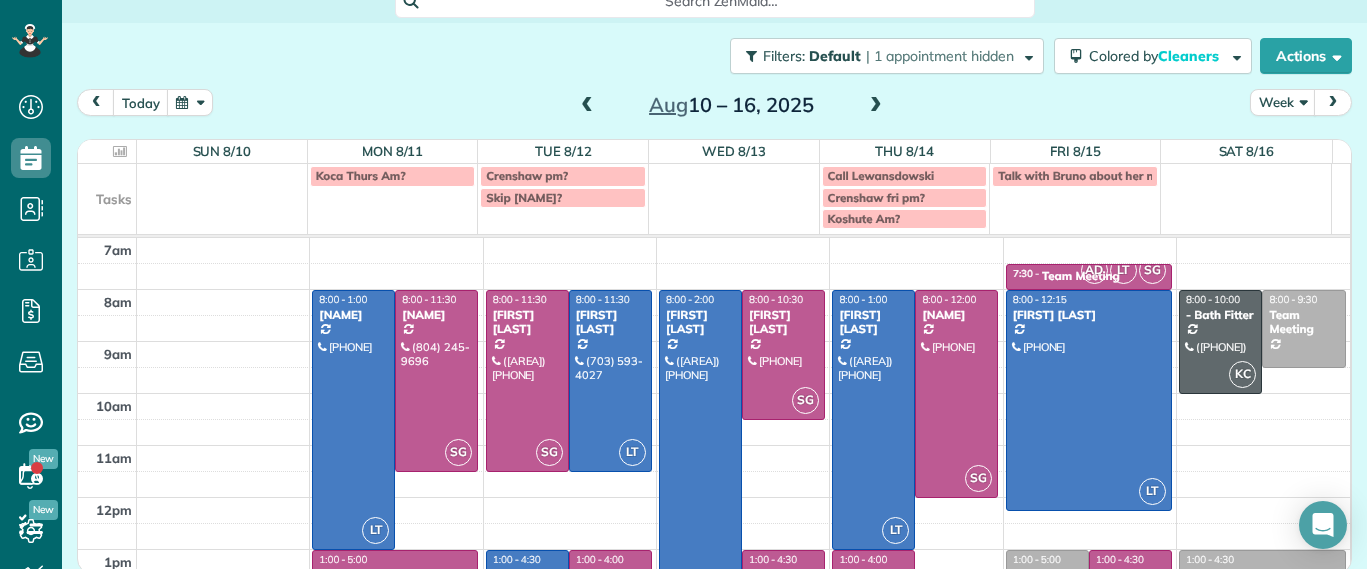 scroll, scrollTop: 26, scrollLeft: 0, axis: vertical 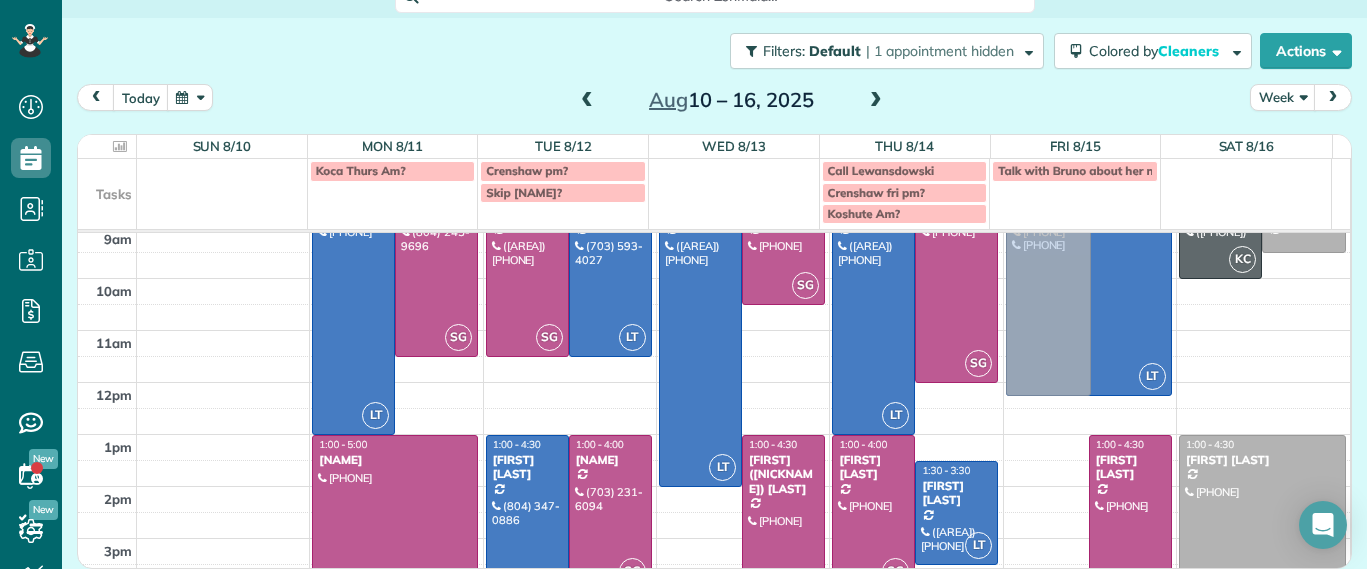 drag, startPoint x: 1022, startPoint y: 511, endPoint x: 1031, endPoint y: 269, distance: 242.1673 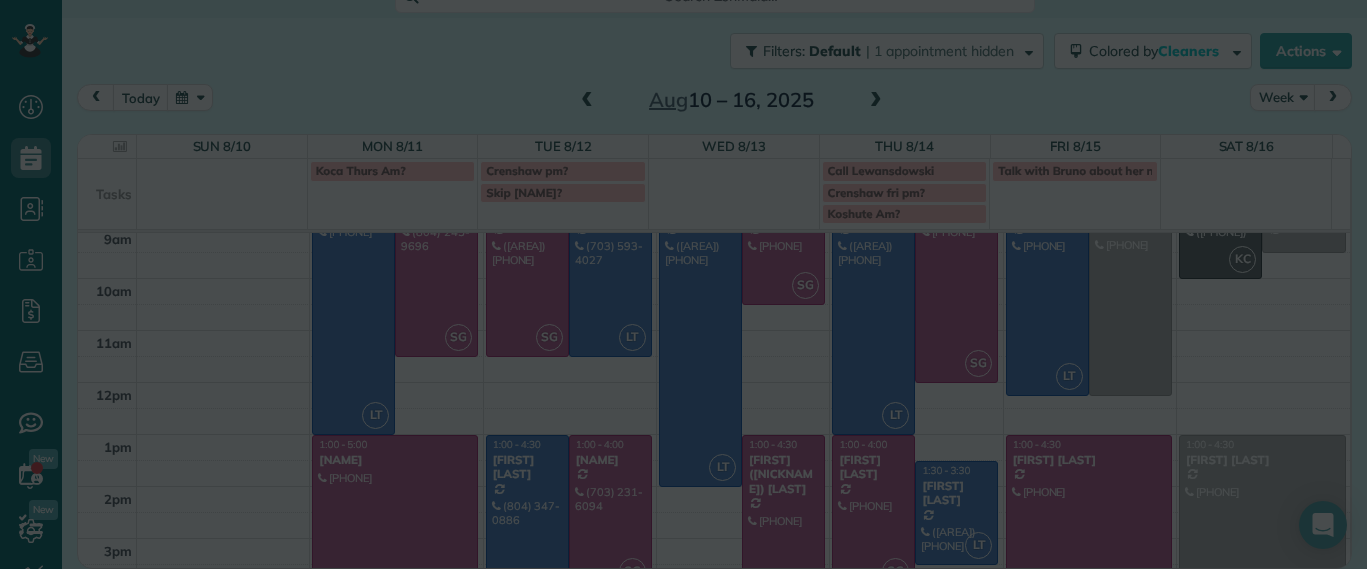 scroll, scrollTop: 24, scrollLeft: 0, axis: vertical 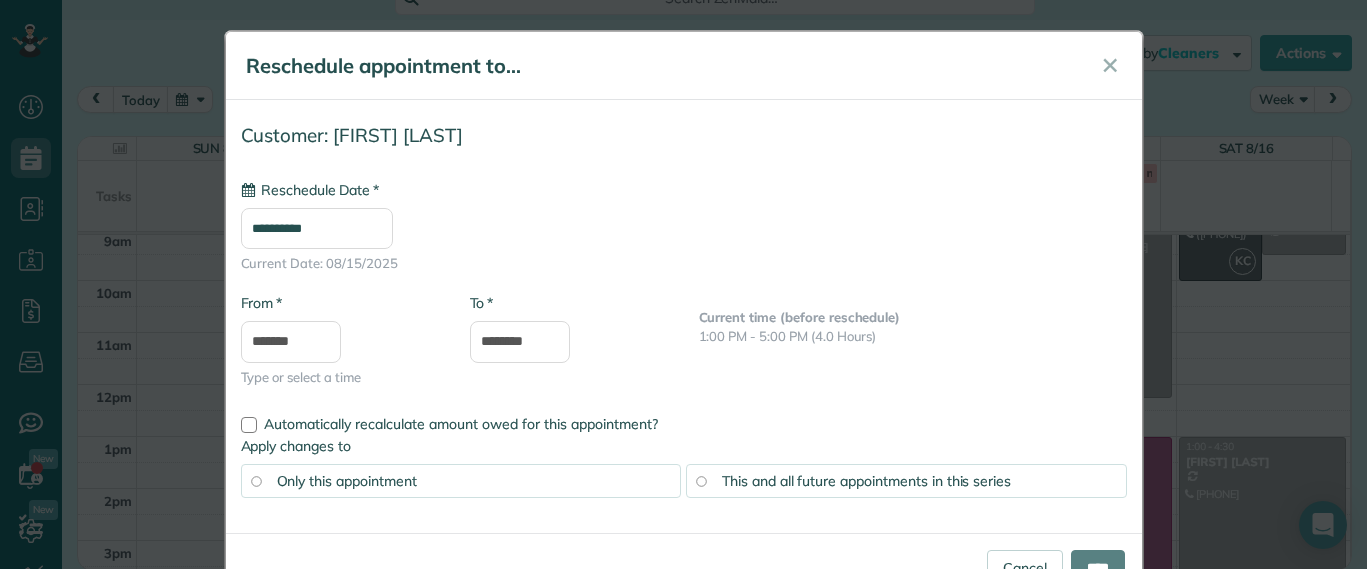 type on "**********" 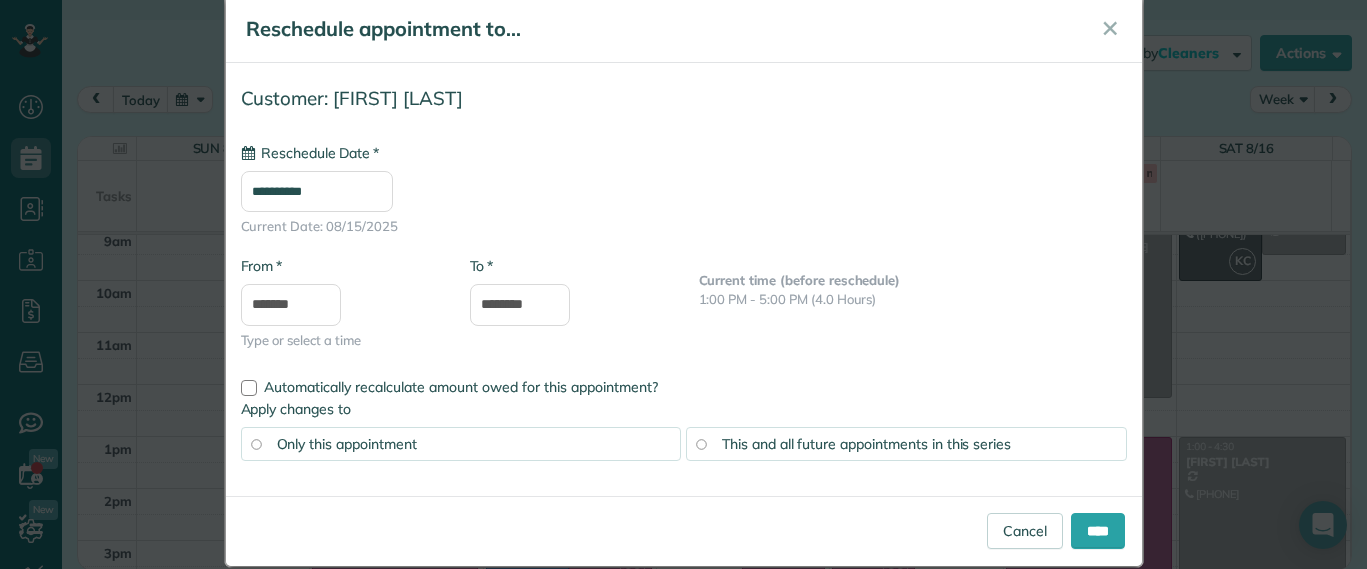 scroll, scrollTop: 66, scrollLeft: 0, axis: vertical 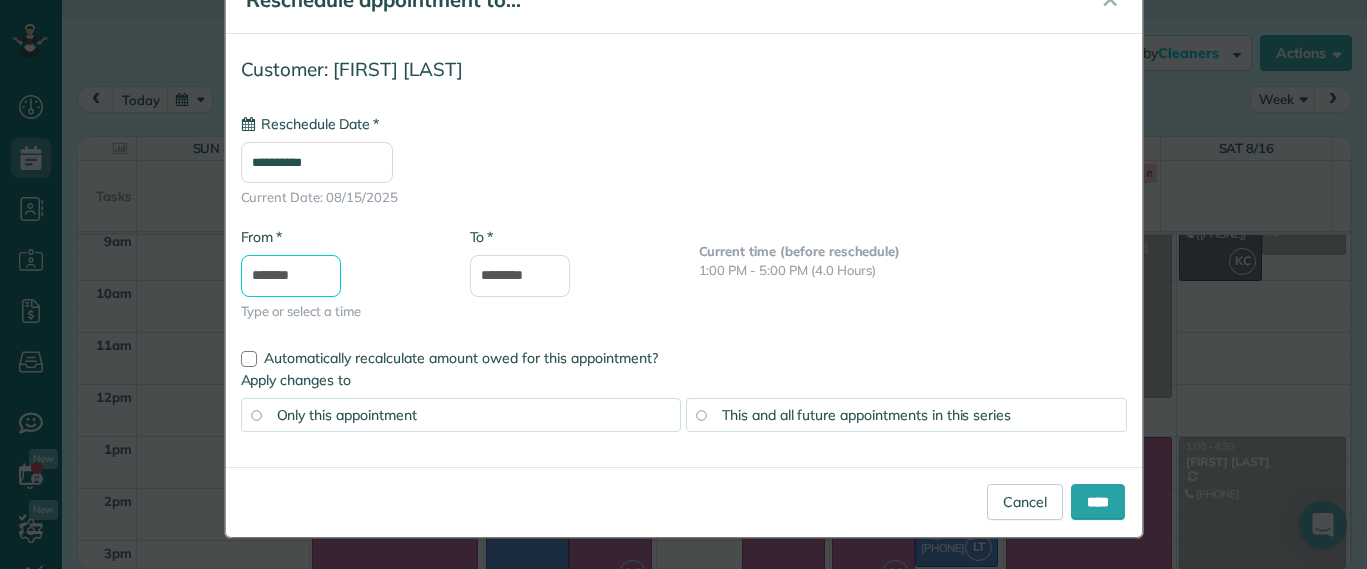 click on "*******" at bounding box center [291, 276] 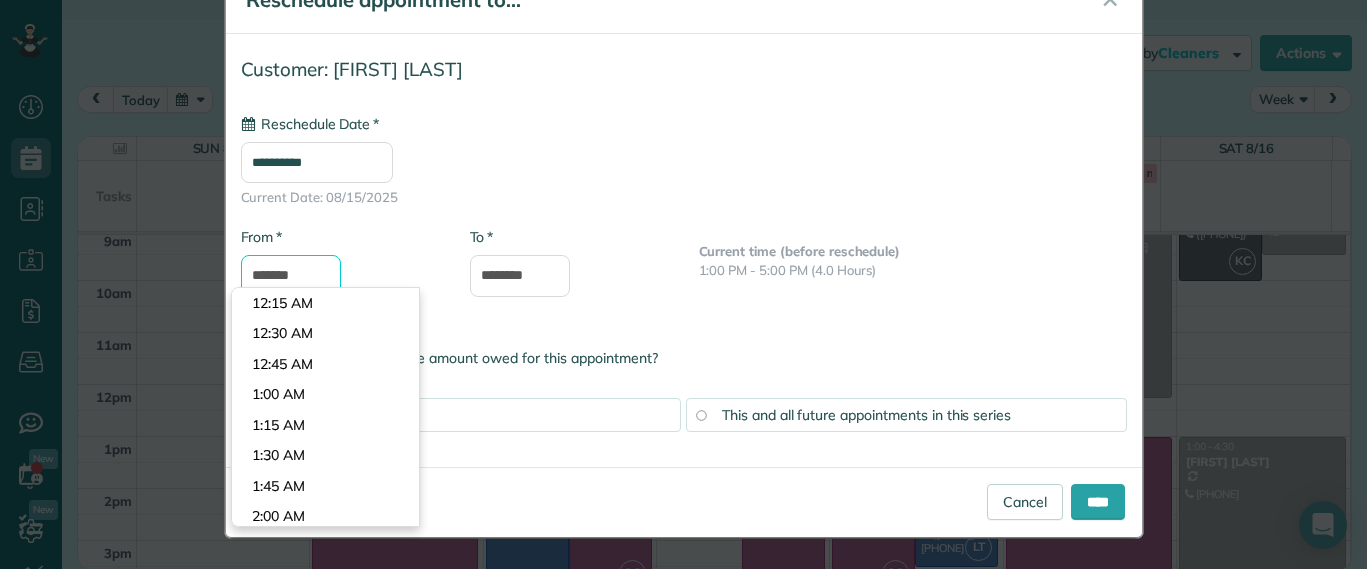 scroll, scrollTop: 946, scrollLeft: 0, axis: vertical 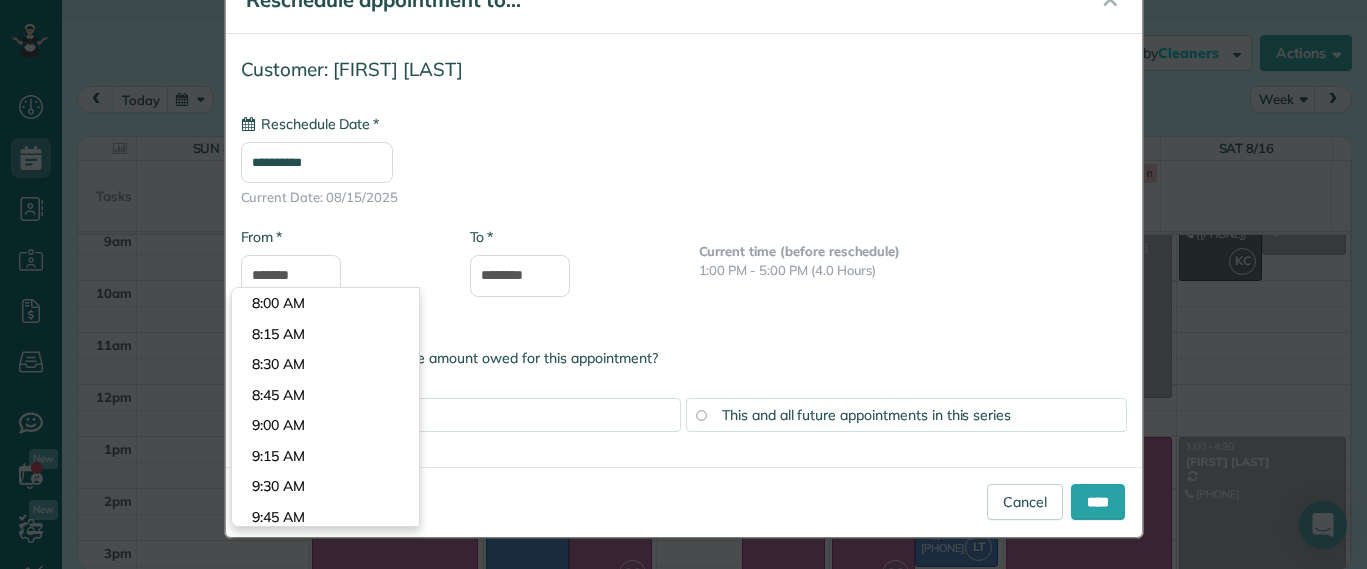 type on "*******" 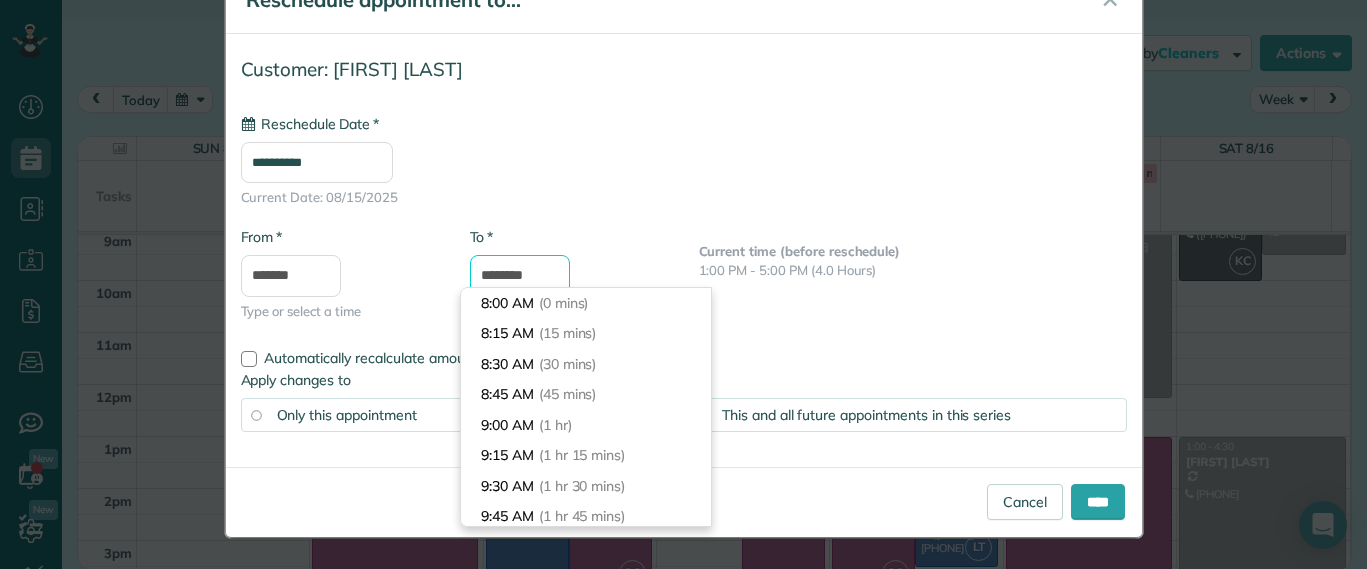 click on "********" at bounding box center [520, 276] 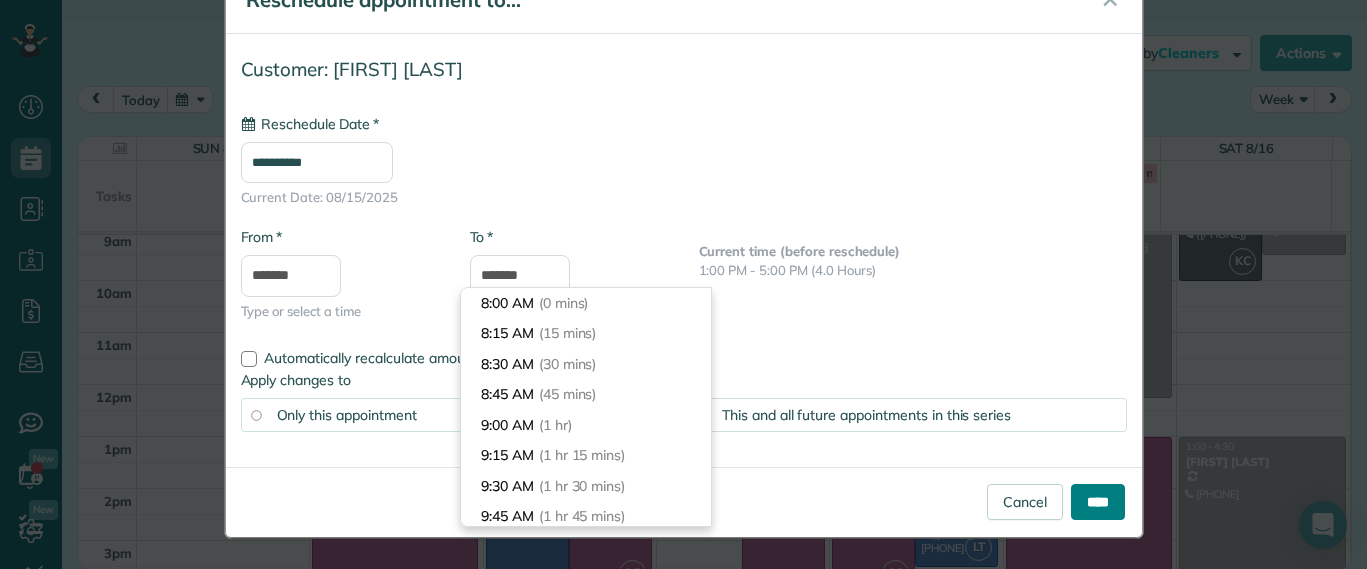 type on "********" 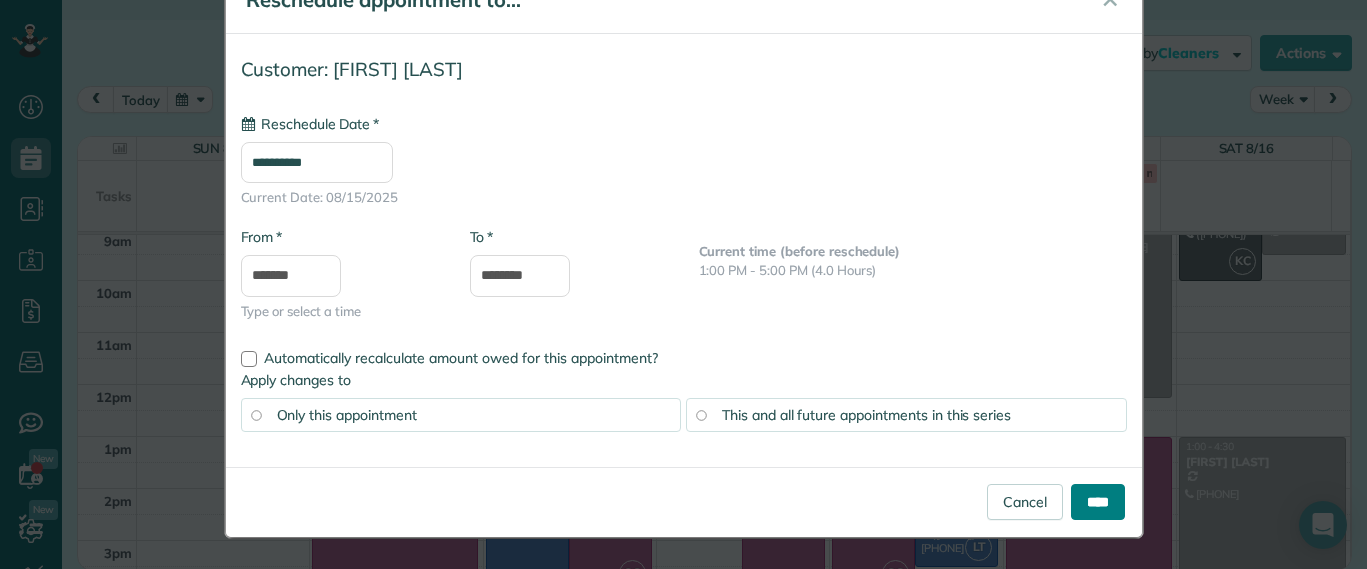 click on "****" at bounding box center (1098, 502) 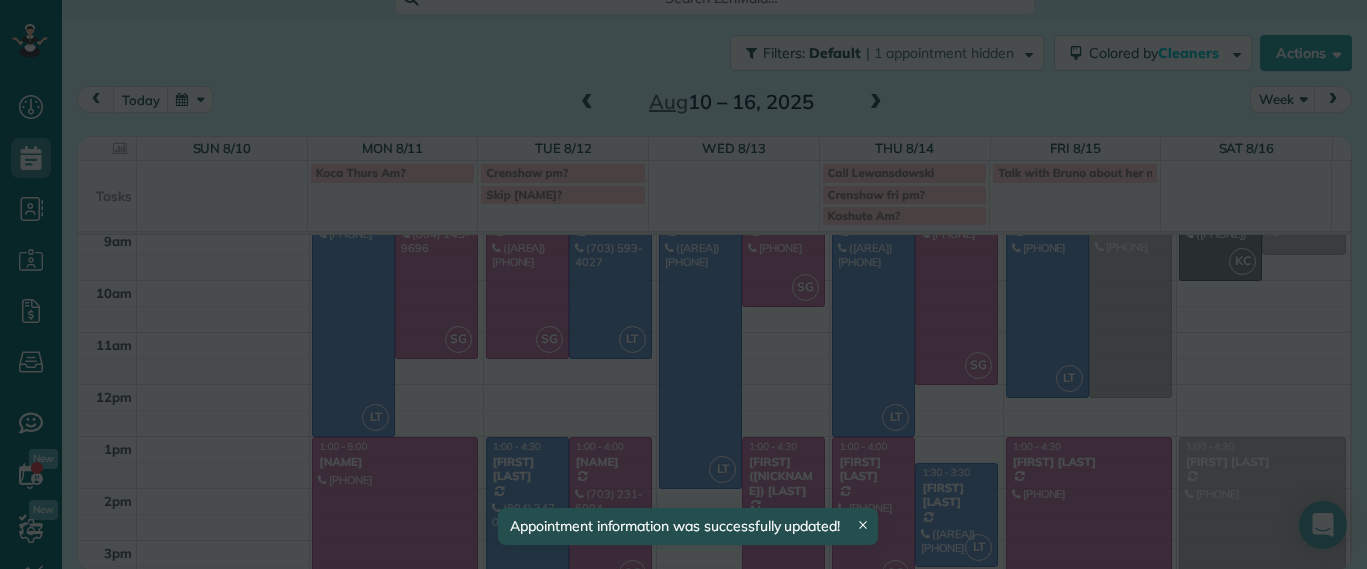 click on "Dashboard
Scheduling
Calendar View
List View
Dispatch View - Weekly scheduling (Beta)" at bounding box center (683, 284) 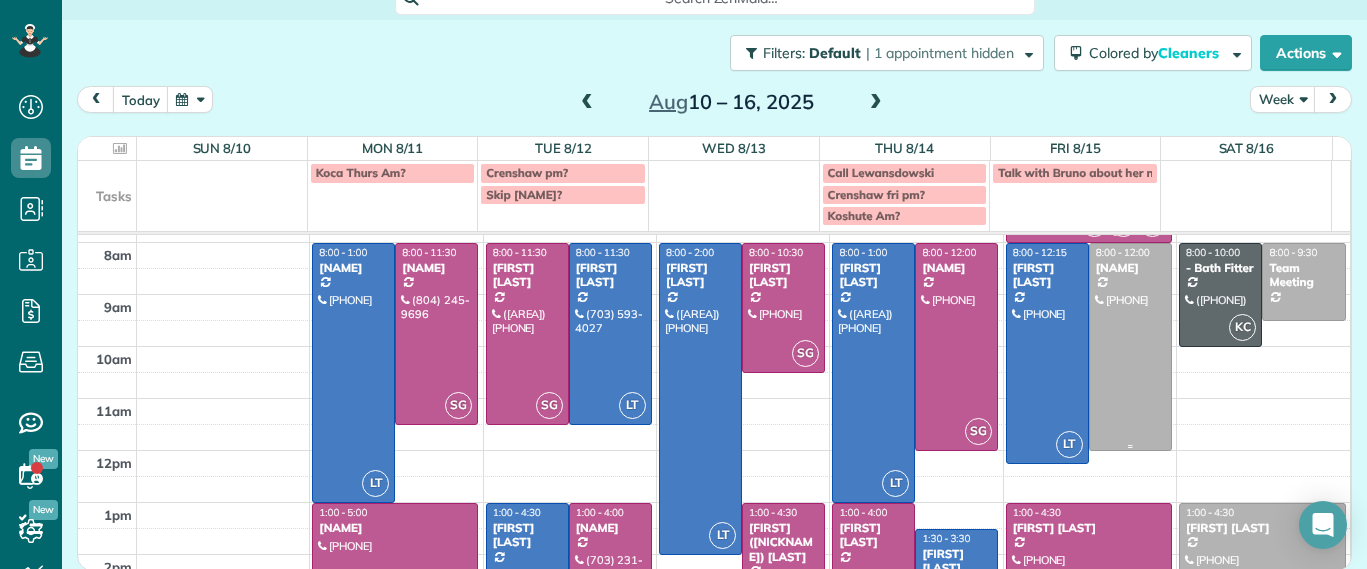 scroll, scrollTop: 0, scrollLeft: 0, axis: both 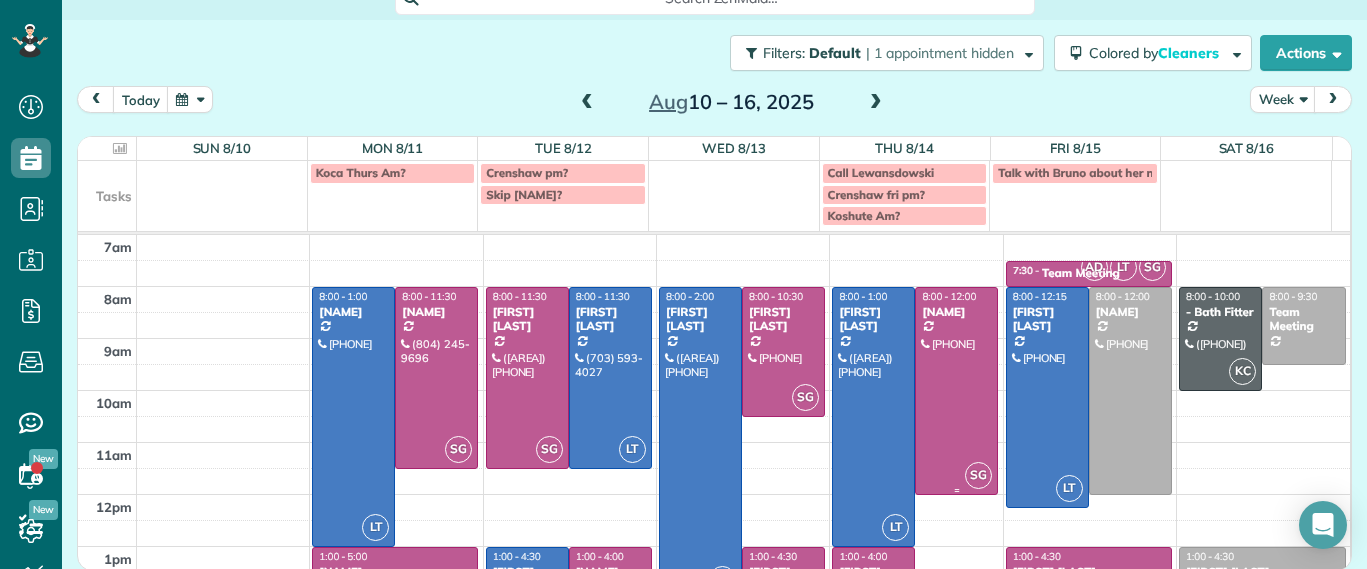 click at bounding box center [956, 391] 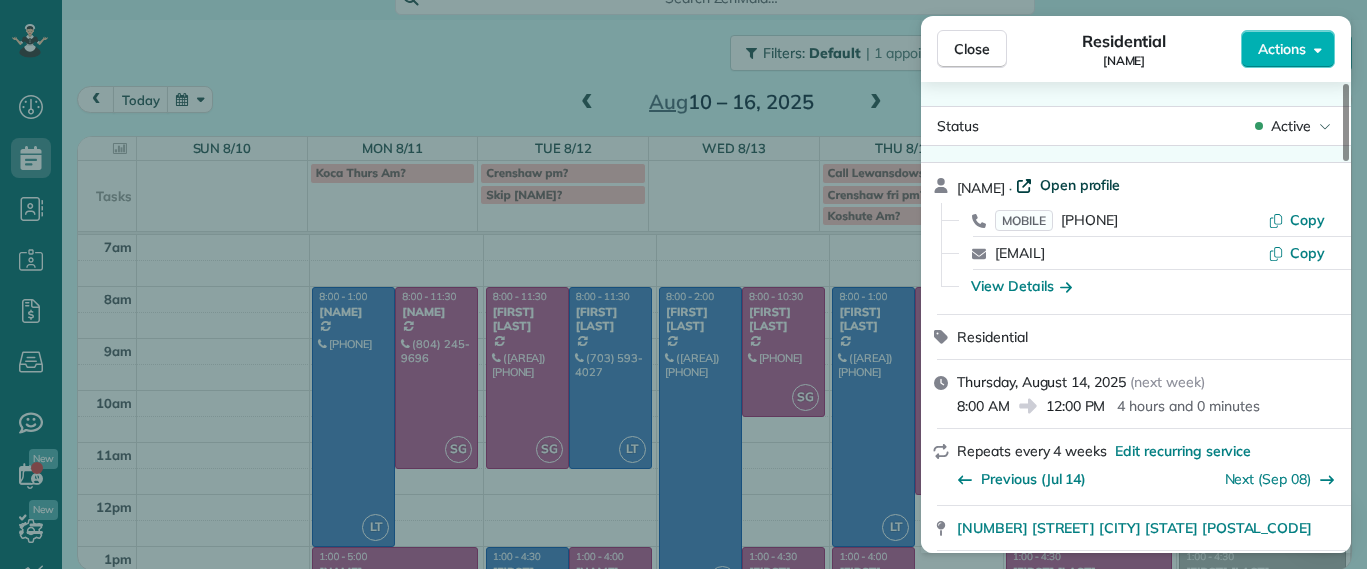 click on "Open profile" at bounding box center [1080, 185] 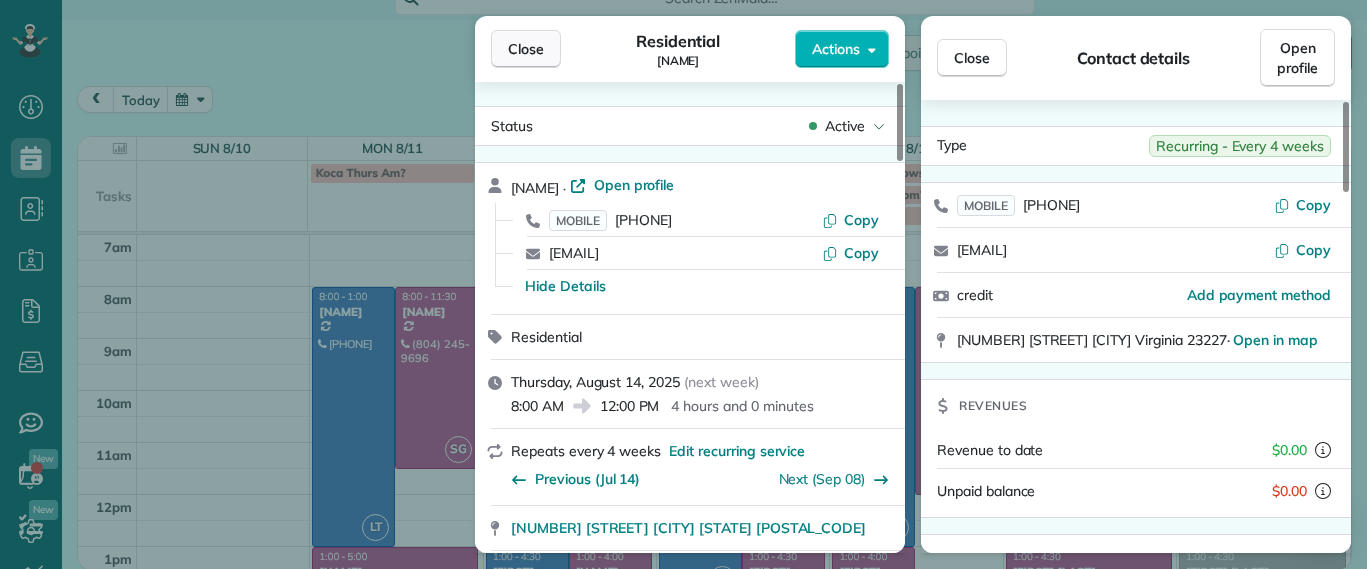 click on "Close" at bounding box center (526, 49) 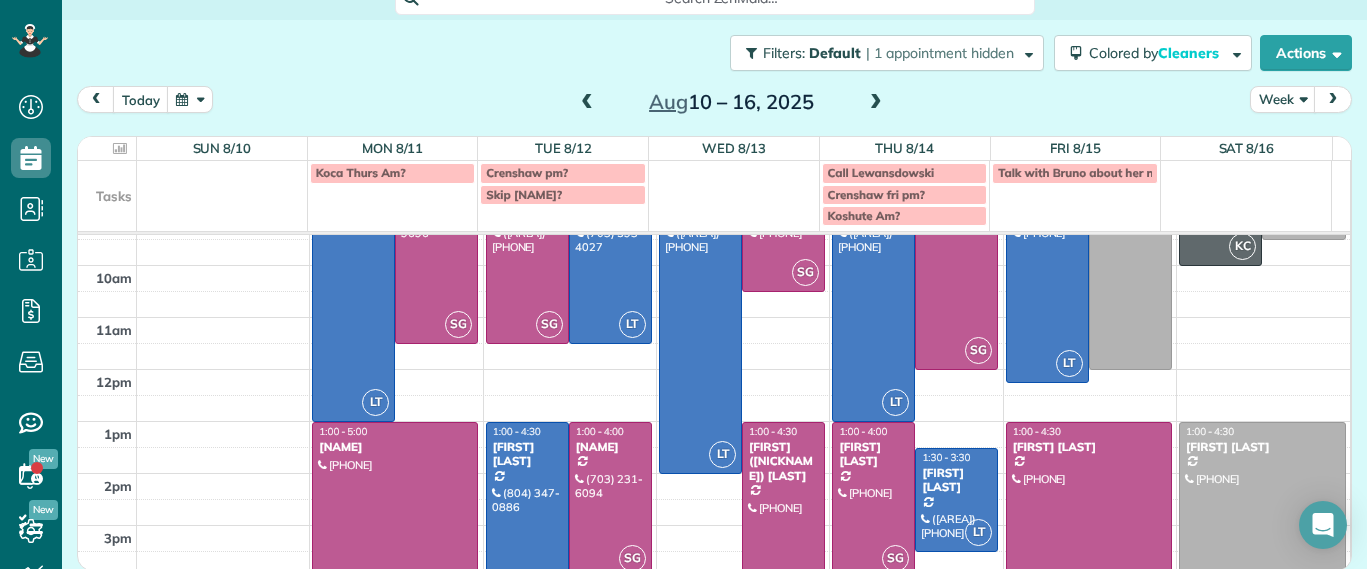 scroll, scrollTop: 0, scrollLeft: 0, axis: both 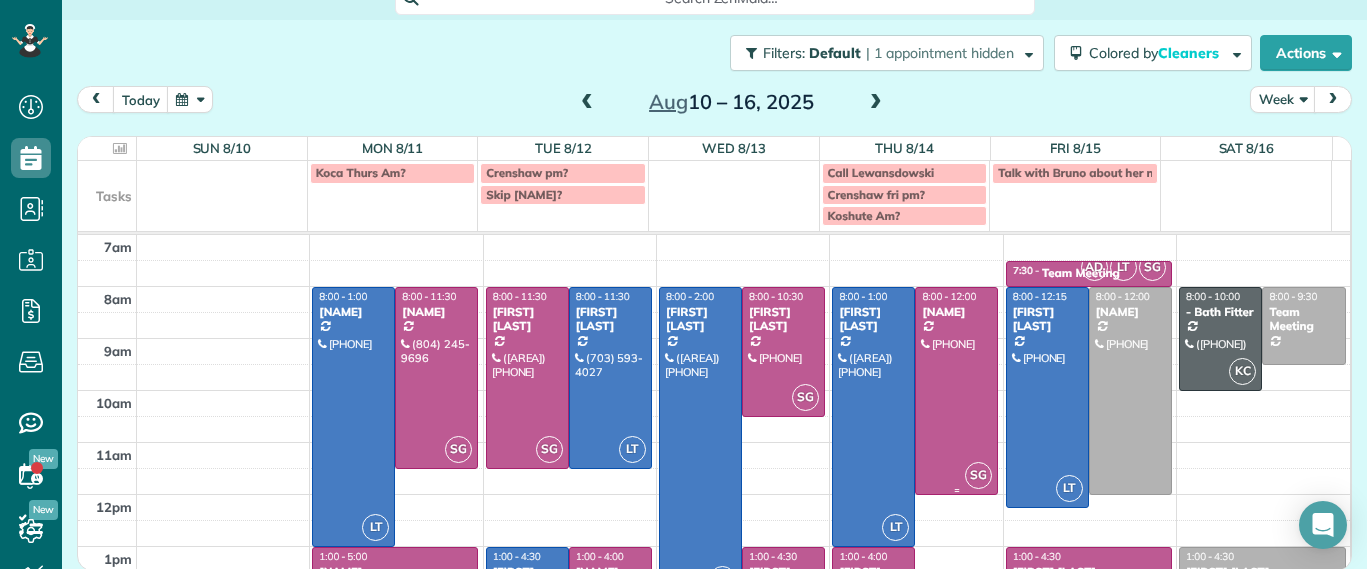 click at bounding box center [956, 391] 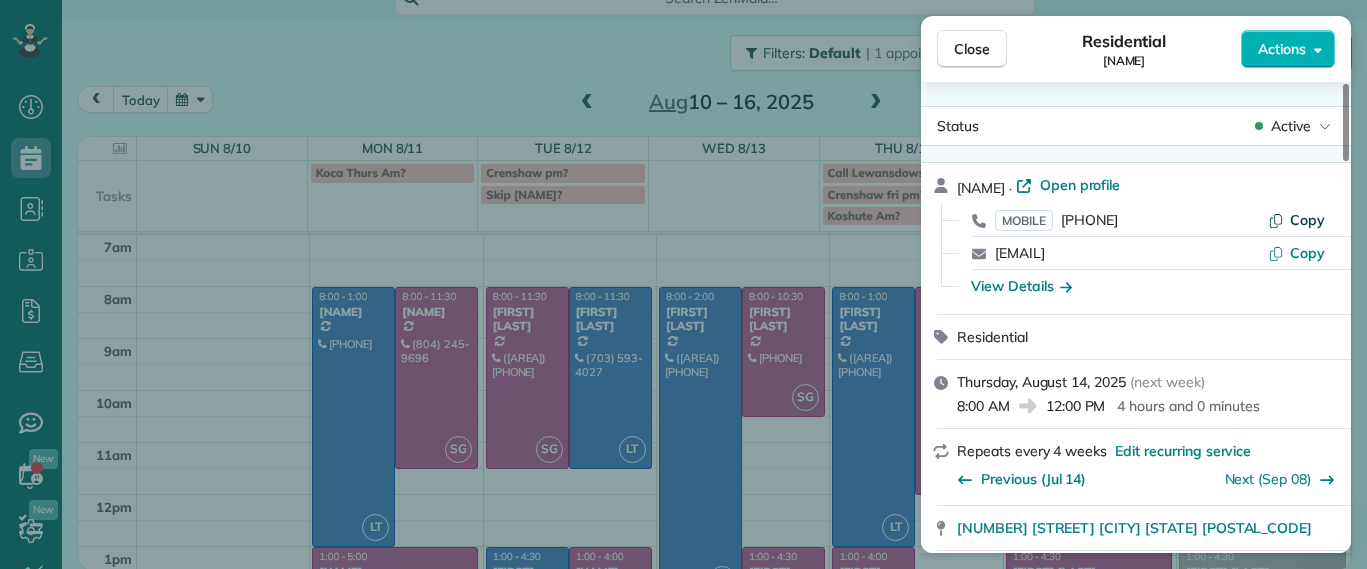 click on "Copy" at bounding box center [1307, 220] 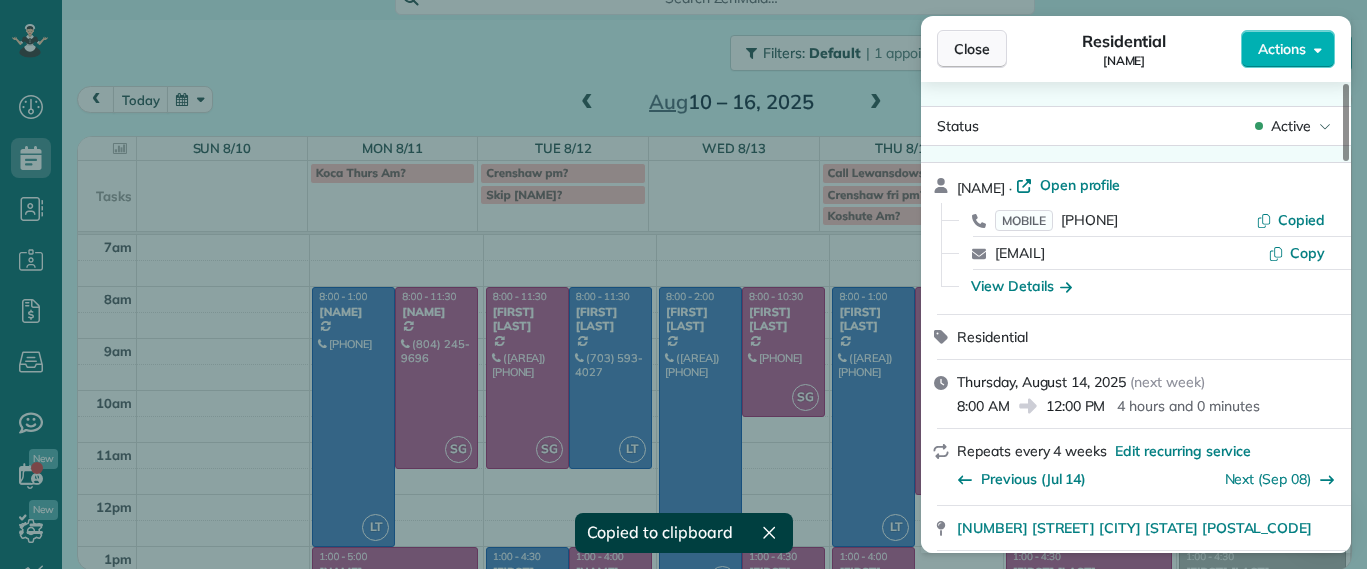 click on "Close" at bounding box center (972, 49) 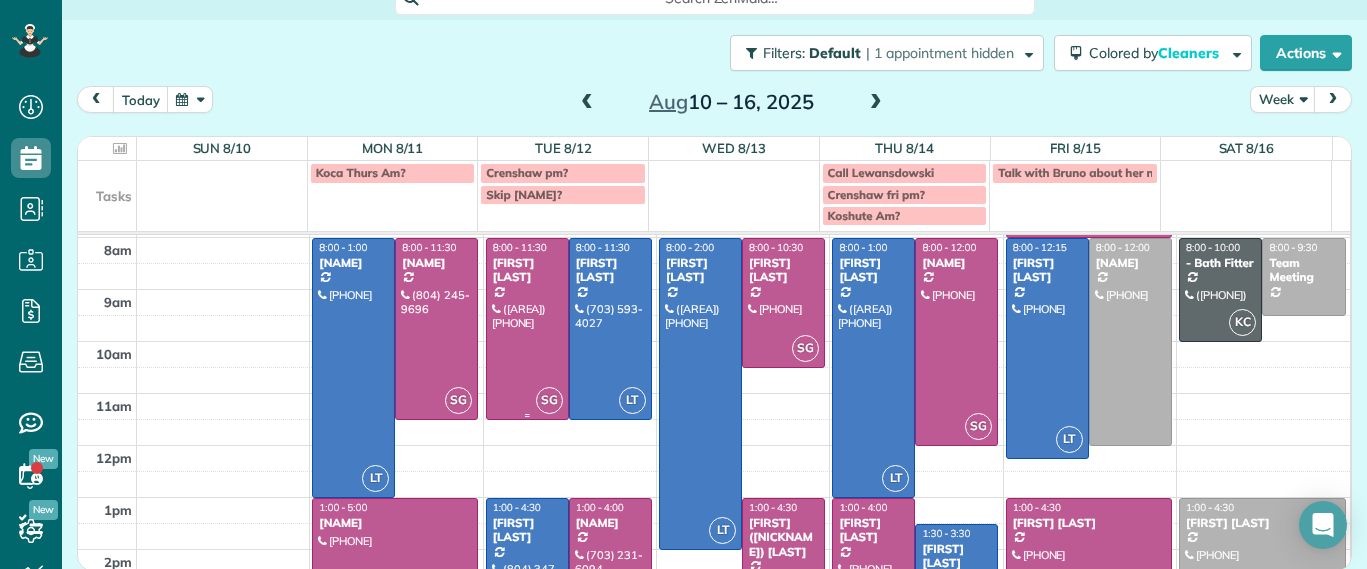 scroll, scrollTop: 125, scrollLeft: 0, axis: vertical 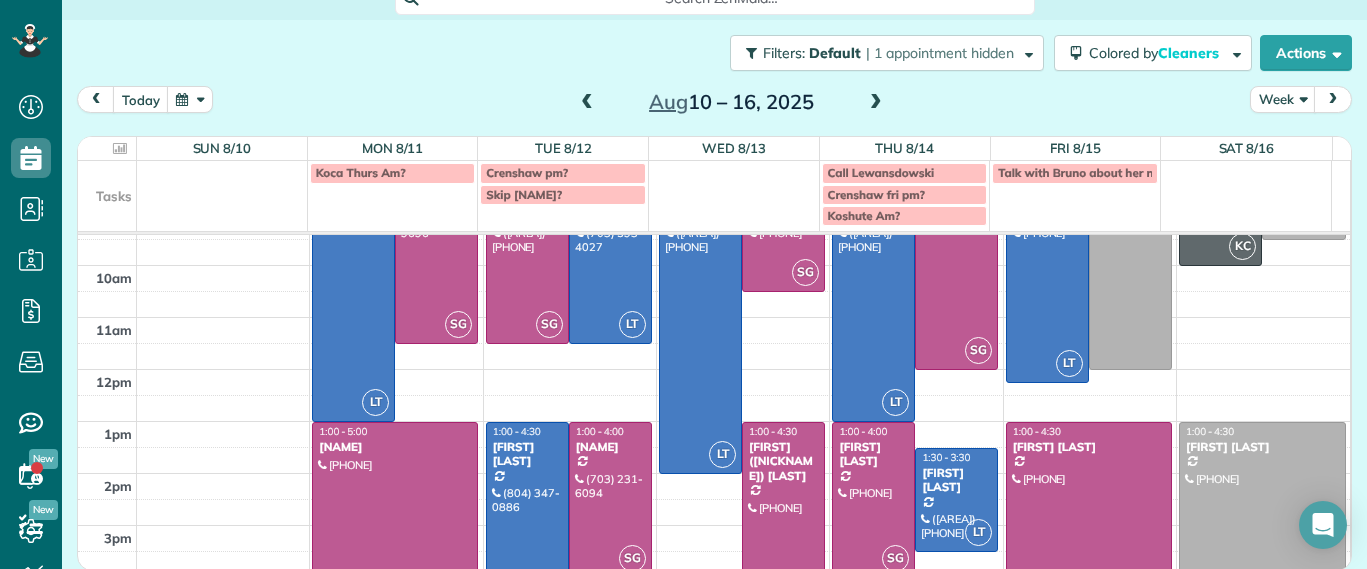 click at bounding box center (527, 513) 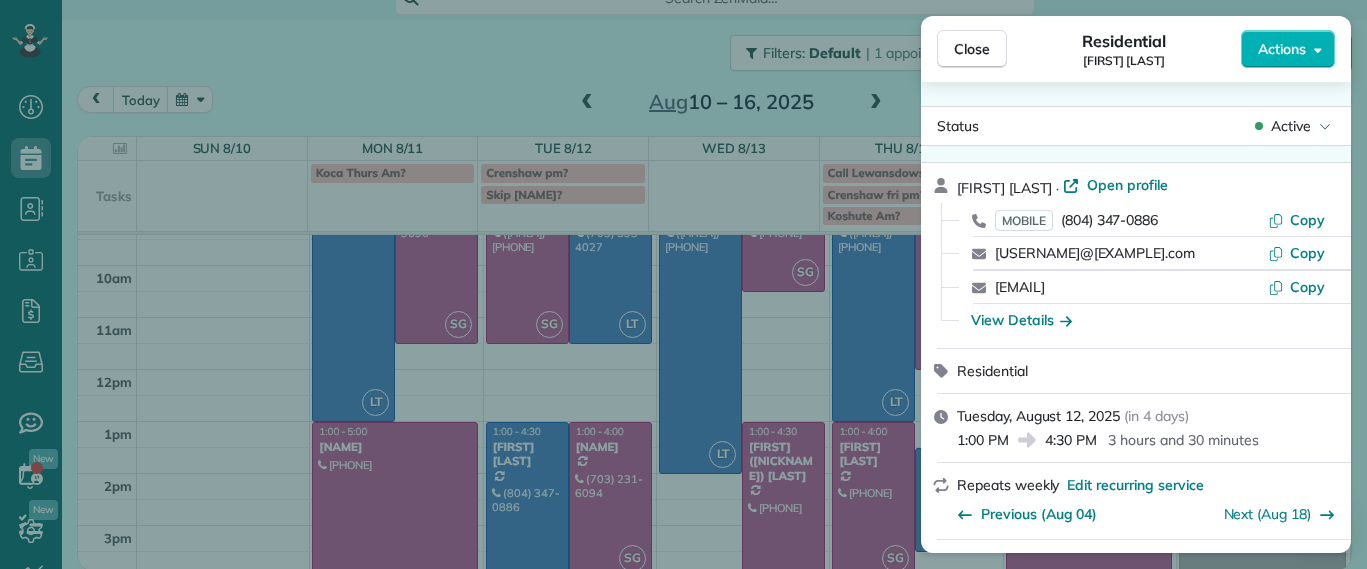scroll, scrollTop: 193, scrollLeft: 0, axis: vertical 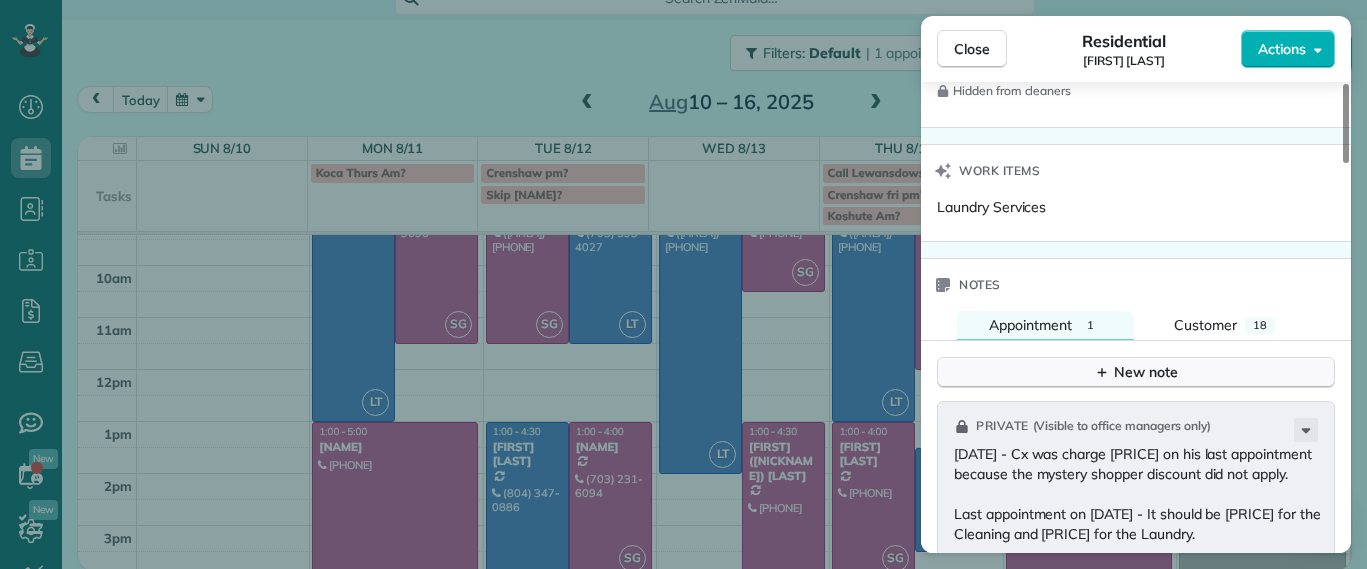 click on "New note" at bounding box center (1136, 372) 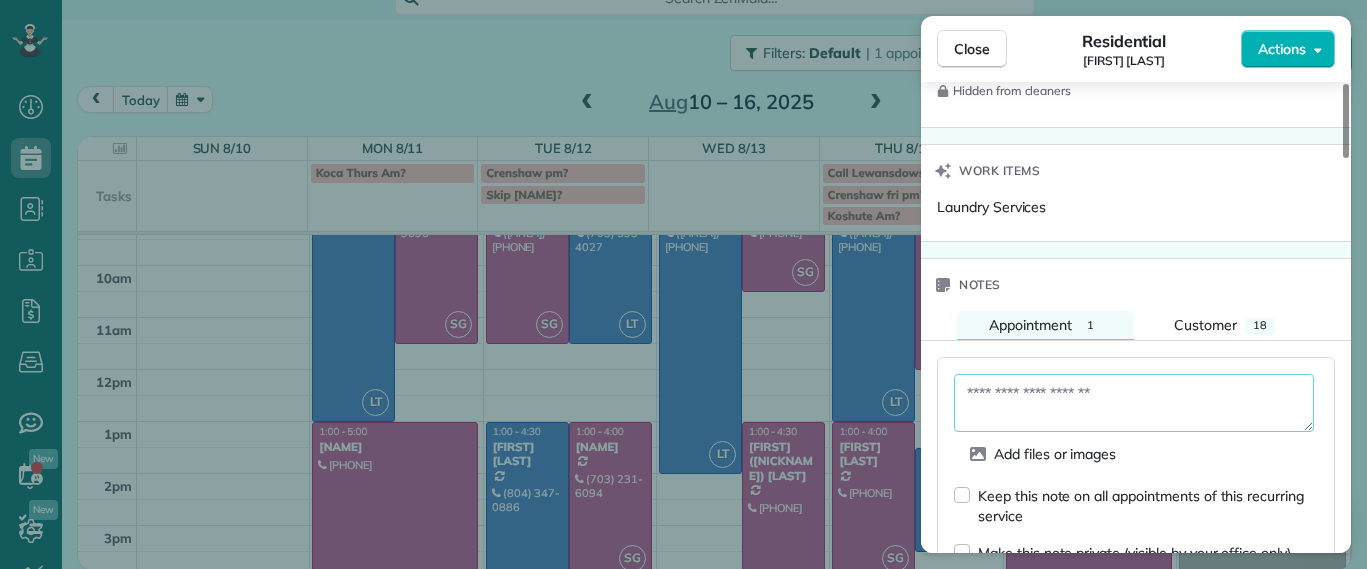 click at bounding box center (1134, 403) 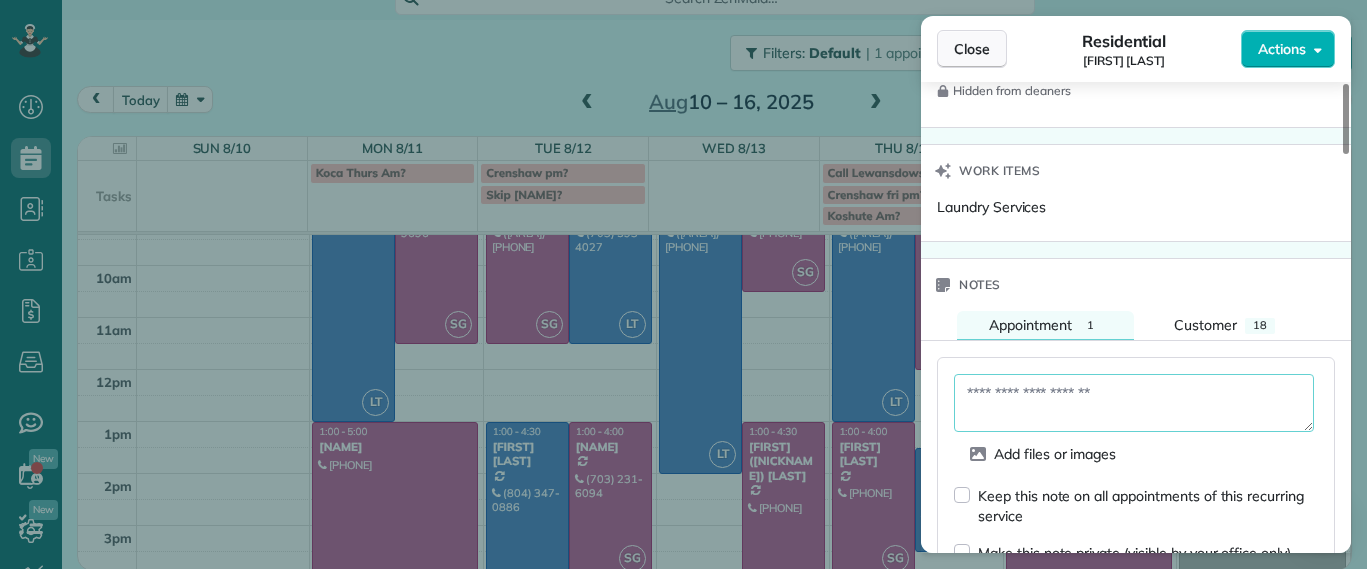 click on "Close" at bounding box center [972, 49] 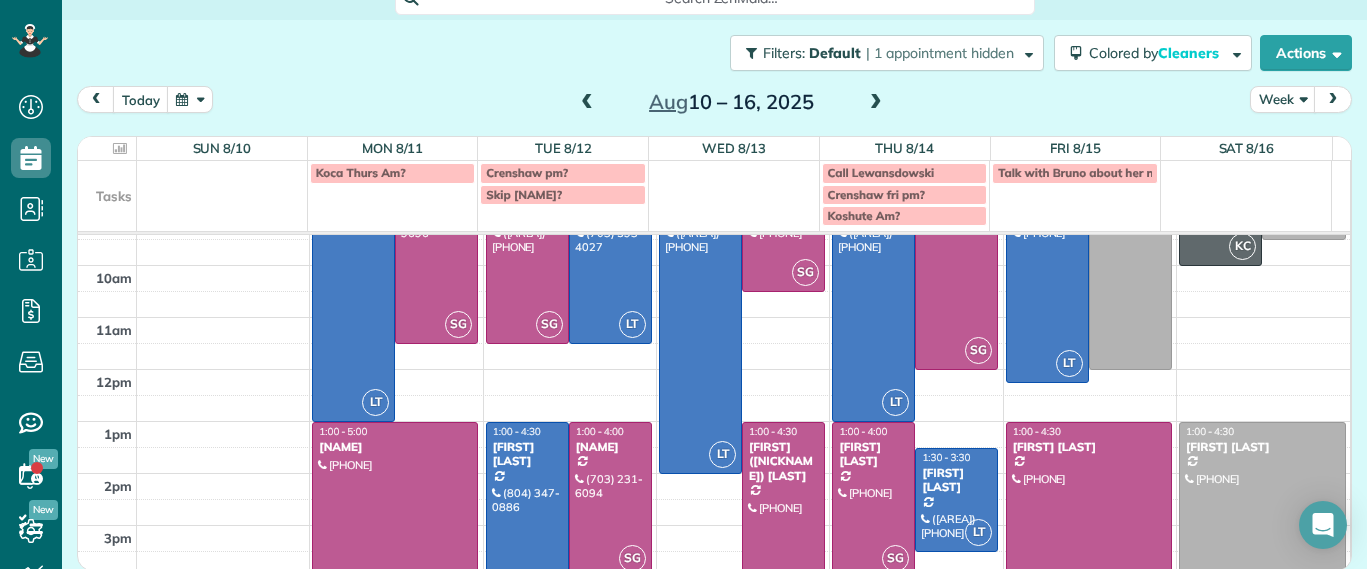 click at bounding box center [587, 103] 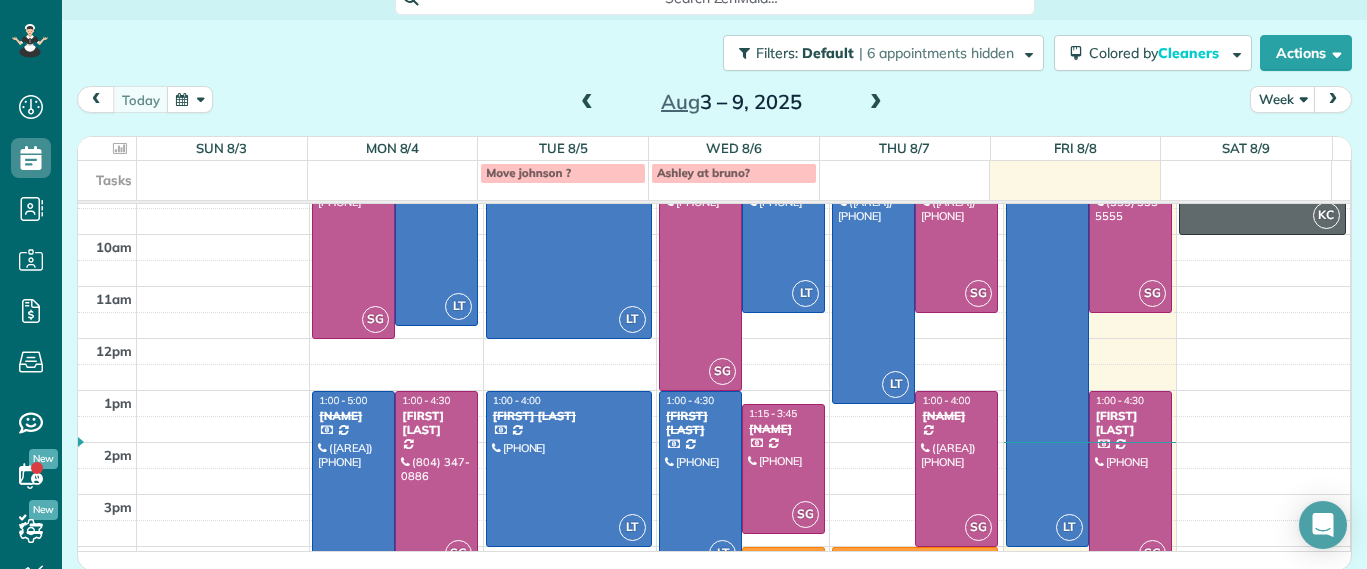 scroll, scrollTop: 0, scrollLeft: 0, axis: both 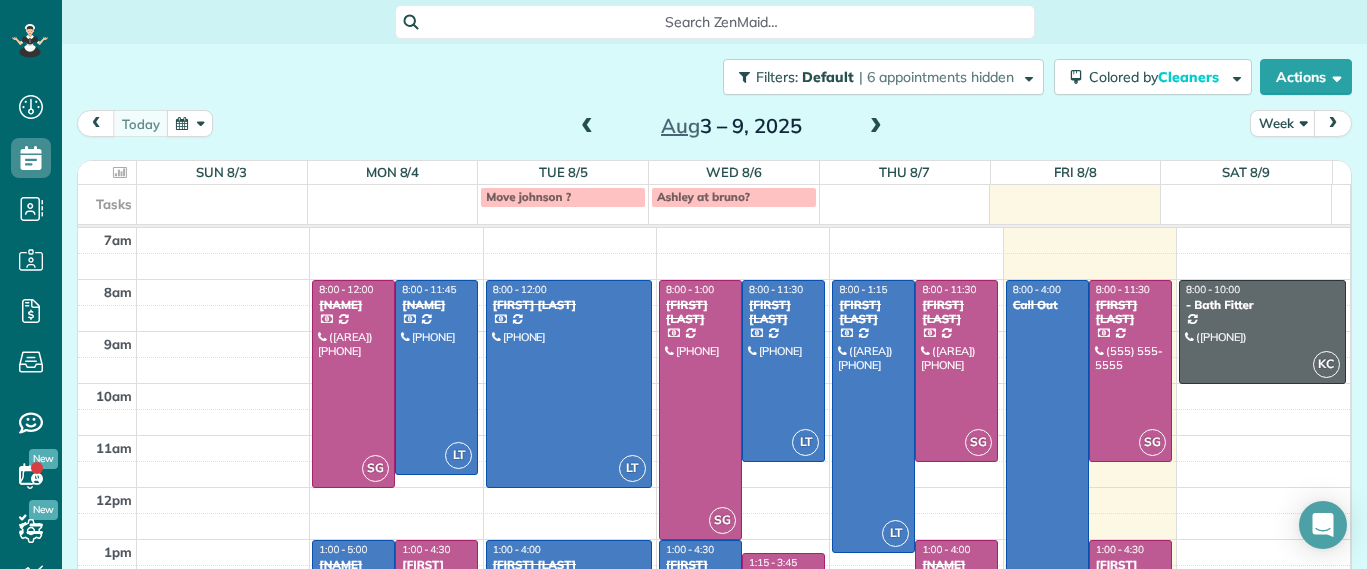 click at bounding box center (876, 127) 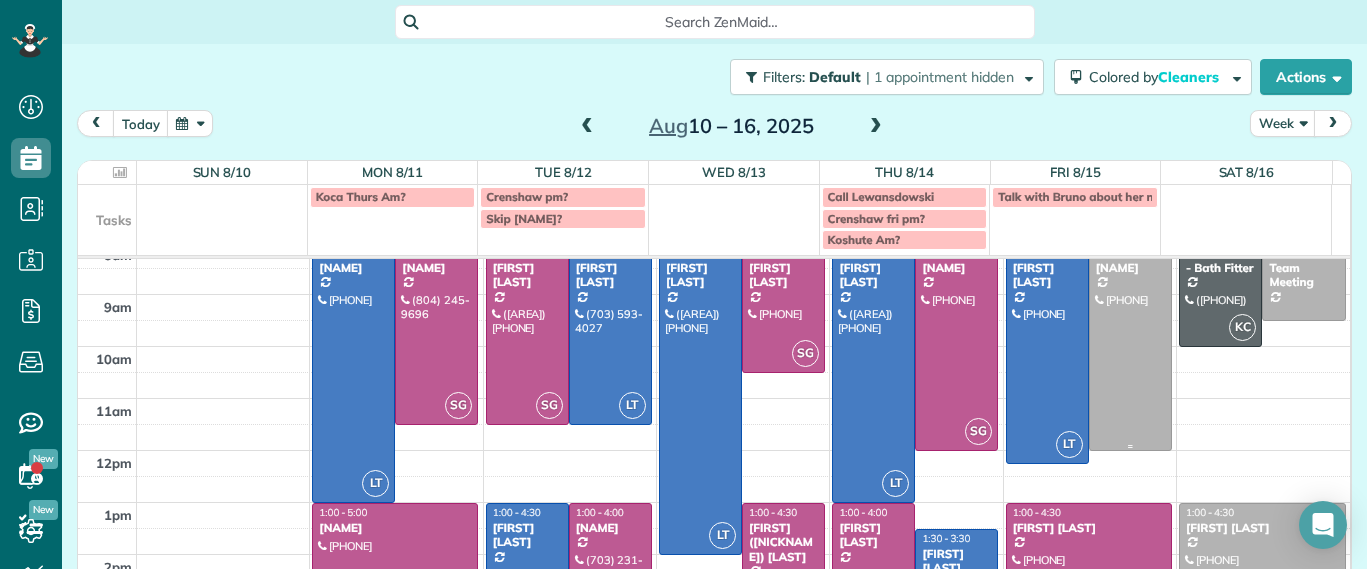 scroll, scrollTop: 125, scrollLeft: 0, axis: vertical 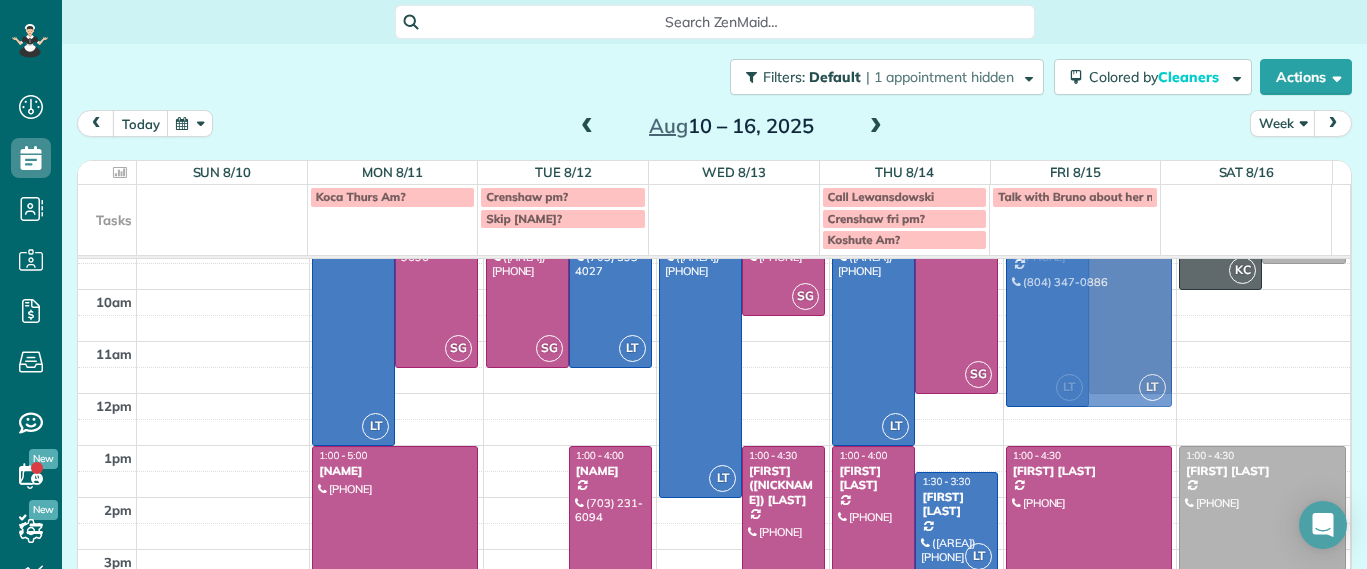 drag, startPoint x: 526, startPoint y: 527, endPoint x: 1057, endPoint y: 311, distance: 573.2513 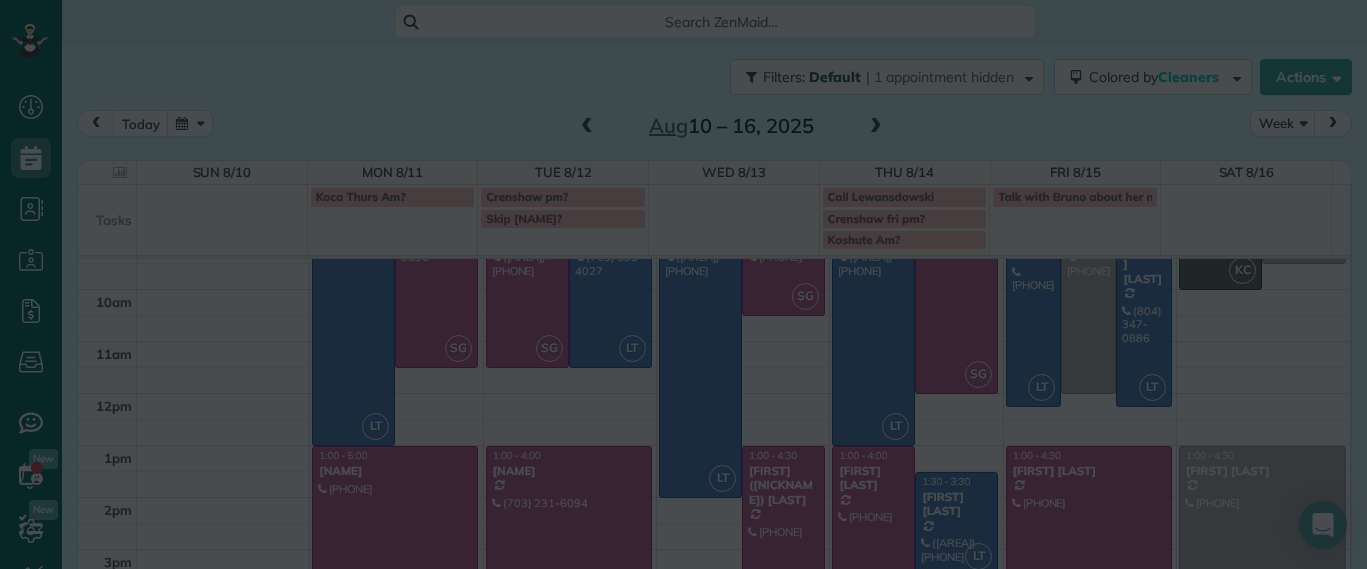 scroll, scrollTop: 0, scrollLeft: 0, axis: both 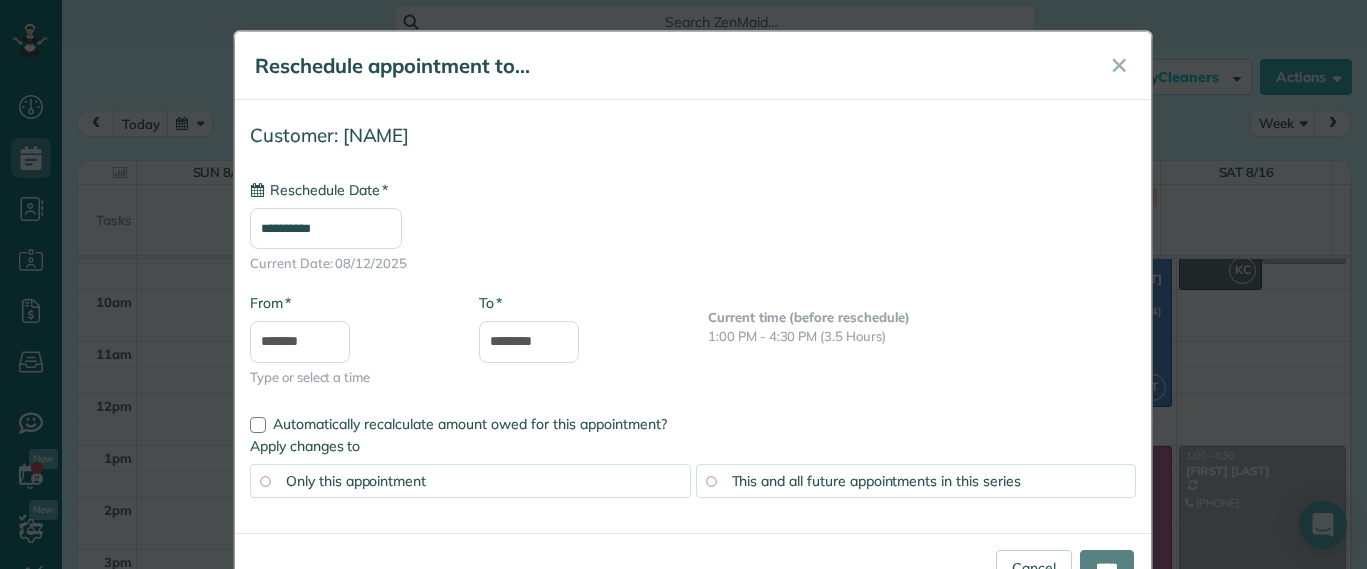 type on "**********" 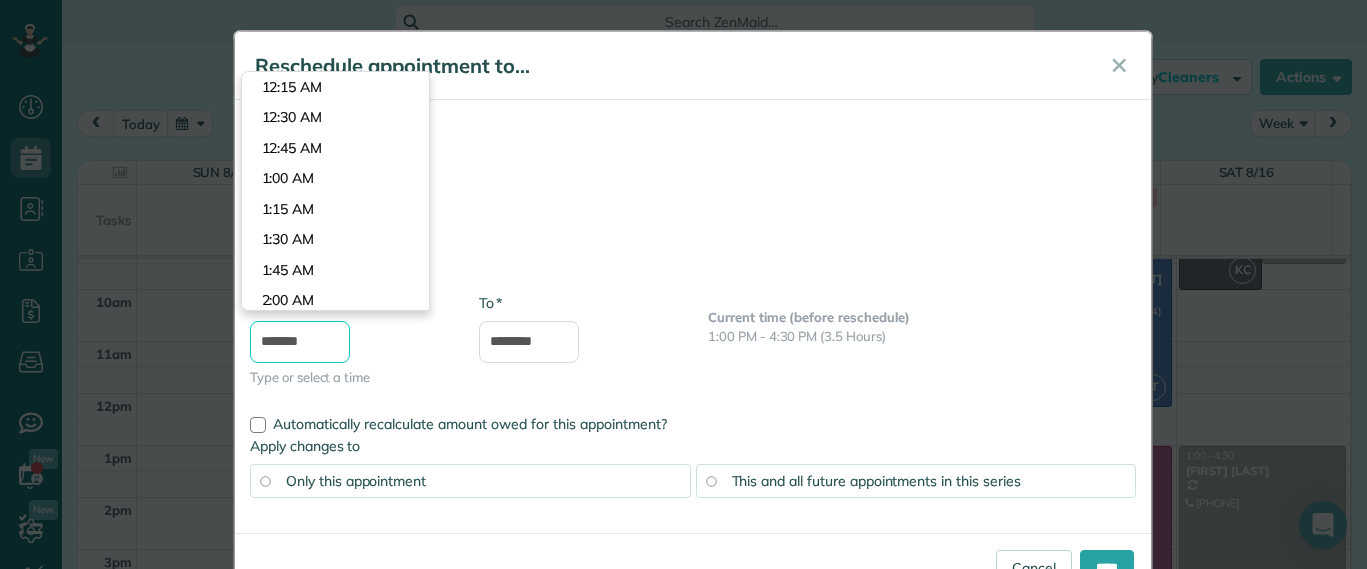click on "*******" at bounding box center (300, 342) 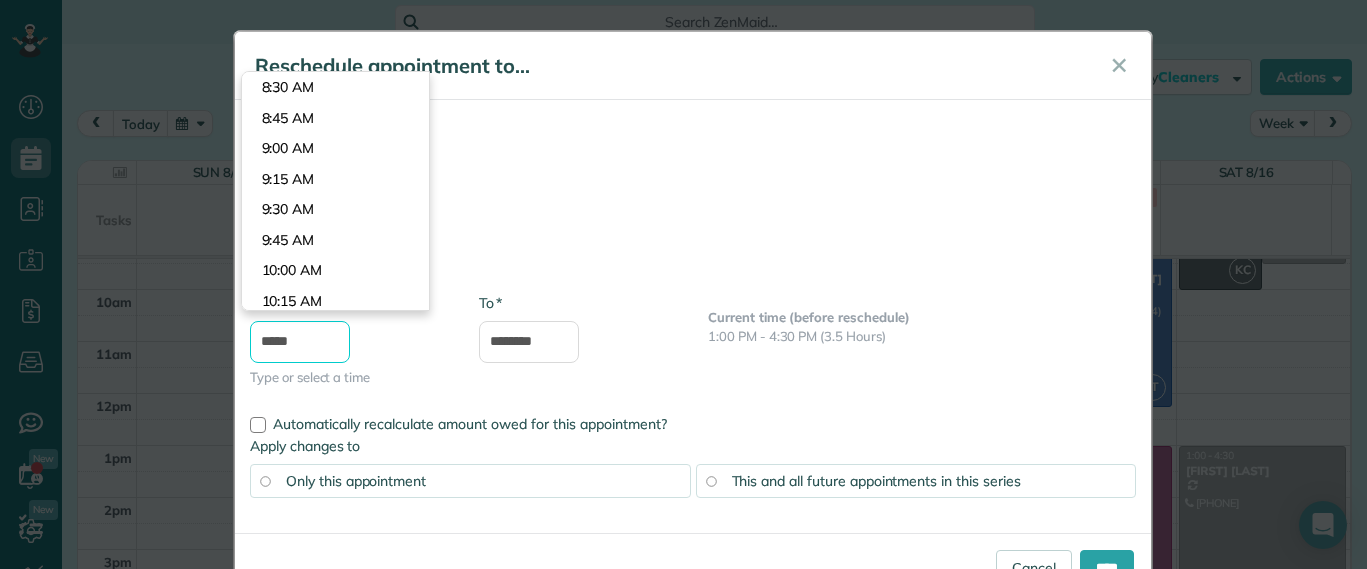 scroll, scrollTop: 915, scrollLeft: 0, axis: vertical 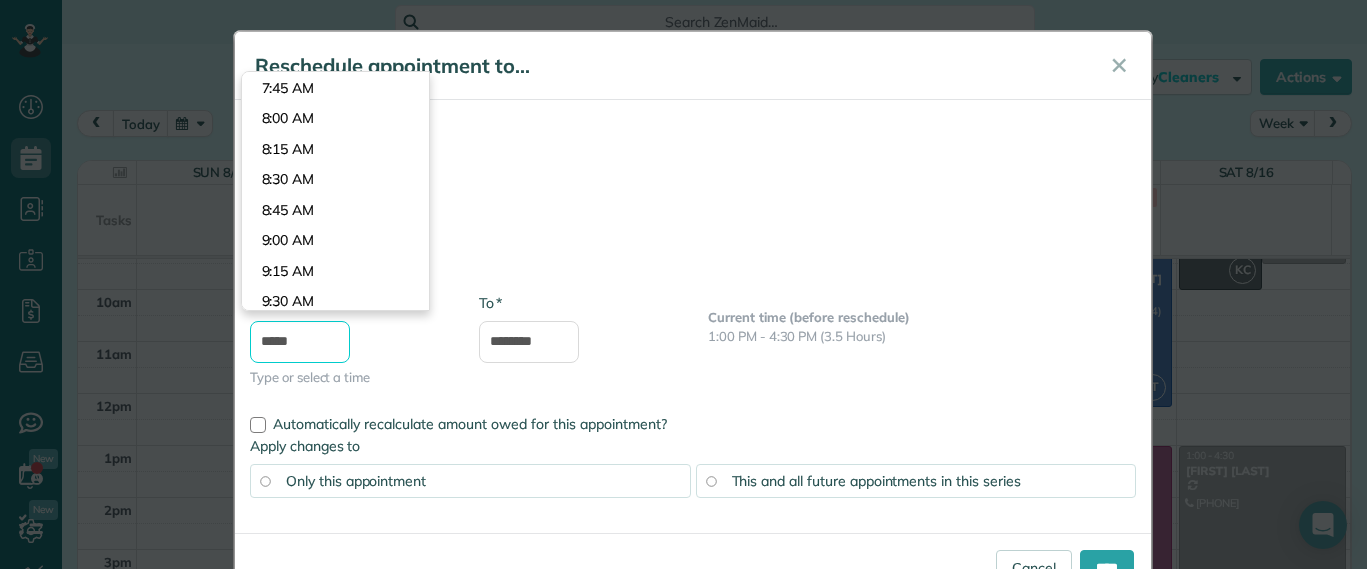 type on "*******" 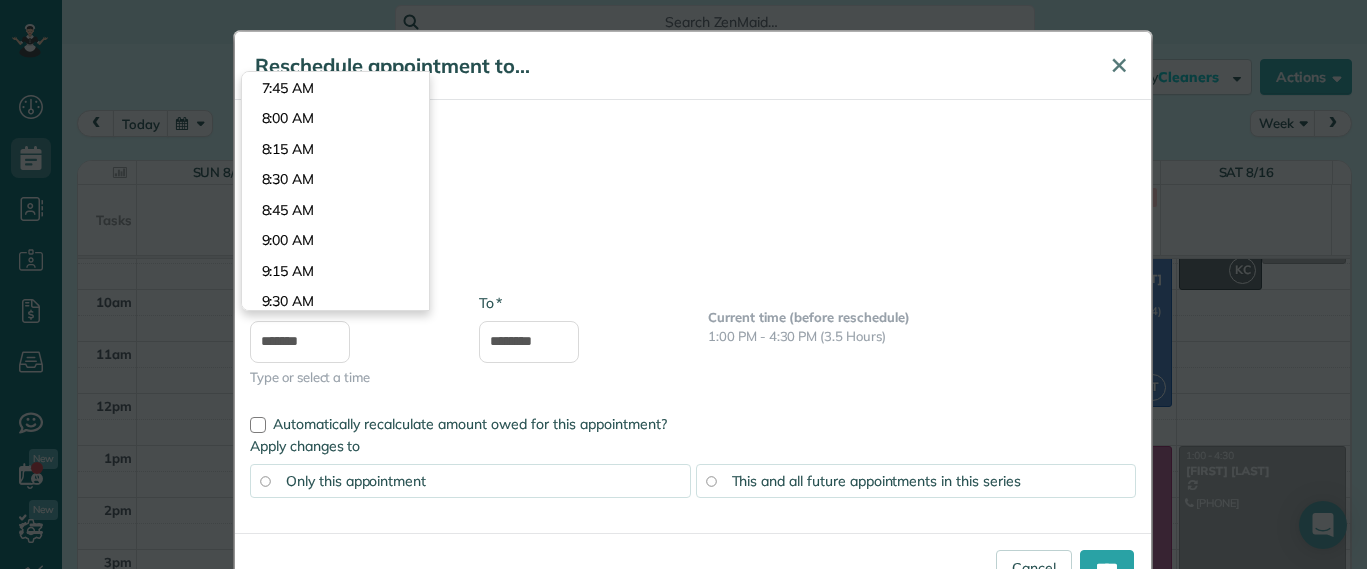 click on "✕" at bounding box center (1119, 66) 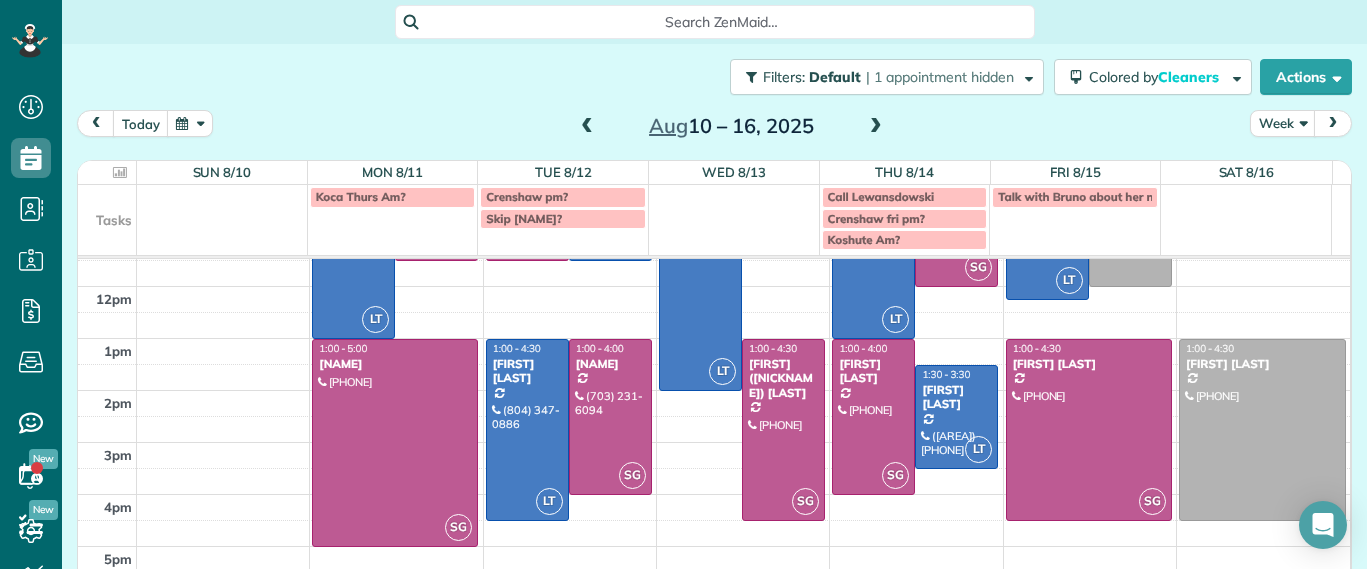 scroll, scrollTop: 235, scrollLeft: 0, axis: vertical 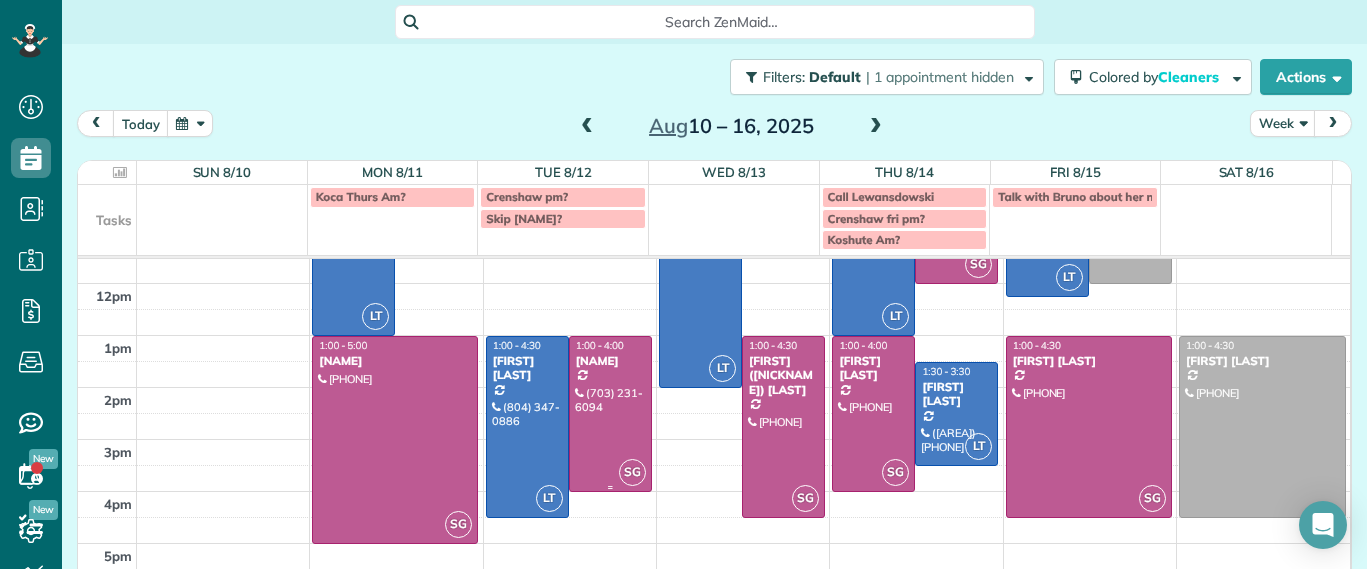 click at bounding box center (610, 414) 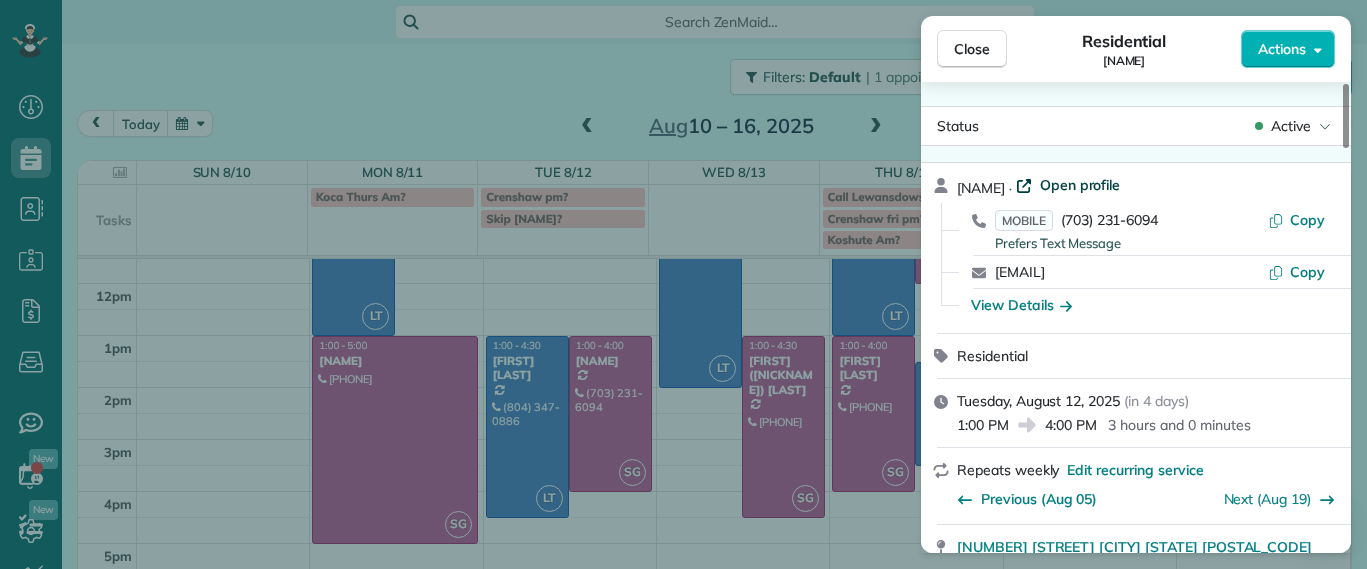 click on "Open profile" at bounding box center (1080, 185) 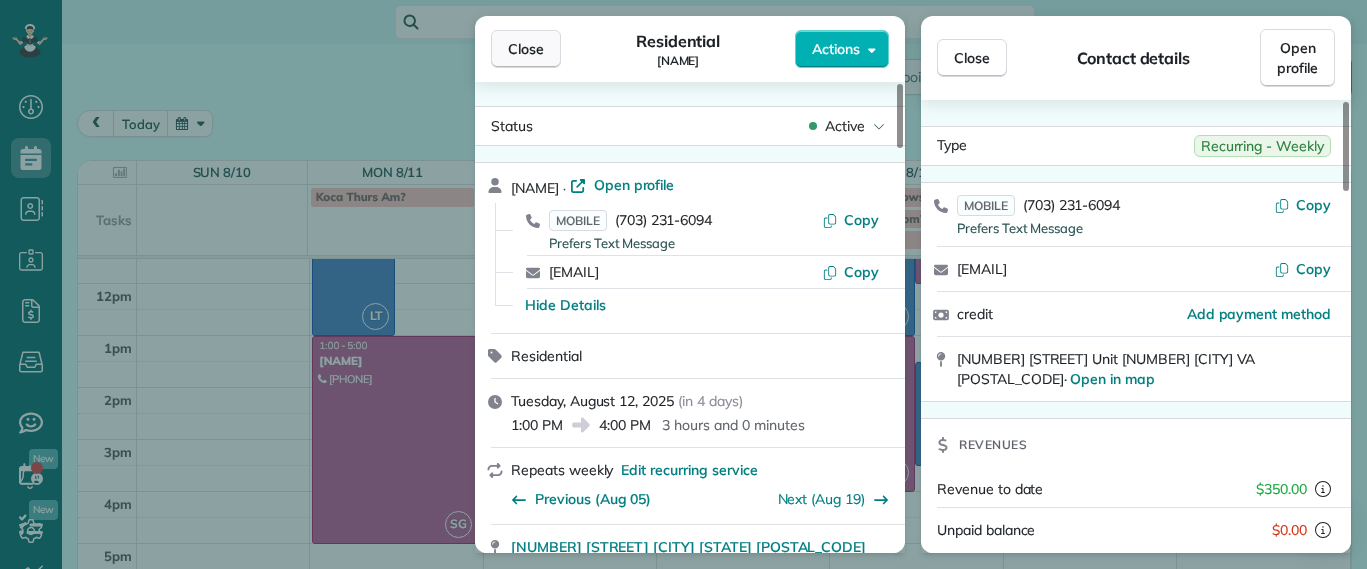 click on "Close" at bounding box center (526, 49) 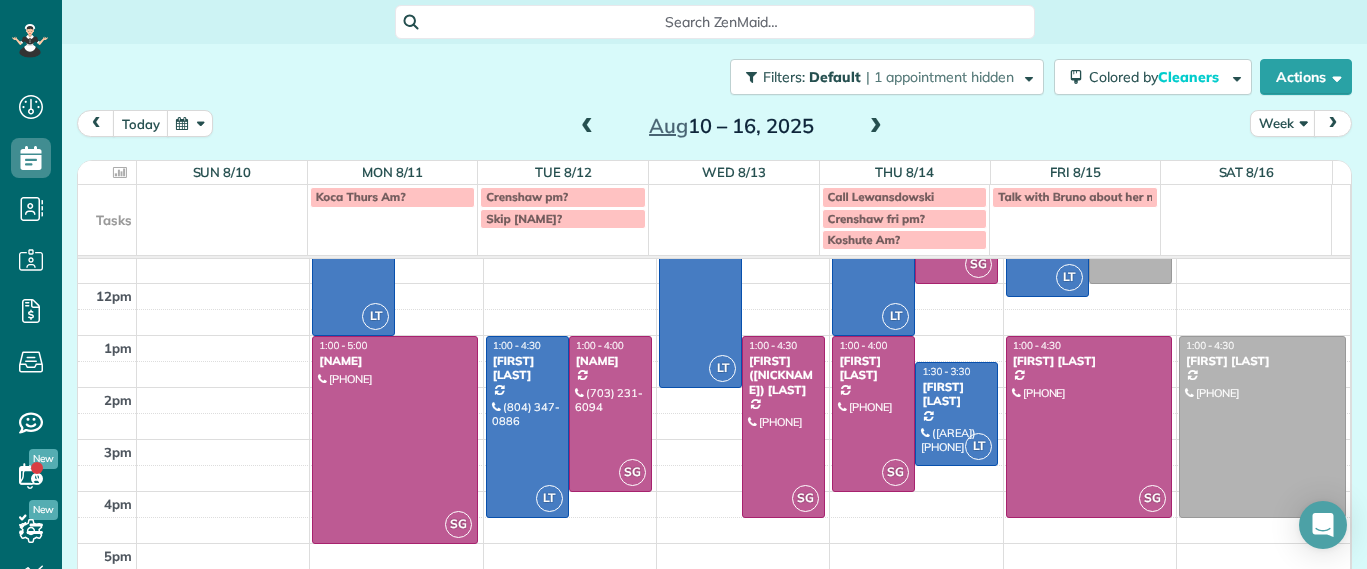 scroll, scrollTop: 26, scrollLeft: 0, axis: vertical 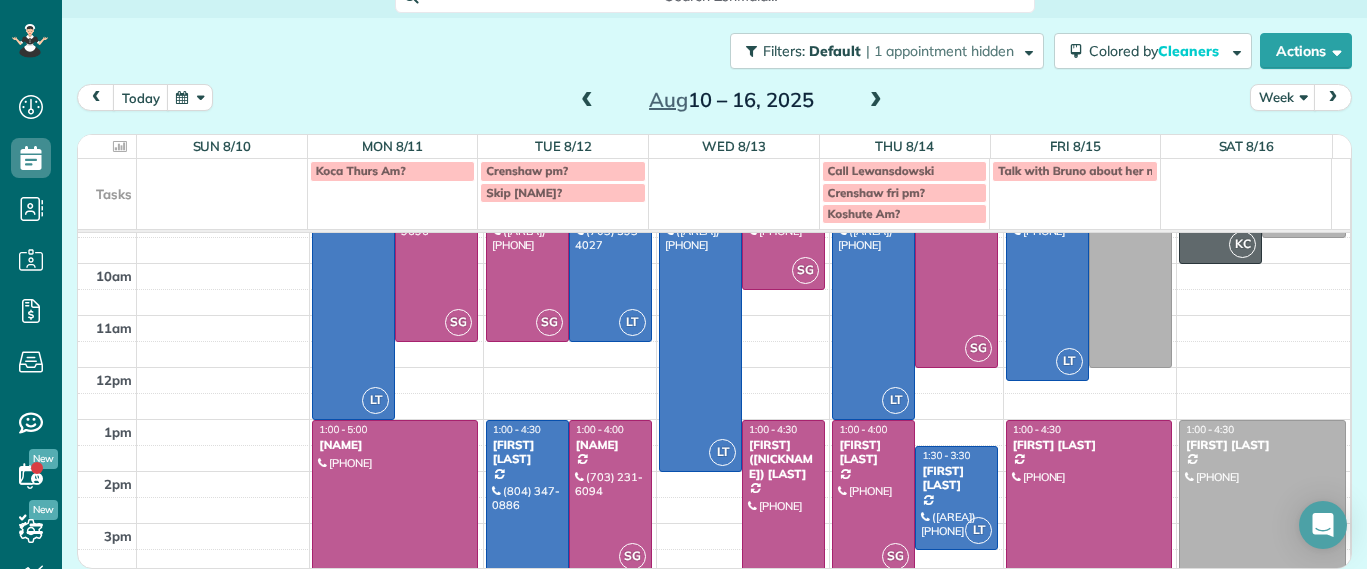 click at bounding box center [610, 498] 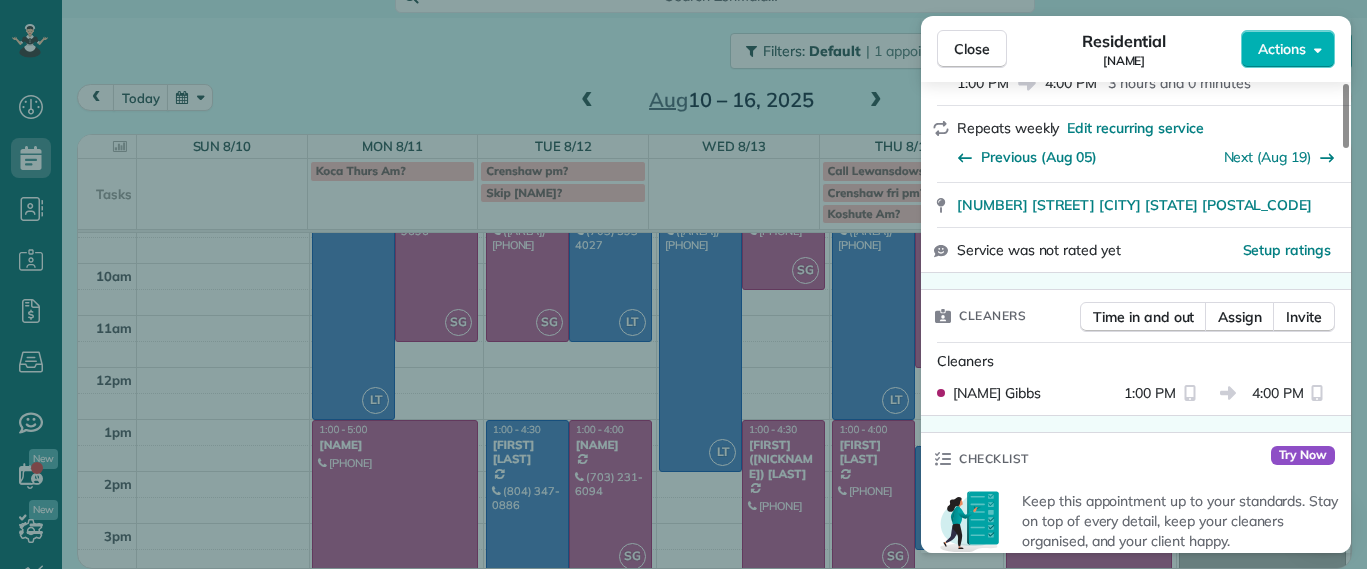 scroll, scrollTop: 338, scrollLeft: 0, axis: vertical 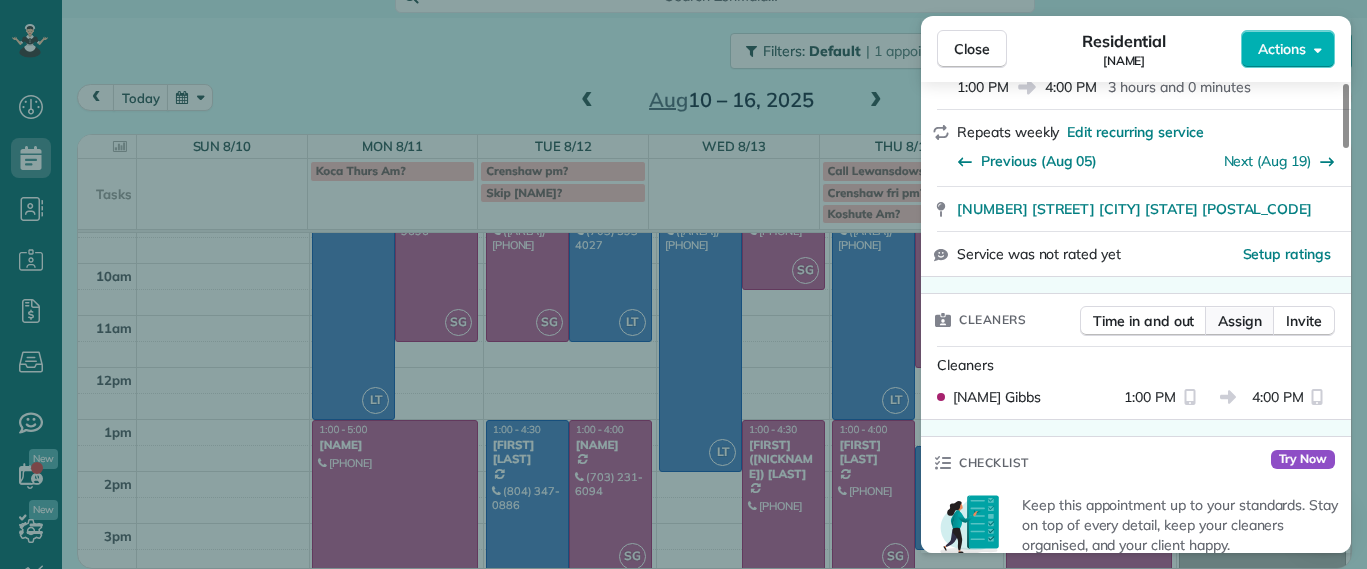 click on "Assign" at bounding box center (1240, 321) 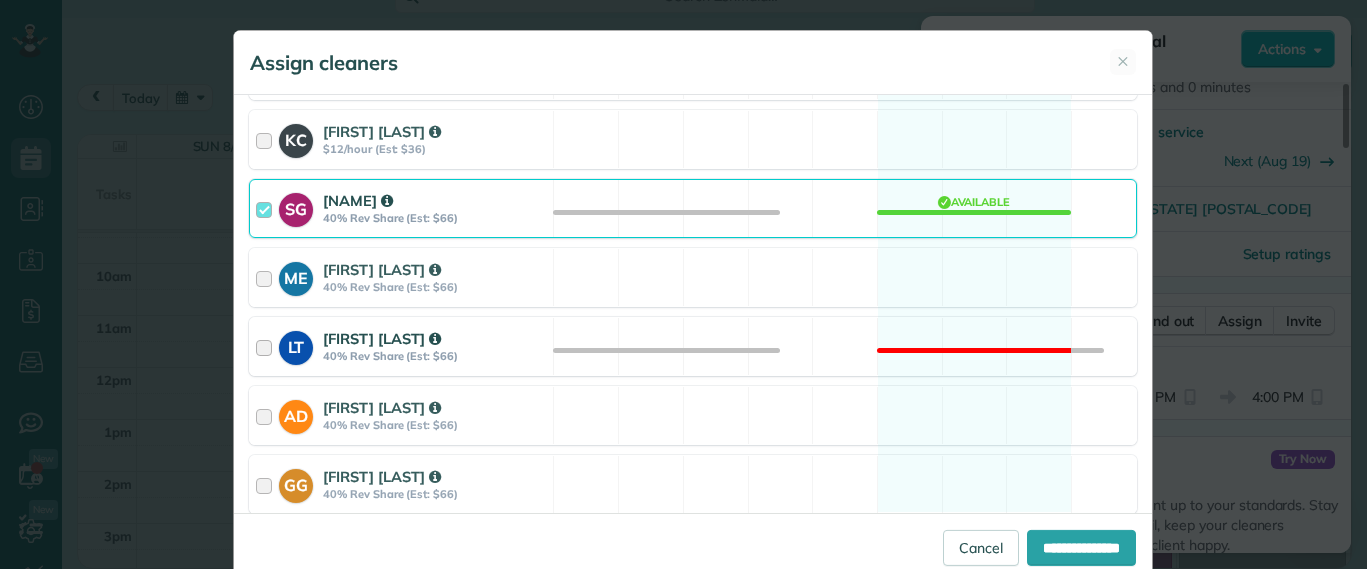 scroll, scrollTop: 440, scrollLeft: 0, axis: vertical 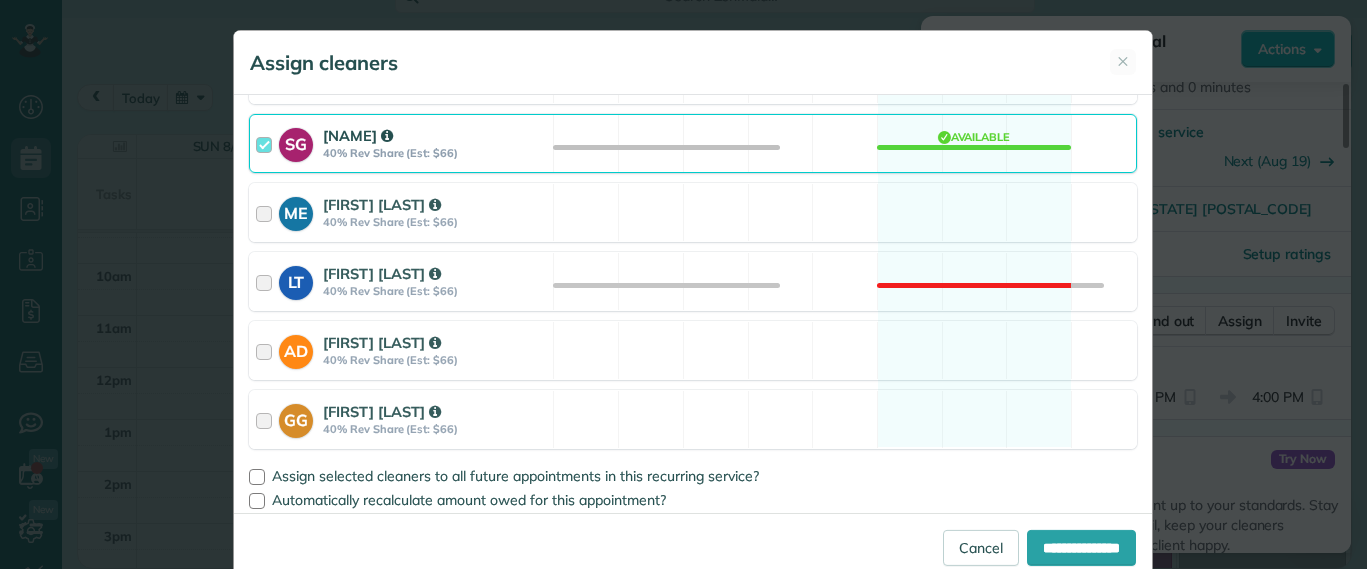 click on "SG
Sophie Gibbs
40% Rev Share (Est: $66)
Available" at bounding box center (693, 143) 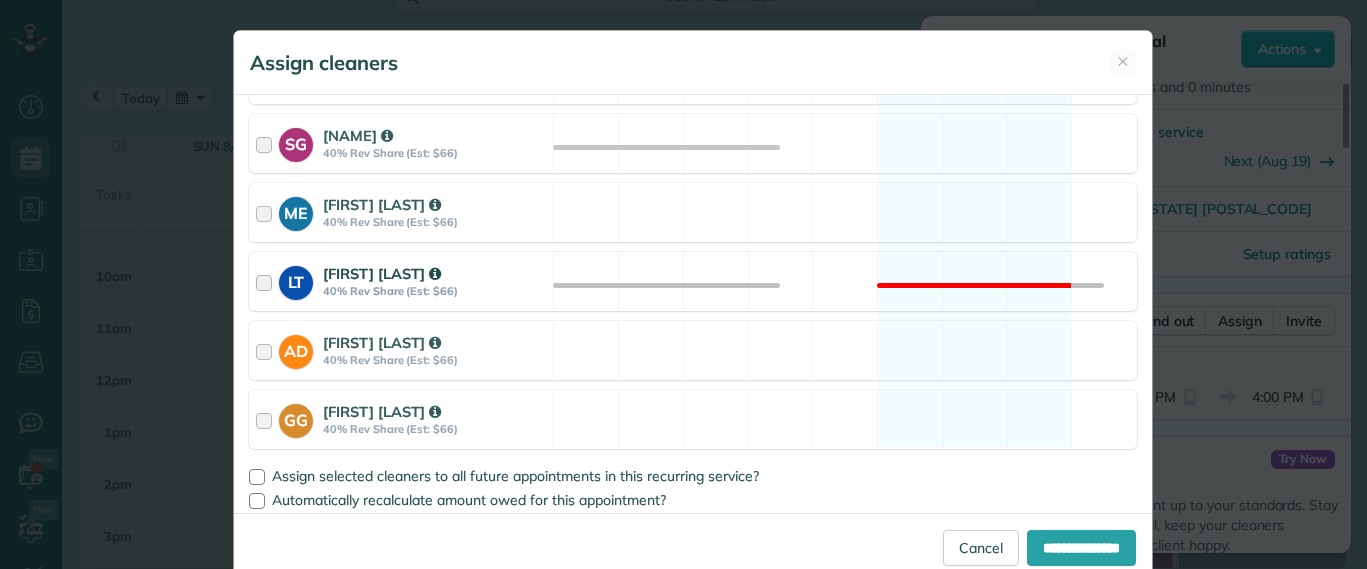 click on "LT
Laura Thaller
40% Rev Share (Est: $66)
Not available" at bounding box center [693, 281] 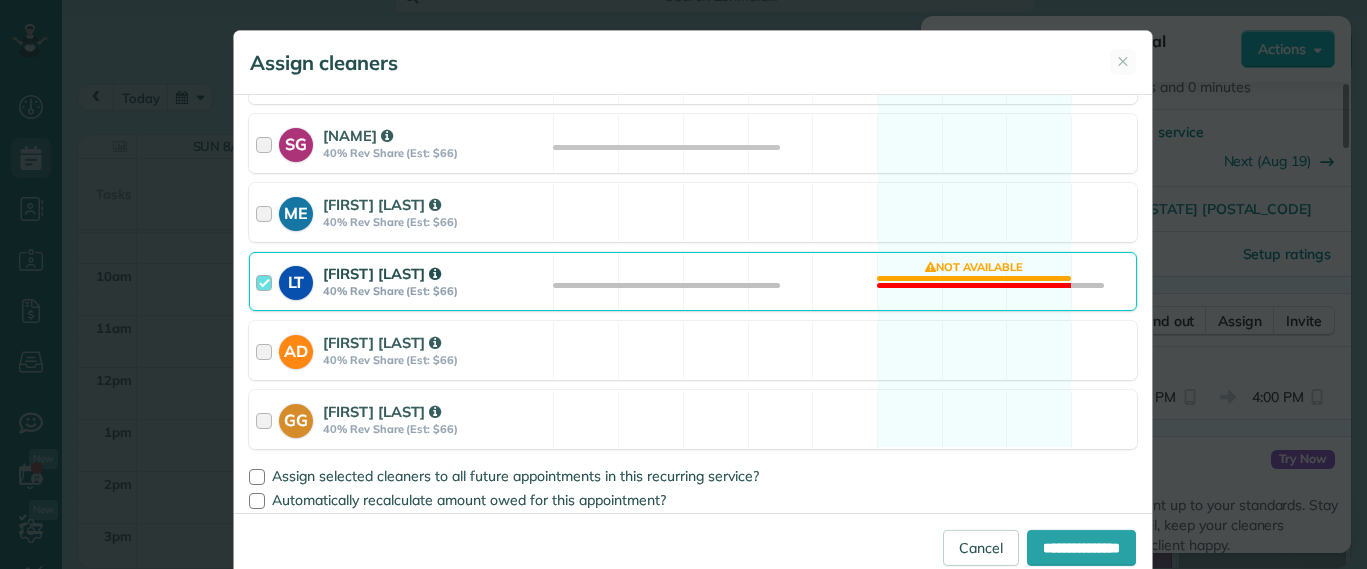 drag, startPoint x: 935, startPoint y: 271, endPoint x: 888, endPoint y: 254, distance: 49.979996 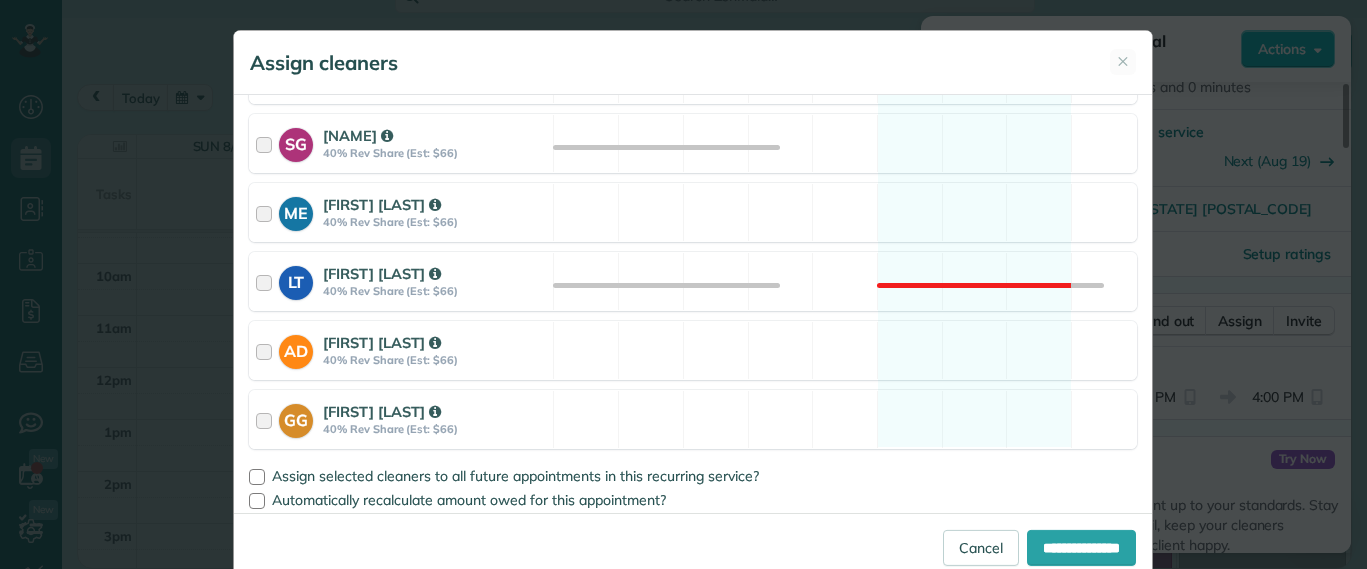 click on "Cleaning for Tracy Jones
Tue, Aug 12 -  1:00 PM to  4:00 PM
301 Virginia Street Unit 801 Richmond VA 23219
Service price: $165.00 (before tax, discounts, etc.)
Select the same team and cleaners as last appointment?
Last cleaned by Sophie
3 days ago
Re-select
Cleaners
Tue, Aug 12
8a
9a 10a" at bounding box center [693, 308] 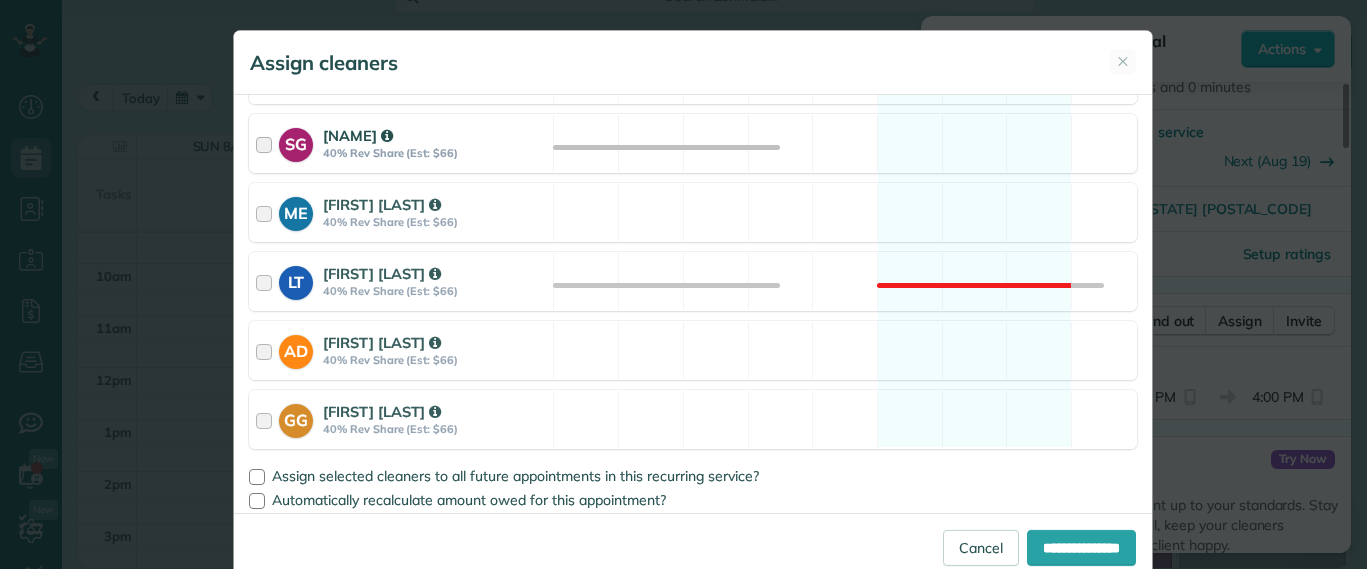 click on "SG
Sophie Gibbs
40% Rev Share (Est: $66)
Available" at bounding box center (693, 143) 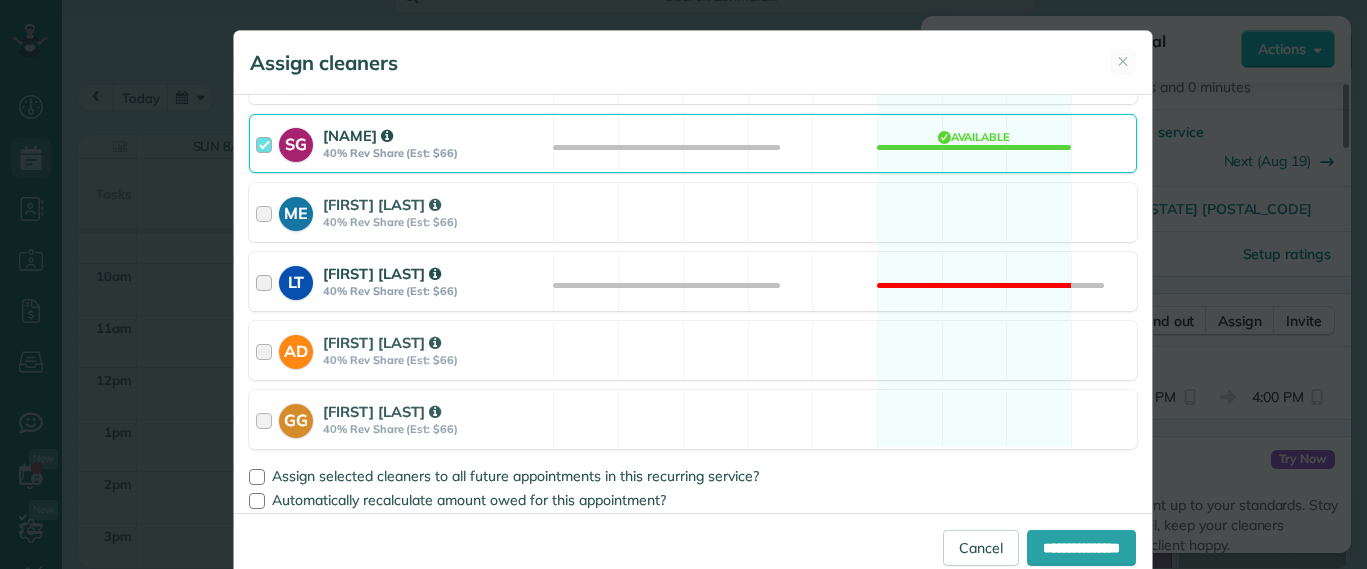 click on "LT
Laura Thaller
40% Rev Share (Est: $66)
Not available" at bounding box center (693, 281) 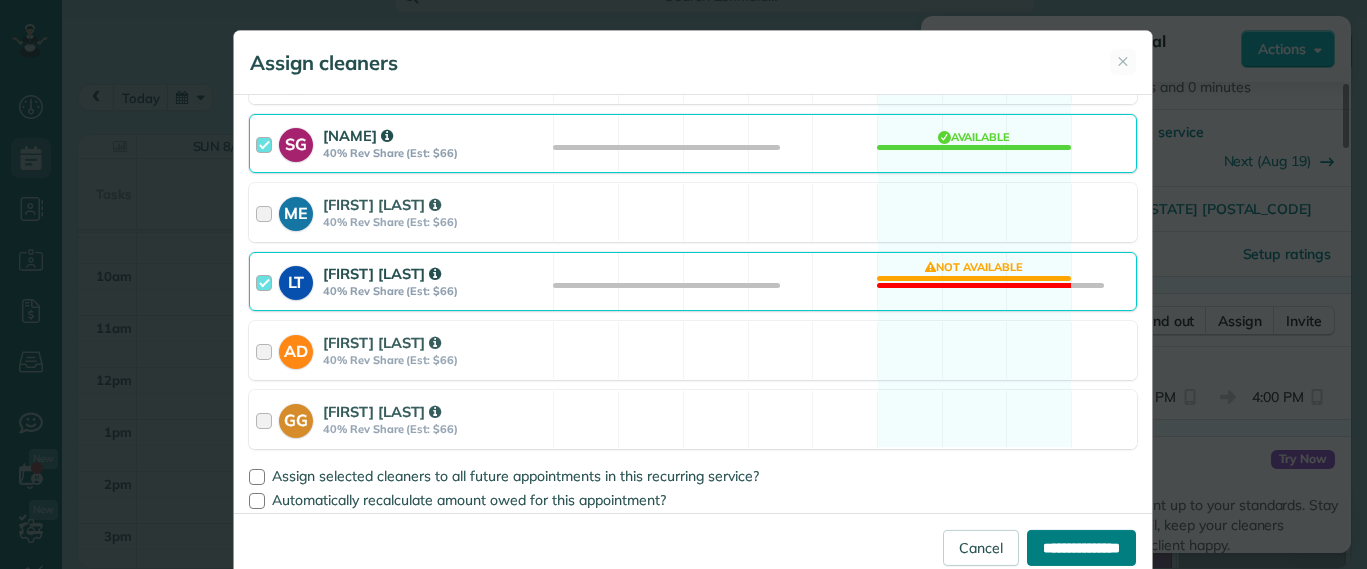 click on "**********" at bounding box center (1081, 548) 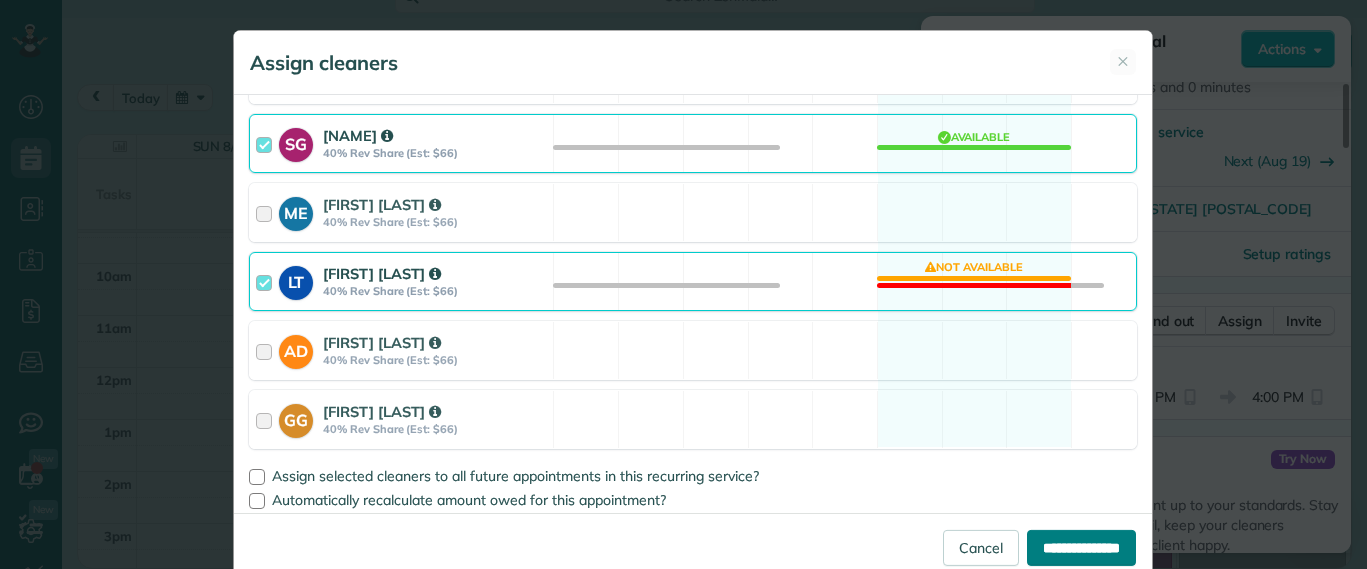 type on "**********" 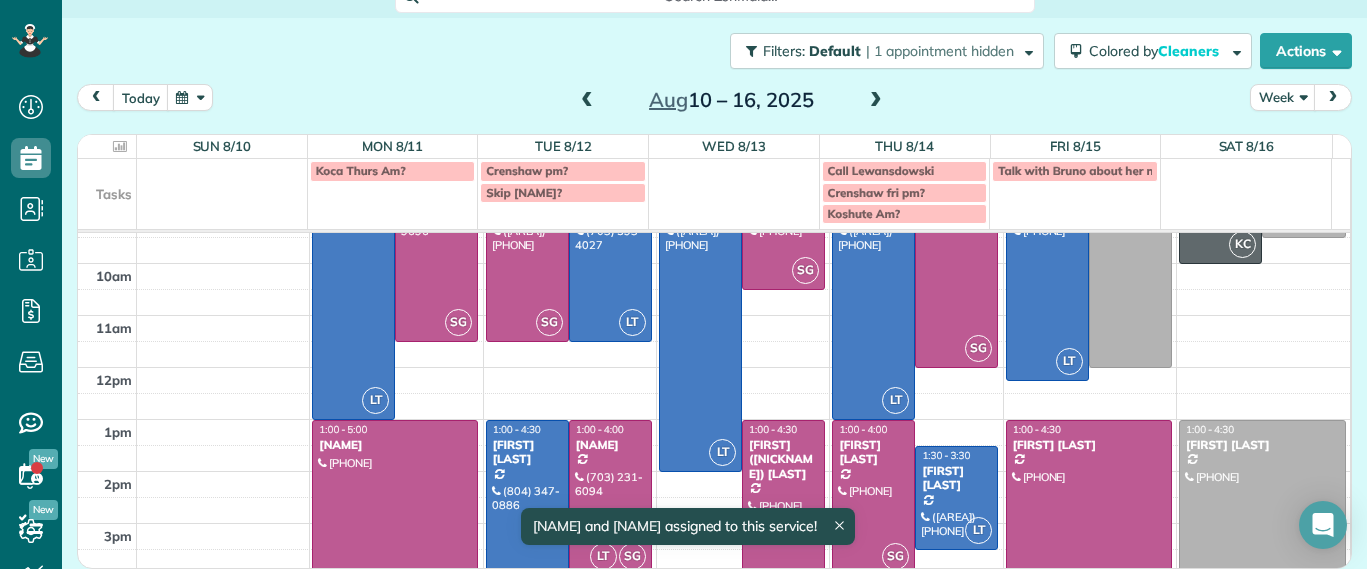 scroll, scrollTop: 24, scrollLeft: 0, axis: vertical 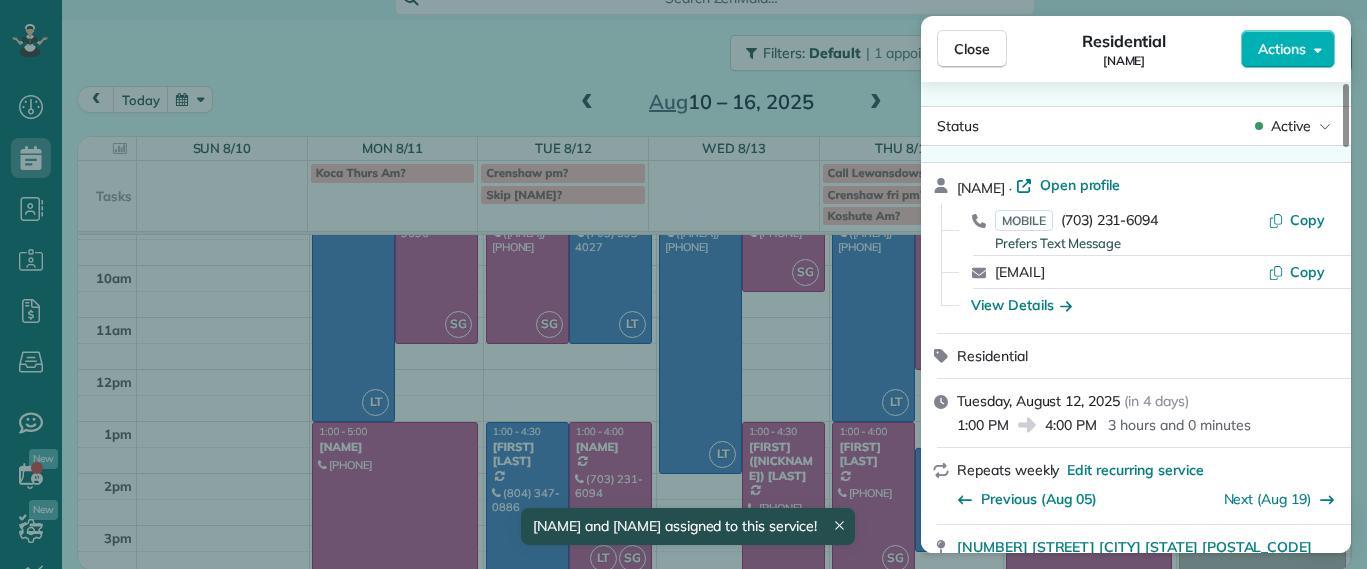 click on "Close Residential Tracy Jones Actions Status Active Tracy Jones · Open profile MOBILE (703) 231-6094 Prefers Text Message  Copy twolfjones@gmail.com Copy View Details Residential Tuesday, August 12, 2025 ( in 4 days ) 1:00 PM 4:00 PM 3 hours and 0 minutes Repeats weekly Edit recurring service Previous (Aug 05) Next (Aug 19) 301 Virginia Street Unit 801 Richmond VA 23219 Service was not rated yet Setup ratings Cleaners Time in and out Assign Invite Cleaners Laura   Thaller 1:00 PM 4:00 PM Sophie   Gibbs 1:00 PM 4:00 PM Checklist Try Now Keep this appointment up to your standards. Stay on top of every detail, keep your cleaners organised, and your client happy. Assign a checklist Watch a 5 min demo Billing Billing actions Service Service Price (1x $165.00) $165.00 Add an item Overcharge $10.00 Discount $0.00 Coupon discount - Primary tax - Secondary tax - Total appointment price $175.00 Tips collected $0.00 Unpaid Mark as paid Total including tip $175.00 Get paid online in no-time! Charge customer credit card" at bounding box center (683, 284) 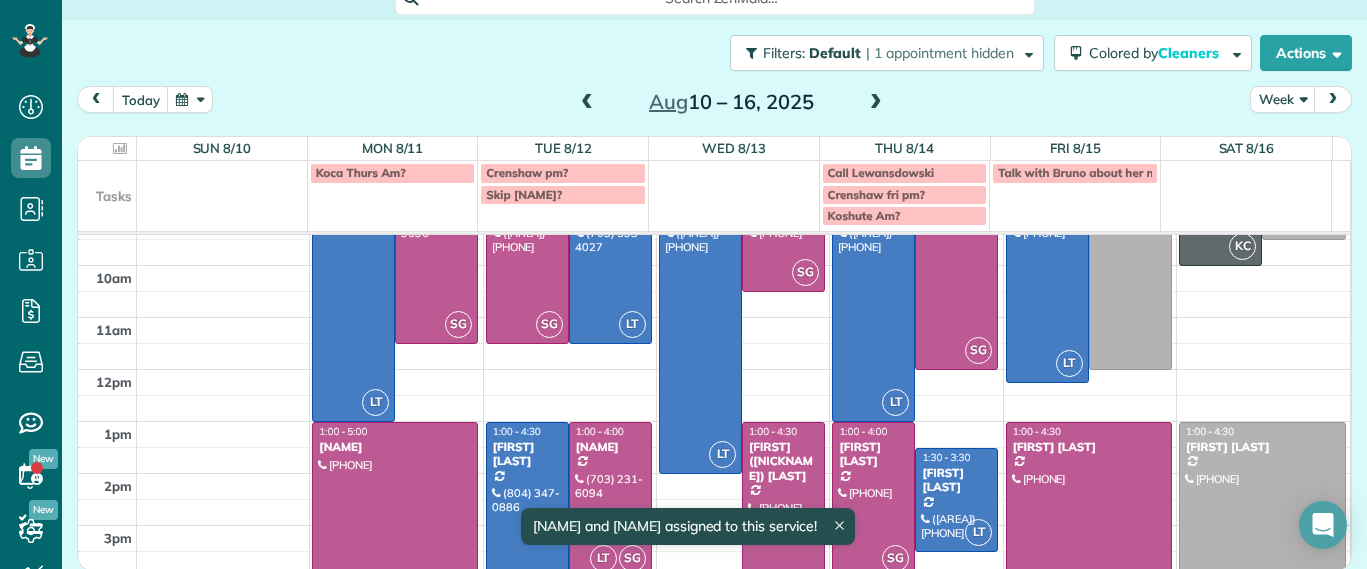 click at bounding box center (610, 500) 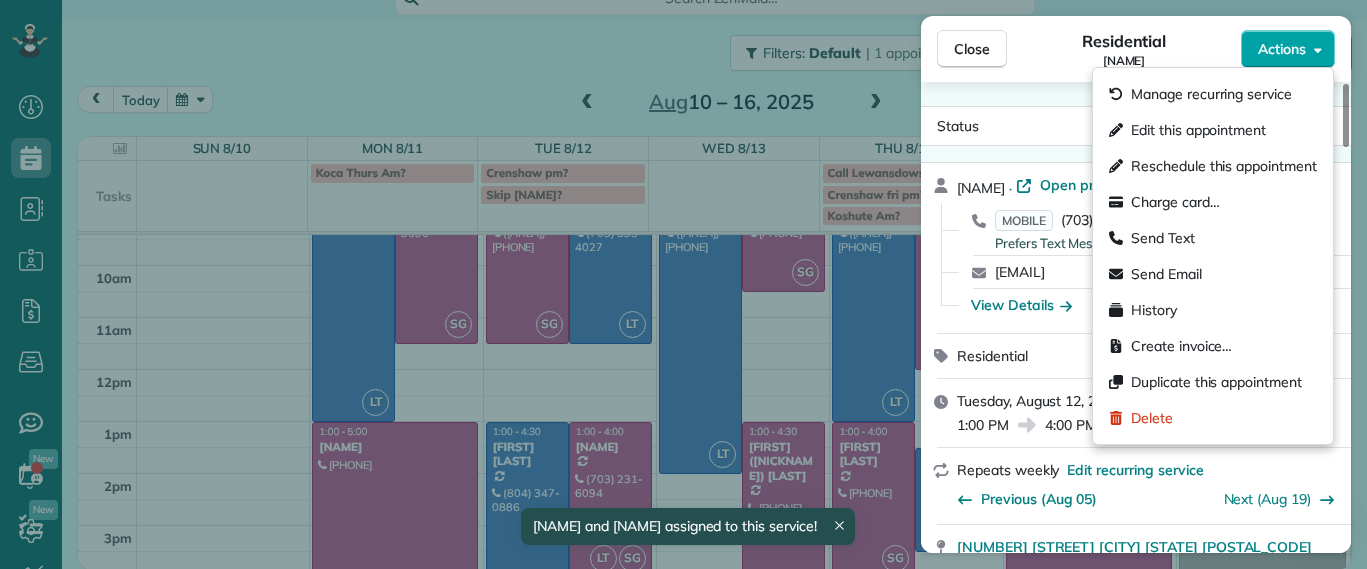 click on "Actions" at bounding box center [1282, 49] 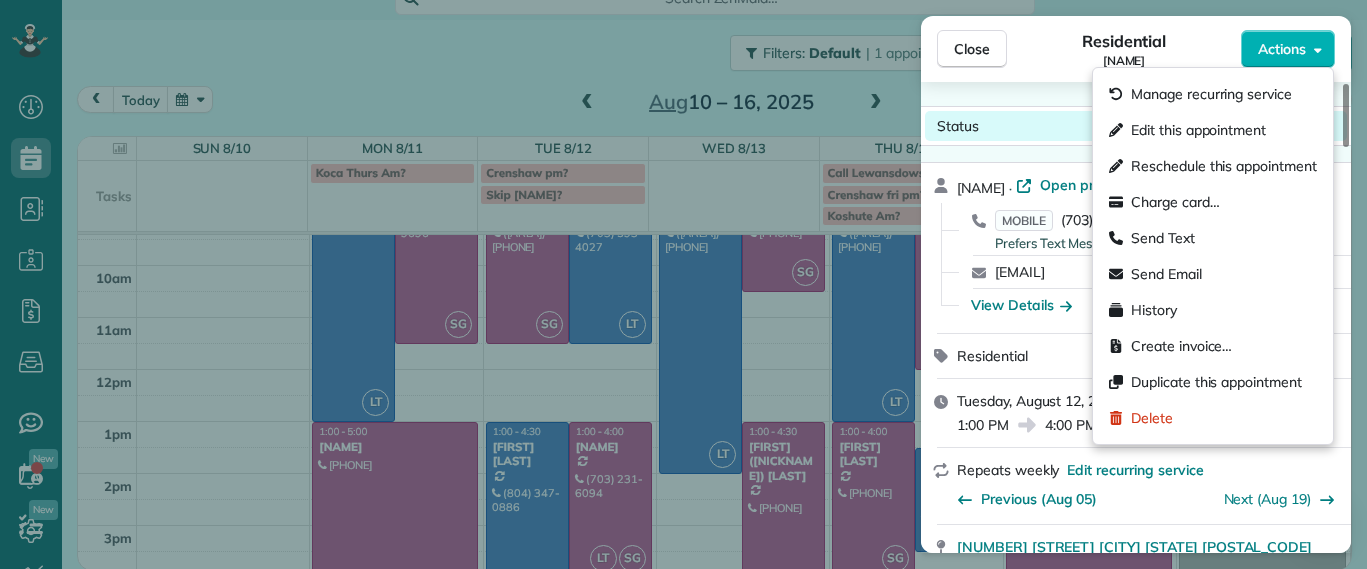 click on "Status Active" at bounding box center [1136, 126] 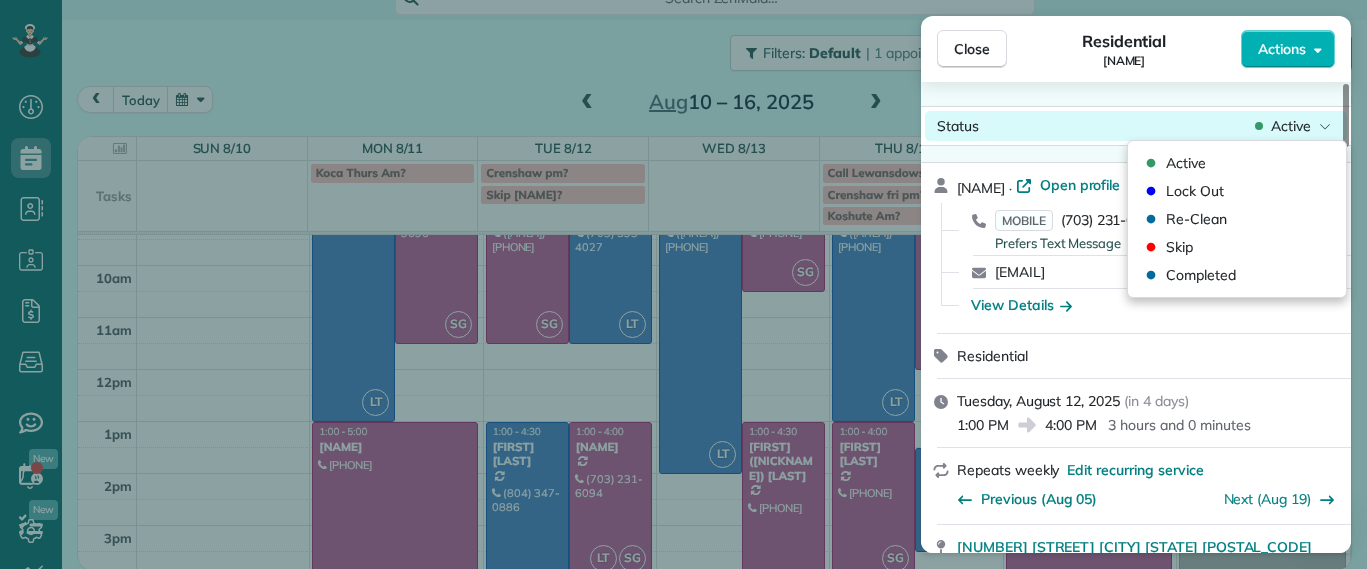 click on "Status Active" at bounding box center (1136, 126) 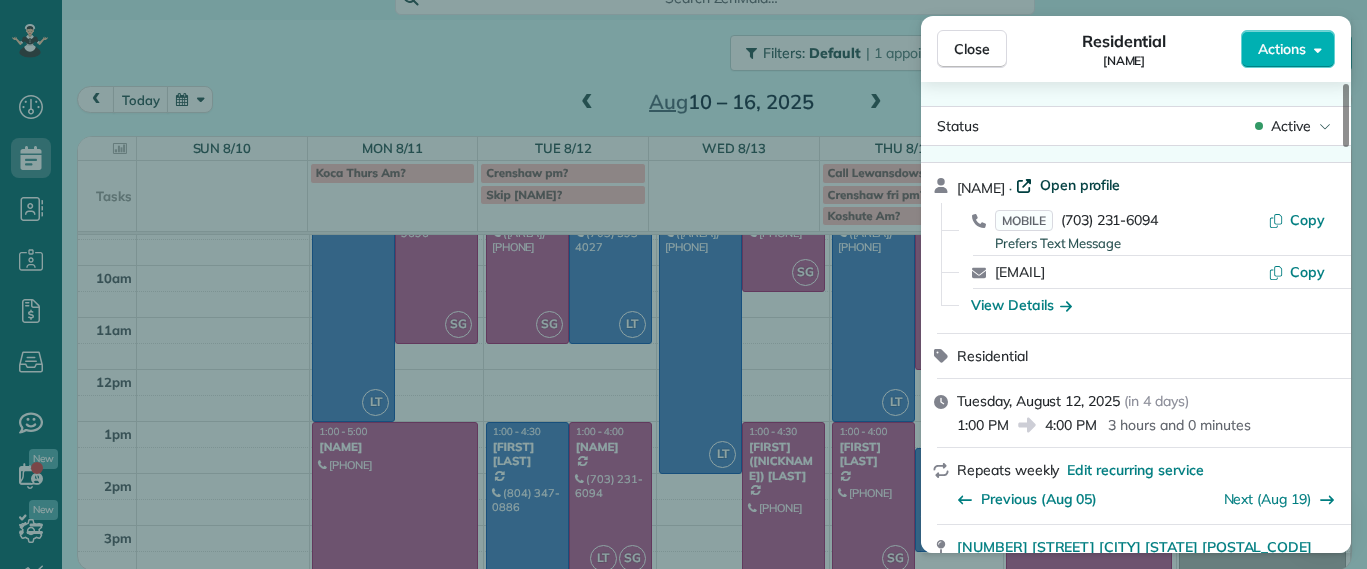click on "Open profile" at bounding box center [1080, 185] 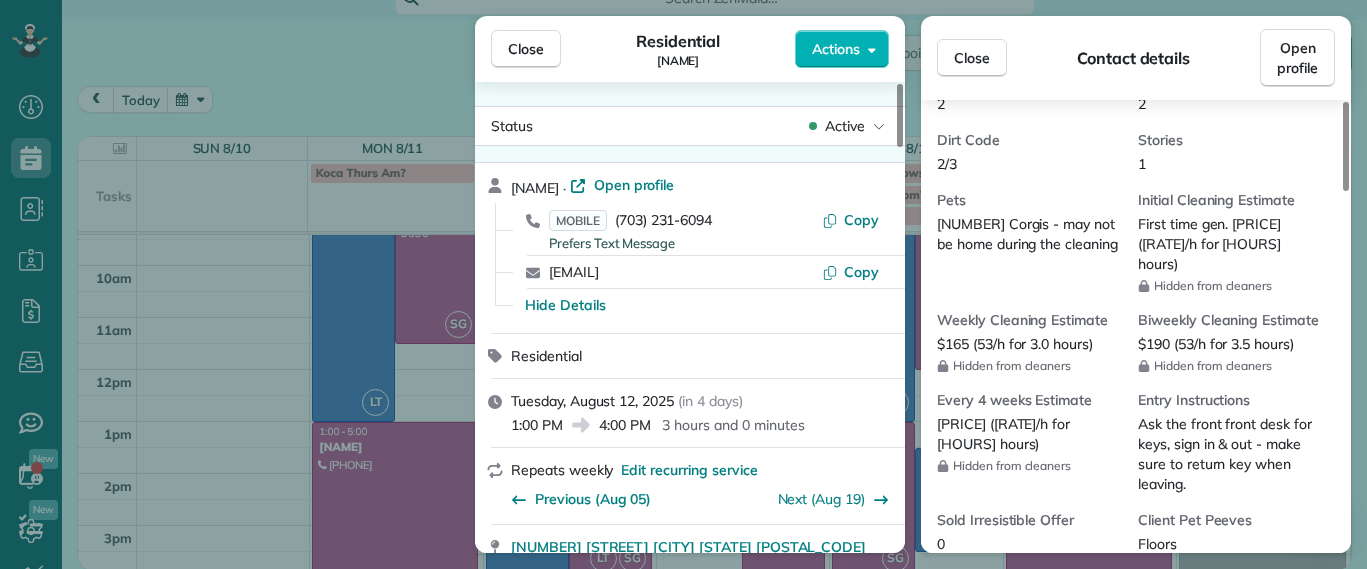 scroll, scrollTop: 0, scrollLeft: 0, axis: both 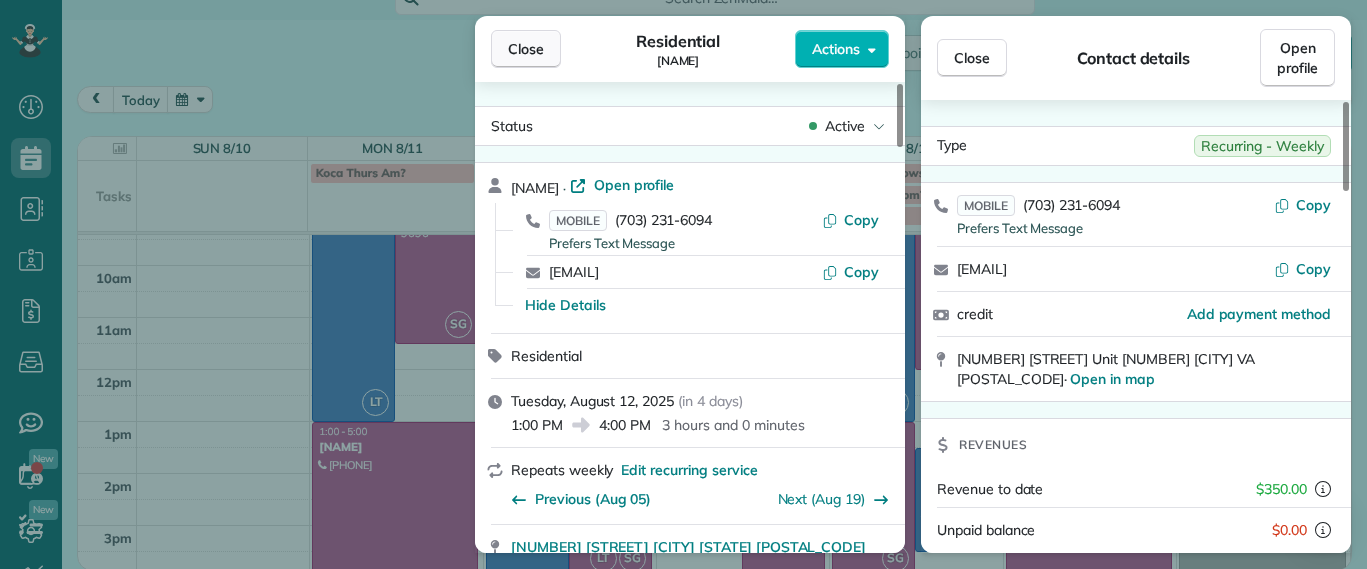 click on "Close" at bounding box center (526, 49) 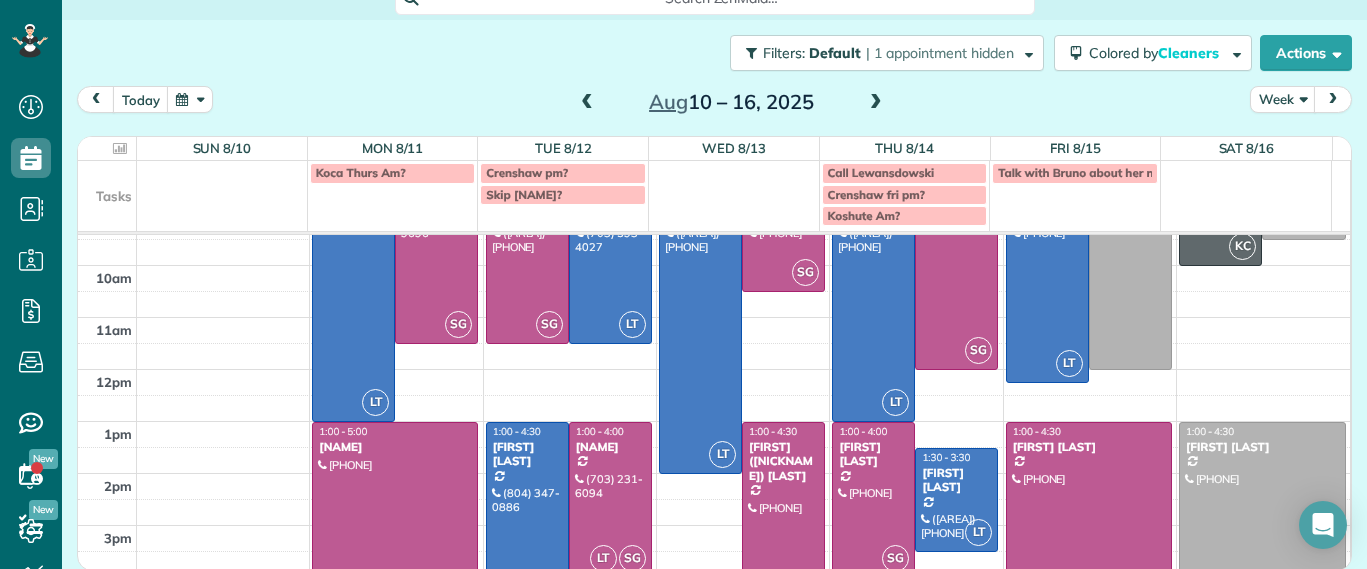 click at bounding box center [610, 500] 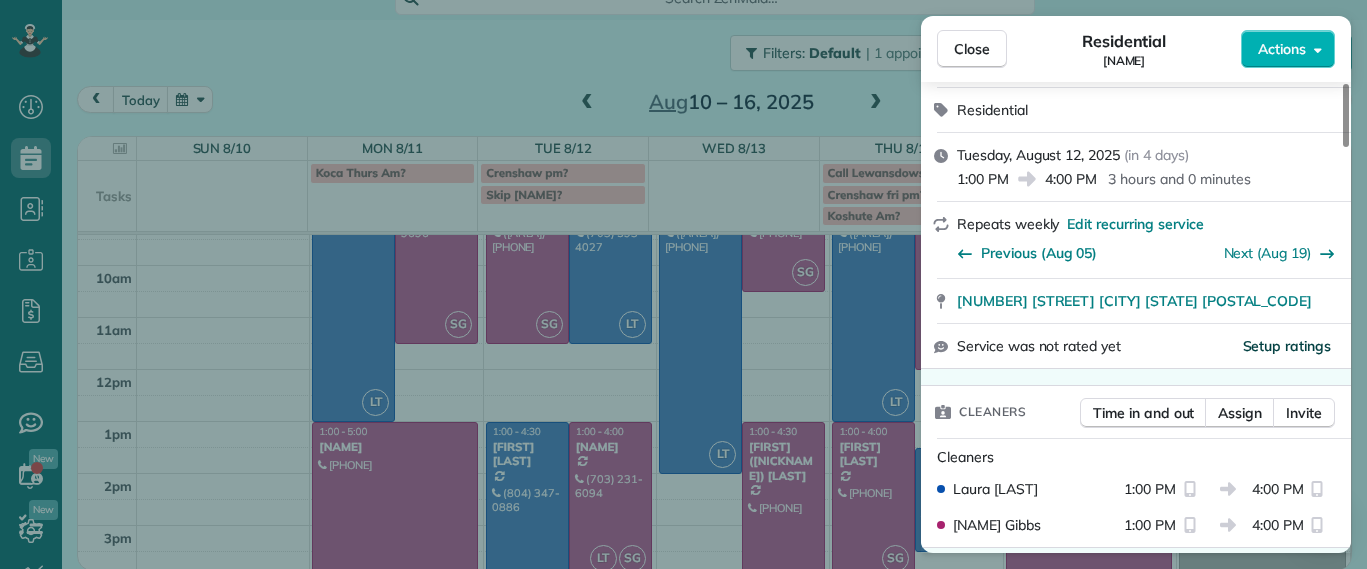 scroll, scrollTop: 250, scrollLeft: 0, axis: vertical 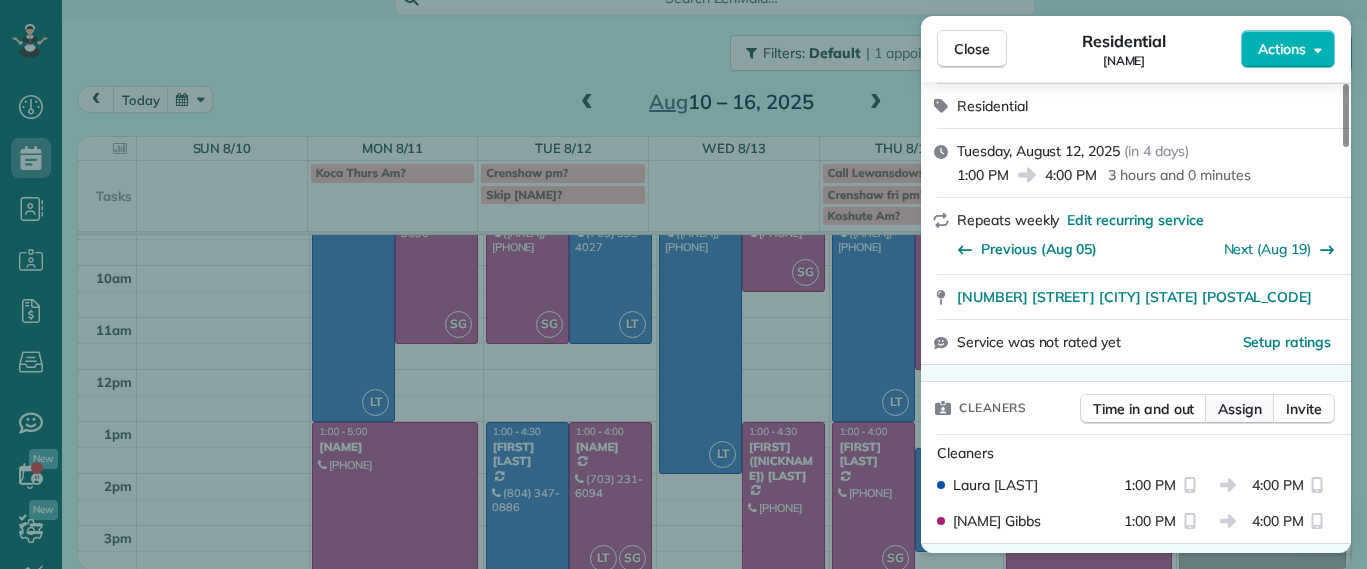 click on "Assign" at bounding box center (1240, 409) 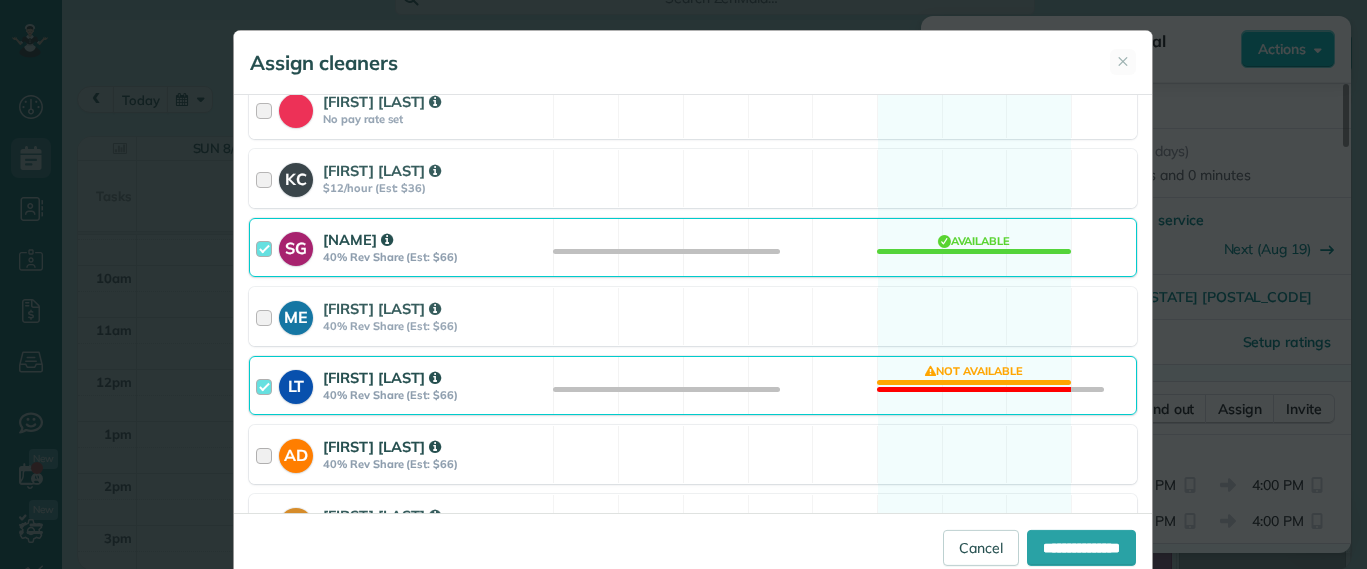 scroll, scrollTop: 375, scrollLeft: 0, axis: vertical 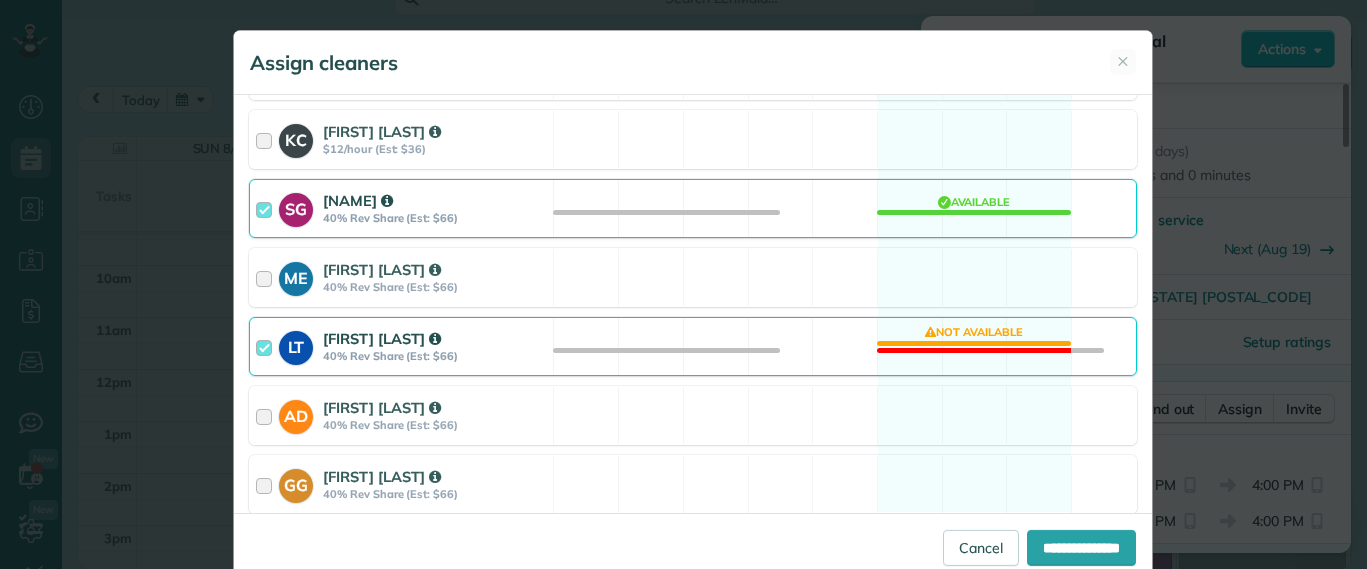 click on "LT
Laura Thaller
40% Rev Share (Est: $66)
Not available" at bounding box center [693, 346] 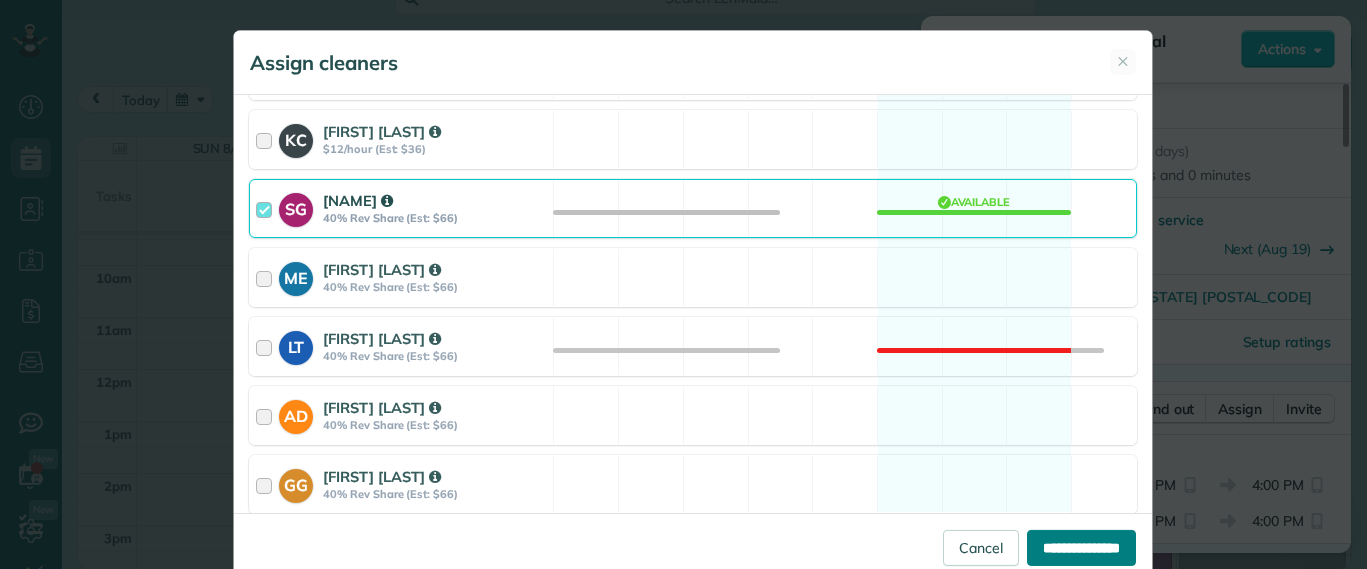 click on "**********" at bounding box center [1081, 548] 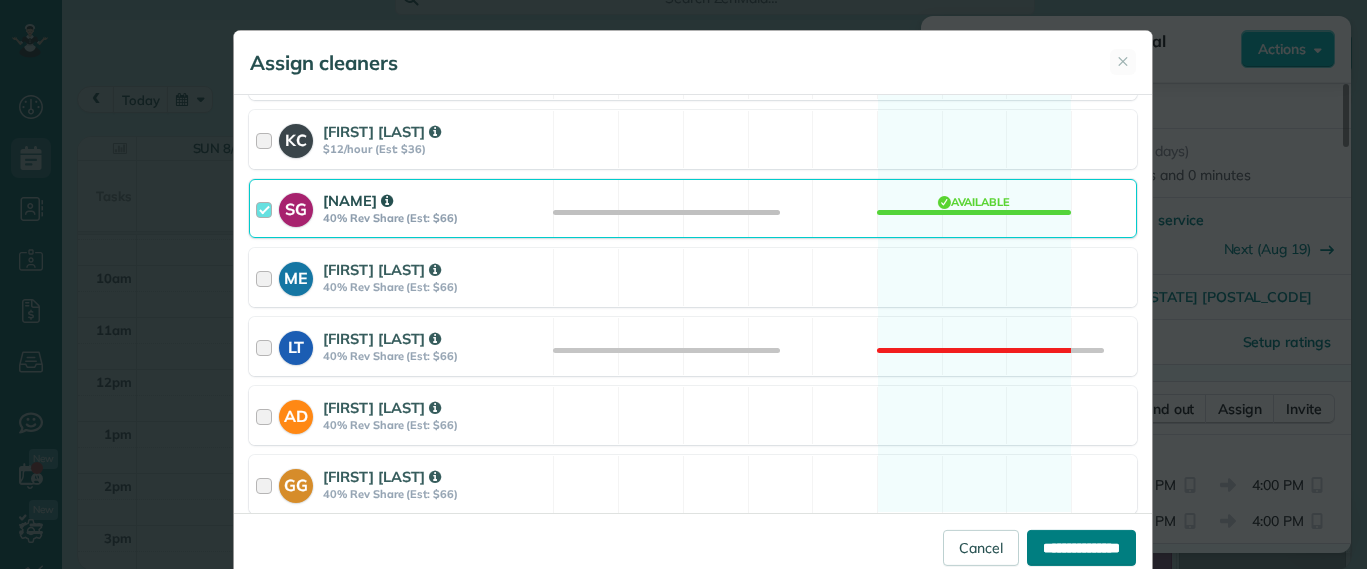 type on "**********" 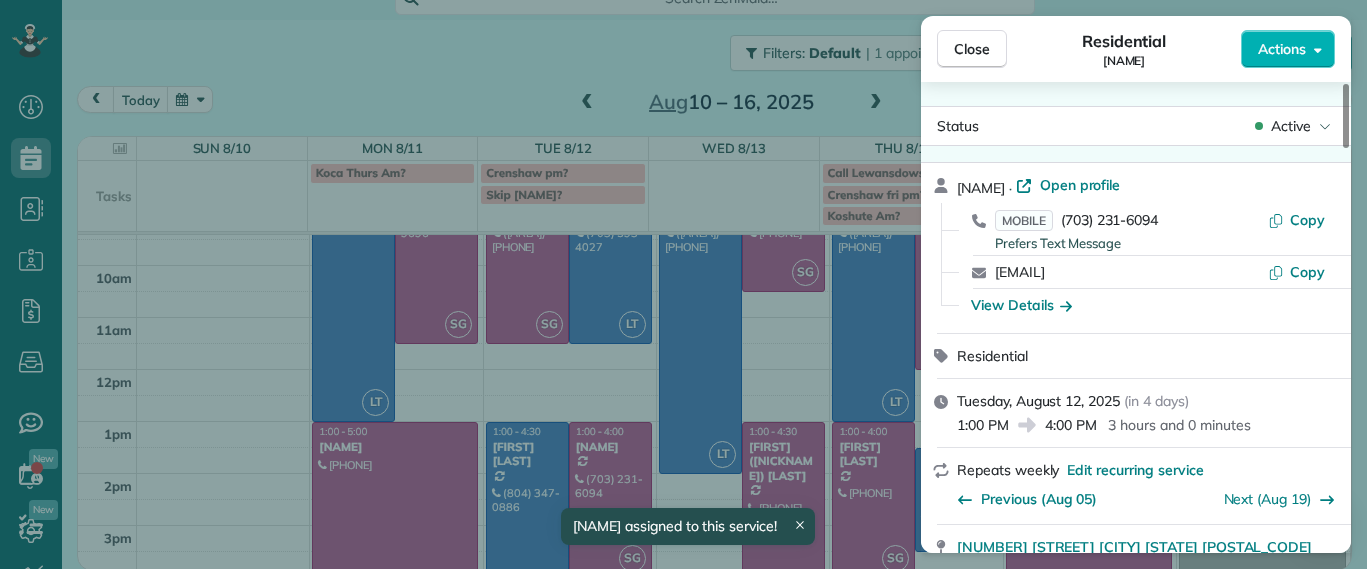 click on "Close Residential Tracy Jones Actions Status Active Tracy Jones · Open profile MOBILE (703) 231-6094 Prefers Text Message  Copy twolfjones@gmail.com Copy View Details Residential Tuesday, August 12, 2025 ( in 4 days ) 1:00 PM 4:00 PM 3 hours and 0 minutes Repeats weekly Edit recurring service Previous (Aug 05) Next (Aug 19) 301 Virginia Street Unit 801 Richmond VA 23219 Service was not rated yet Setup ratings Cleaners Time in and out Assign Invite Cleaners Sophie   Gibbs 1:00 PM 4:00 PM Checklist Try Now Keep this appointment up to your standards. Stay on top of every detail, keep your cleaners organised, and your client happy. Assign a checklist Watch a 5 min demo Billing Billing actions Service Service Price (1x $165.00) $165.00 Add an item Overcharge $10.00 Discount $0.00 Coupon discount - Primary tax - Secondary tax - Total appointment price $175.00 Tips collected $0.00 Unpaid Mark as paid Total including tip $175.00 Get paid online in no-time! Send an invoice and reward your cleaners with tips Man Hours" at bounding box center [683, 284] 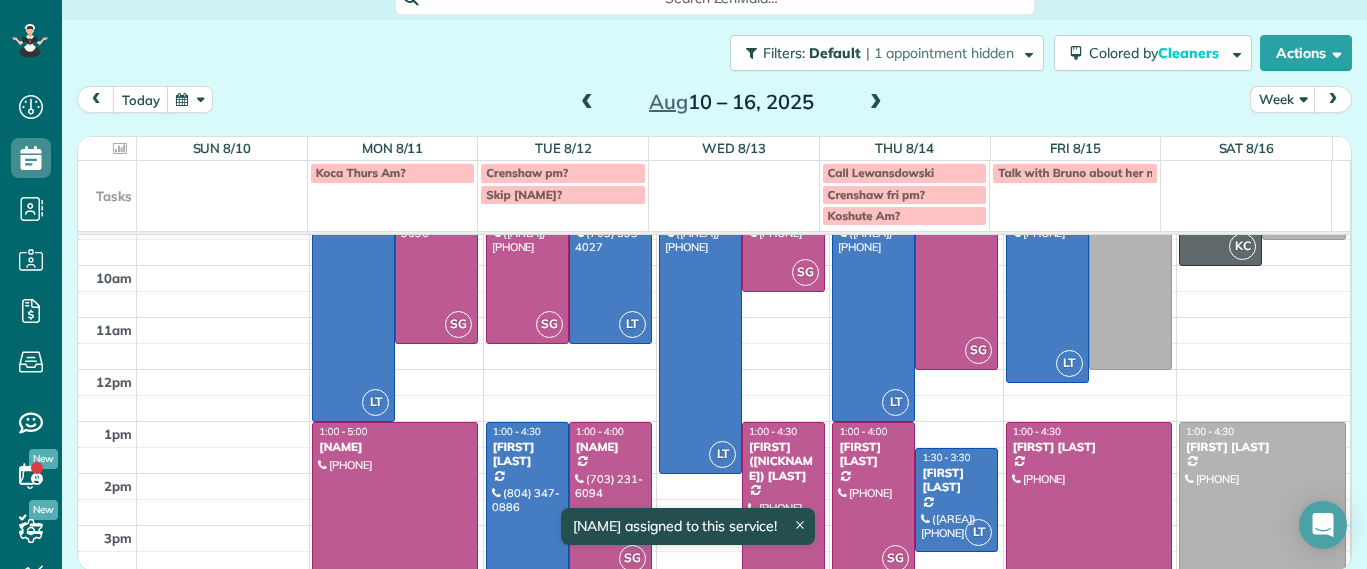 click at bounding box center [527, 513] 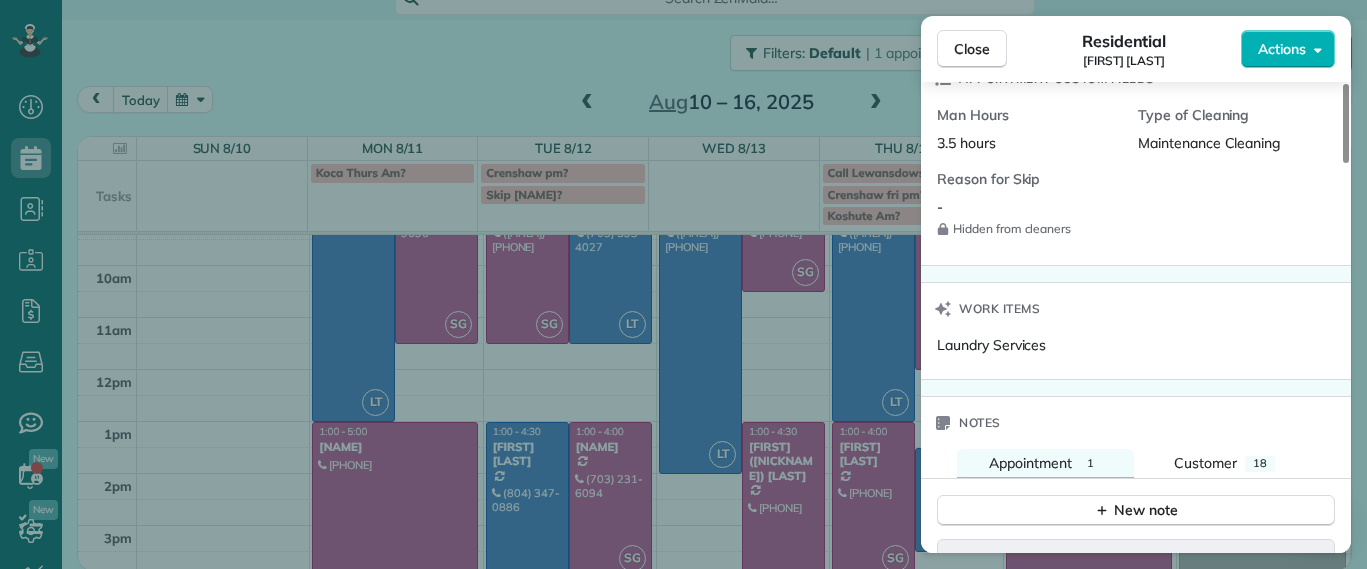 scroll, scrollTop: 1750, scrollLeft: 0, axis: vertical 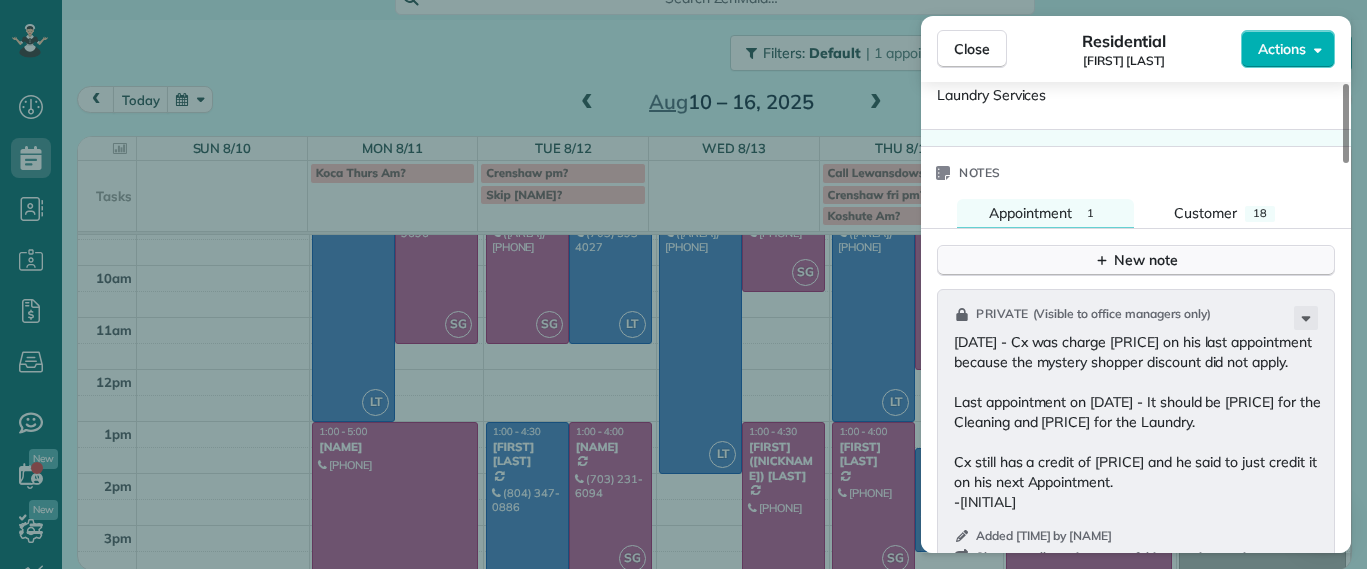 click on "New note" at bounding box center (1136, 260) 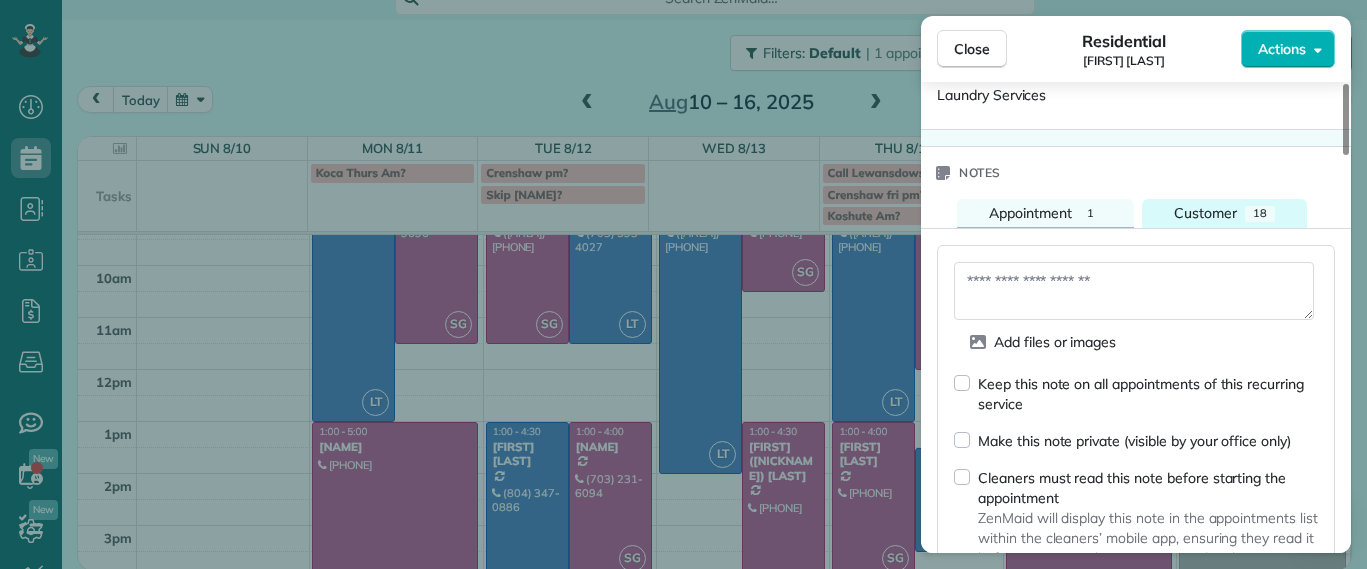 click on "Customer 18" at bounding box center (1224, 213) 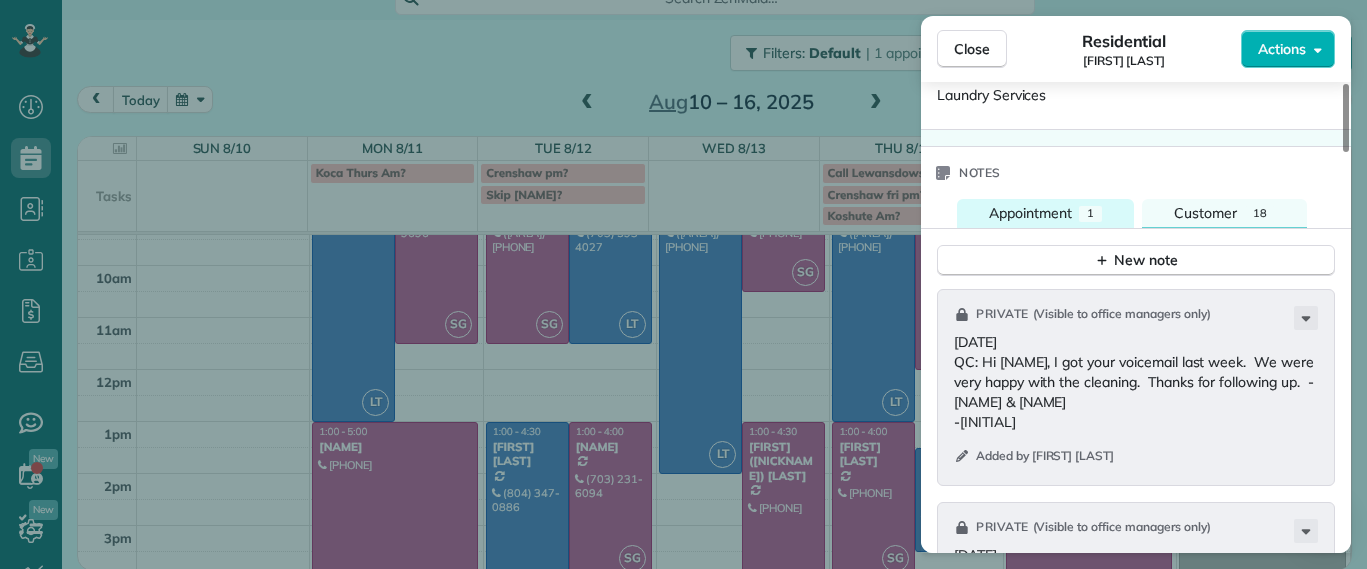 click on "Appointment" at bounding box center [1030, 213] 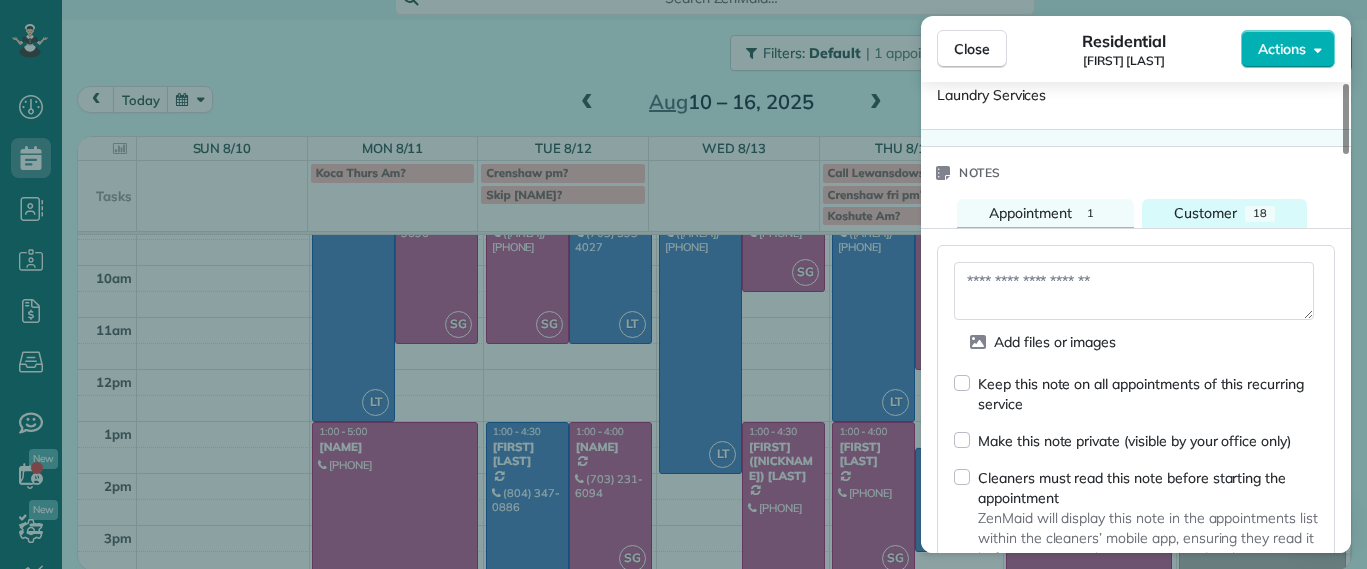 click on "Customer 18" at bounding box center [1224, 213] 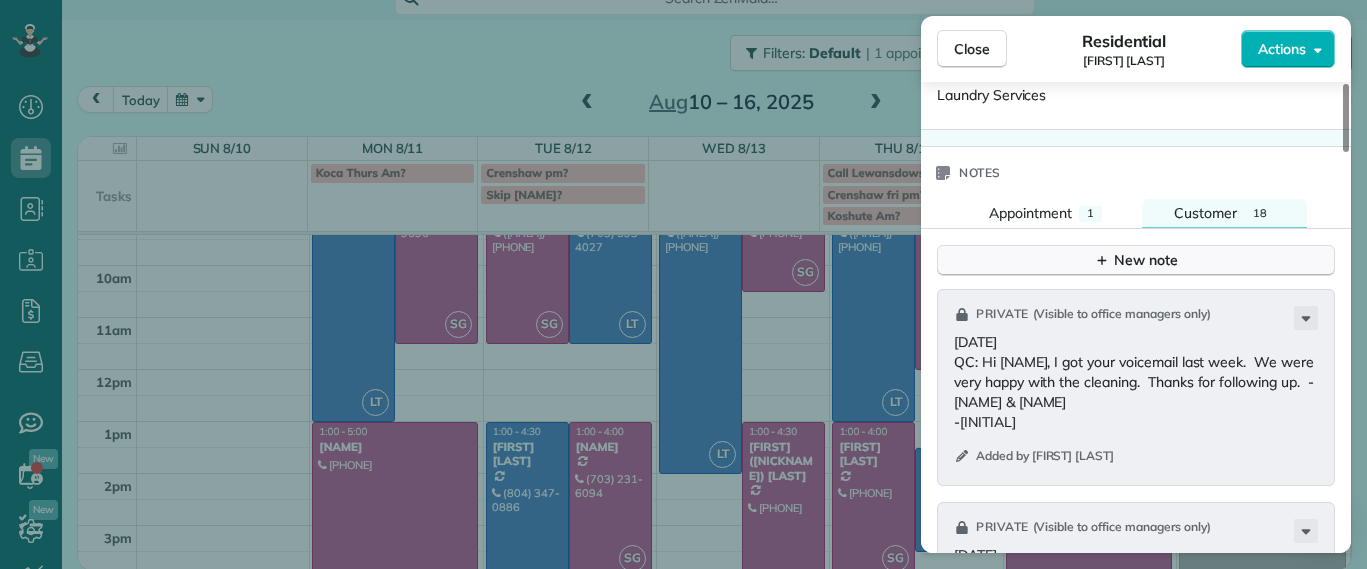 click on "New note" at bounding box center (1136, 260) 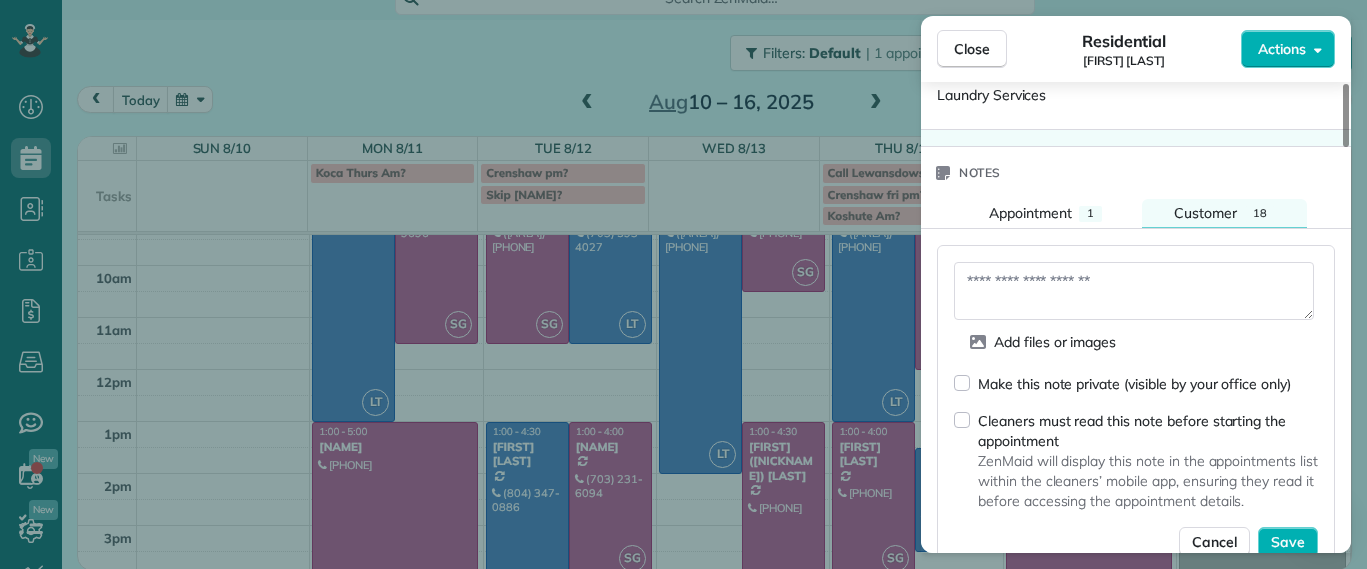 click on "Add files or images Make this note private (visible by your office only) Cleaners must read this note before starting the appointment ZenMaid will display this note in the appointments list within the cleaners’ mobile app, ensuring they read it before accessing the appointment details. Cancel Save" at bounding box center (1136, 409) 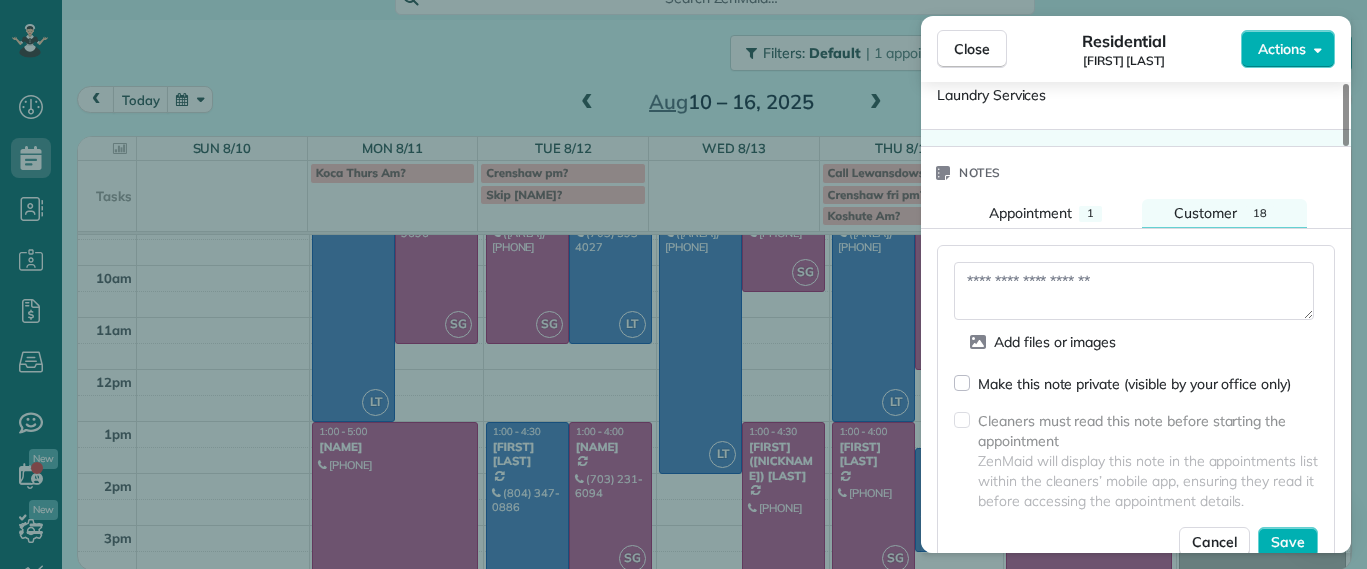 click at bounding box center (704, 291) 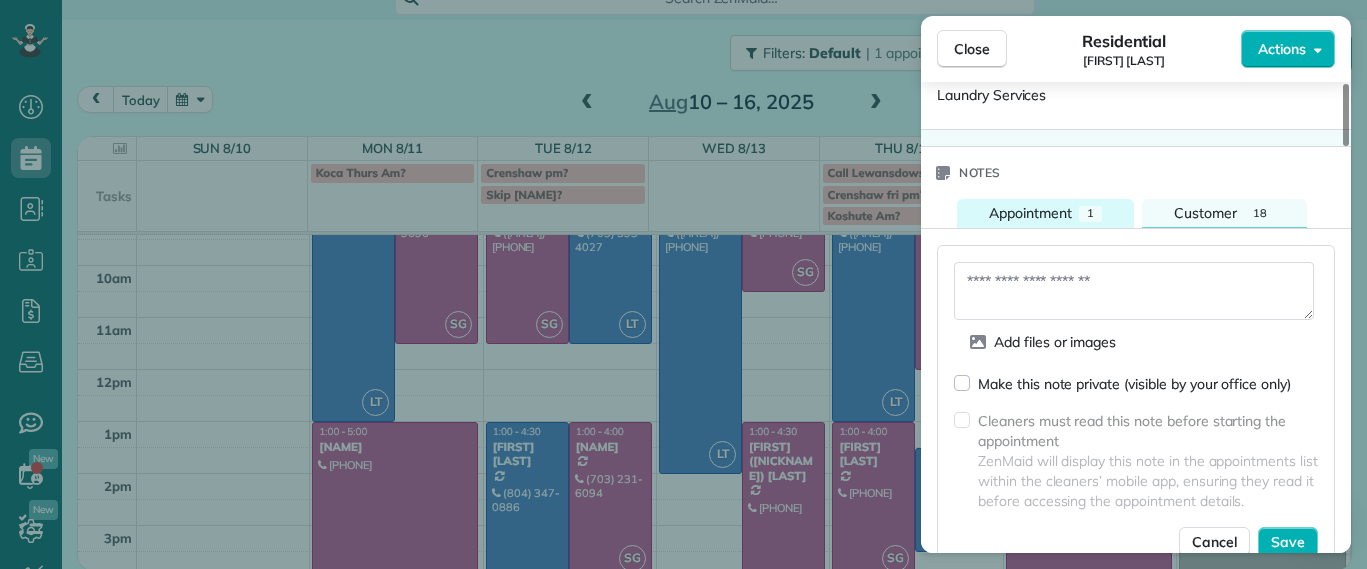 click on "Appointment" at bounding box center (1030, 213) 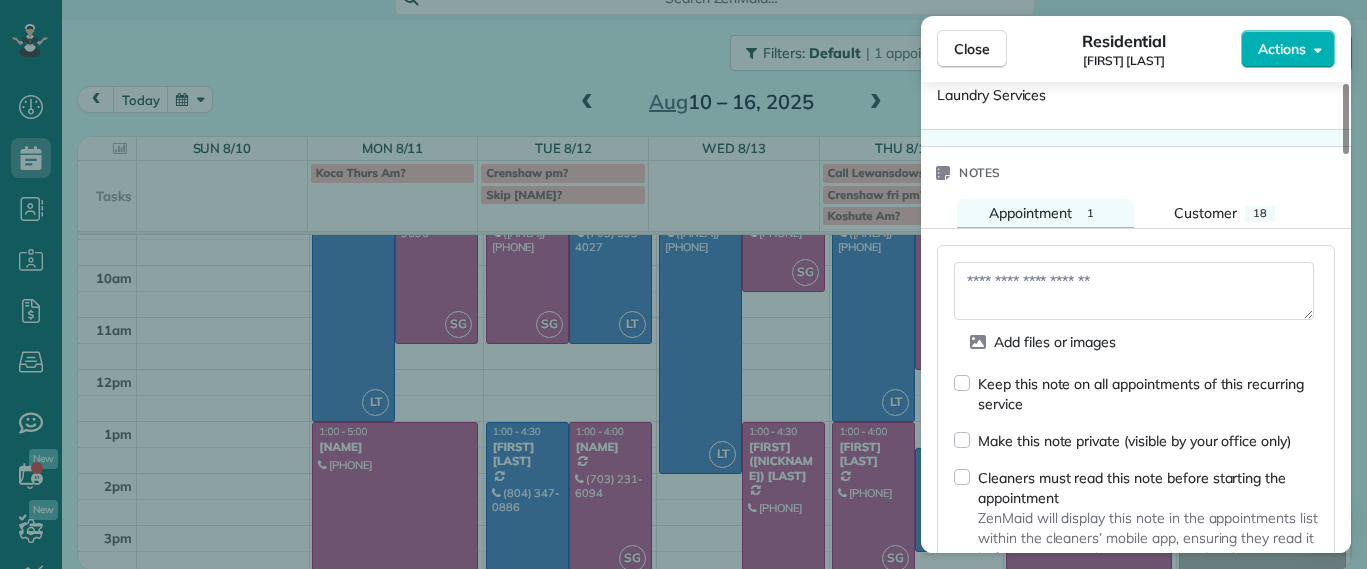 click on "Keep this note on all appointments of this recurring service" at bounding box center [1136, 393] 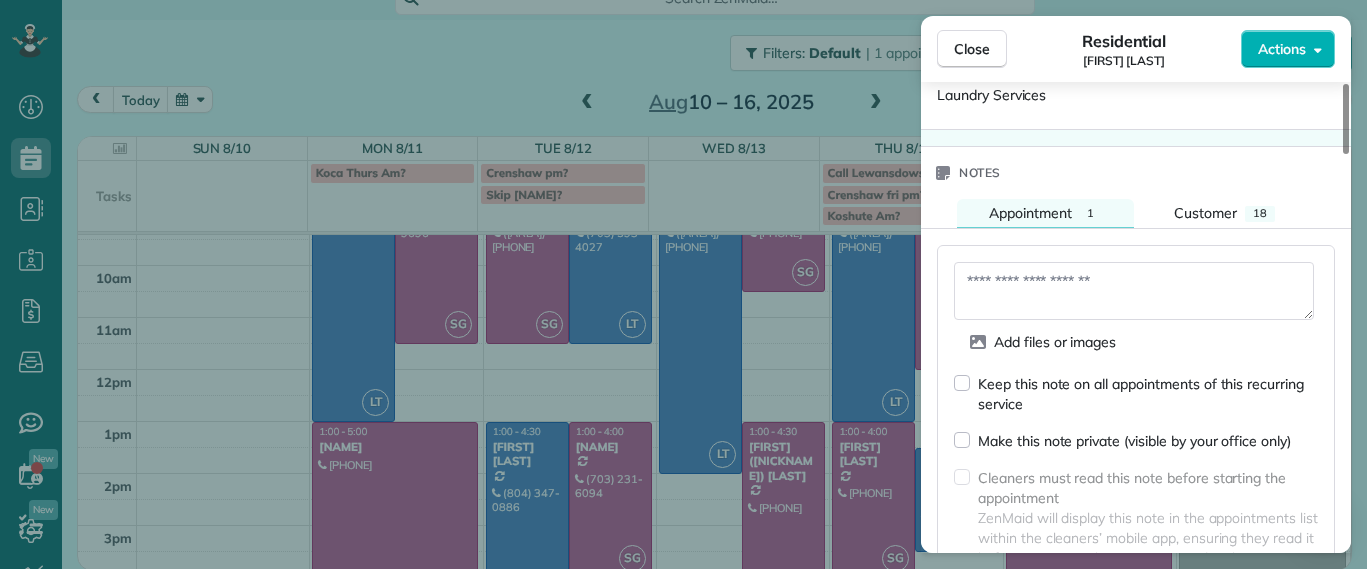 click at bounding box center [1134, 291] 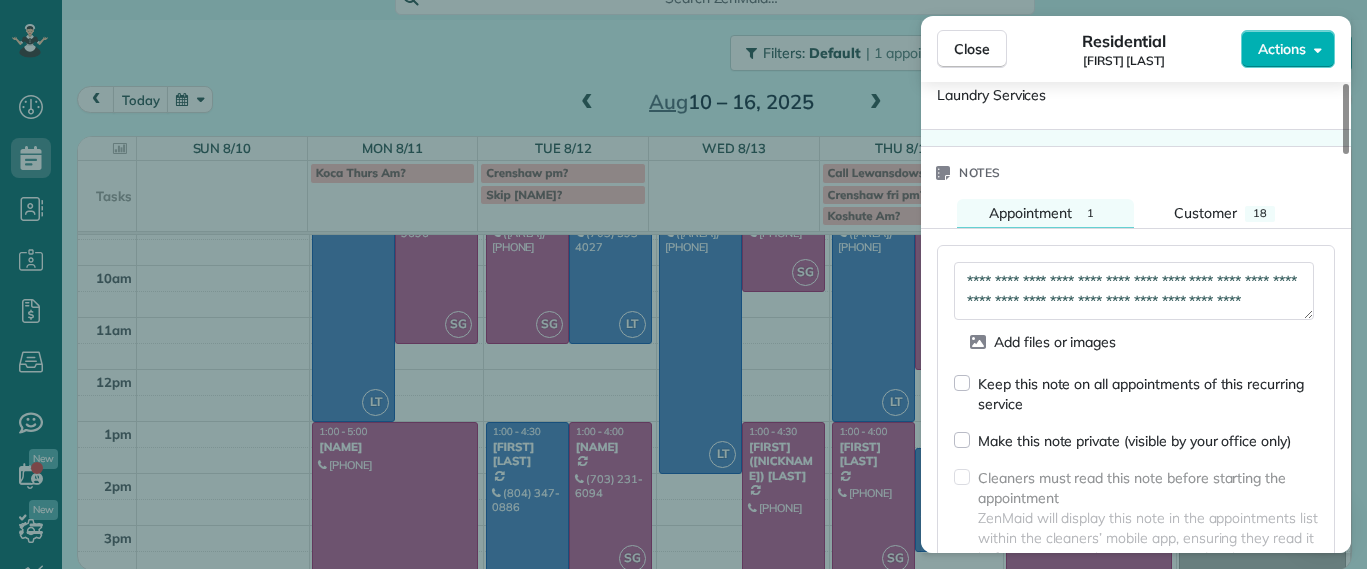 scroll, scrollTop: 12, scrollLeft: 0, axis: vertical 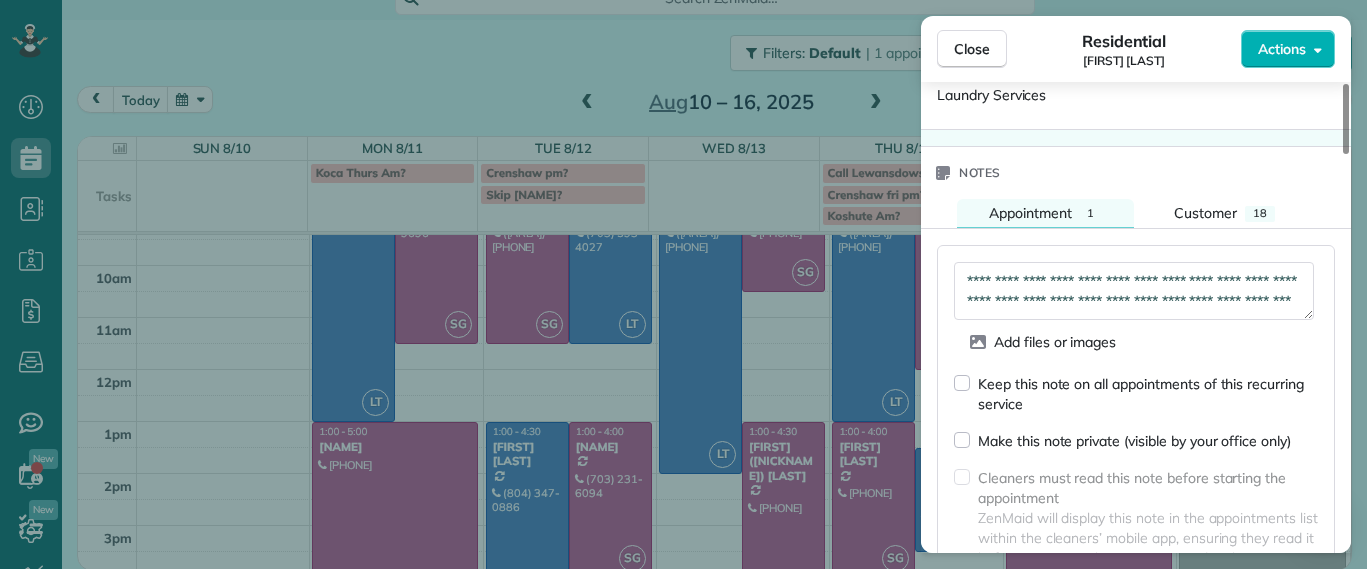 click on "**********" at bounding box center [1134, 291] 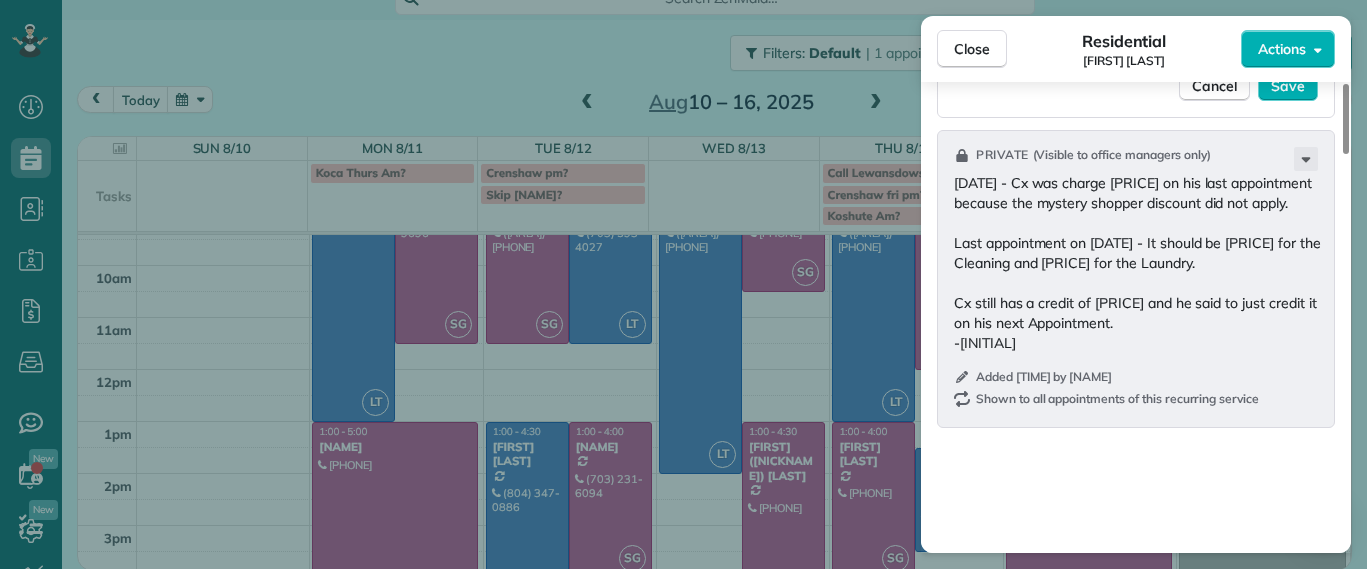 scroll, scrollTop: 2262, scrollLeft: 0, axis: vertical 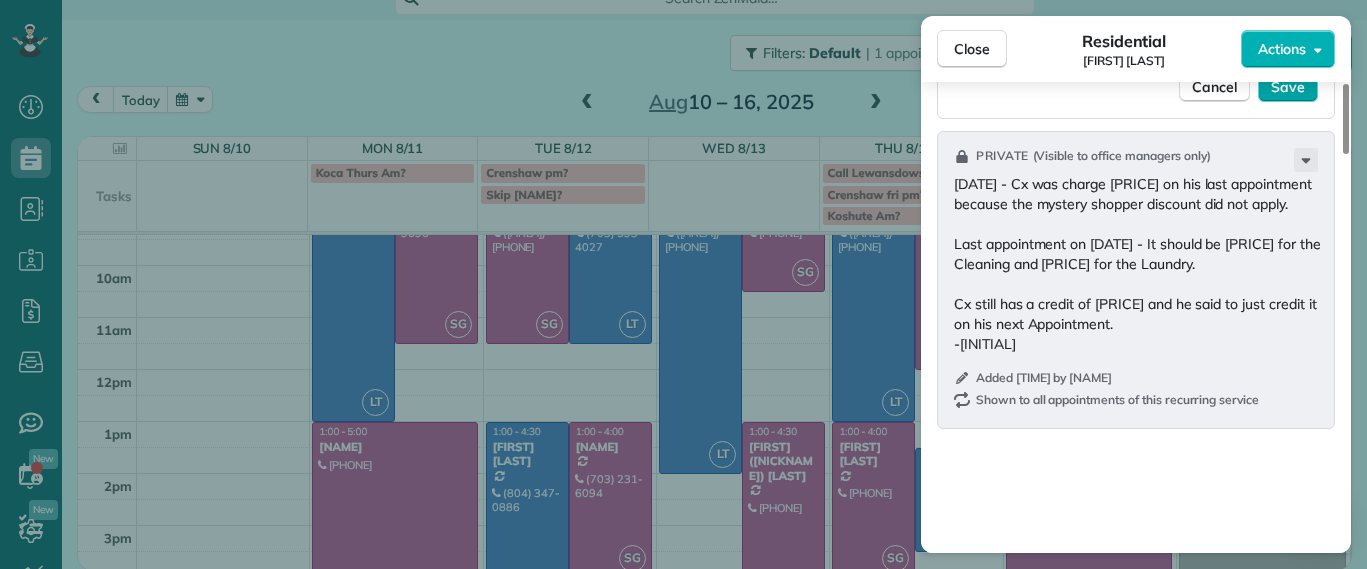 type on "**********" 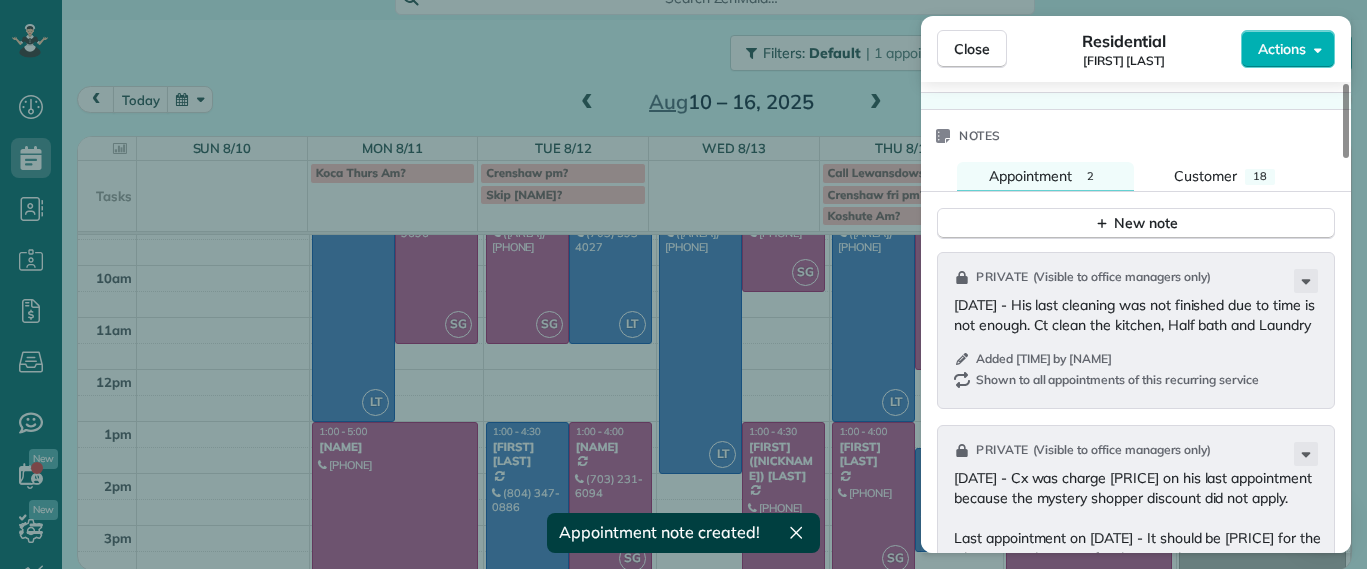 scroll, scrollTop: 1762, scrollLeft: 0, axis: vertical 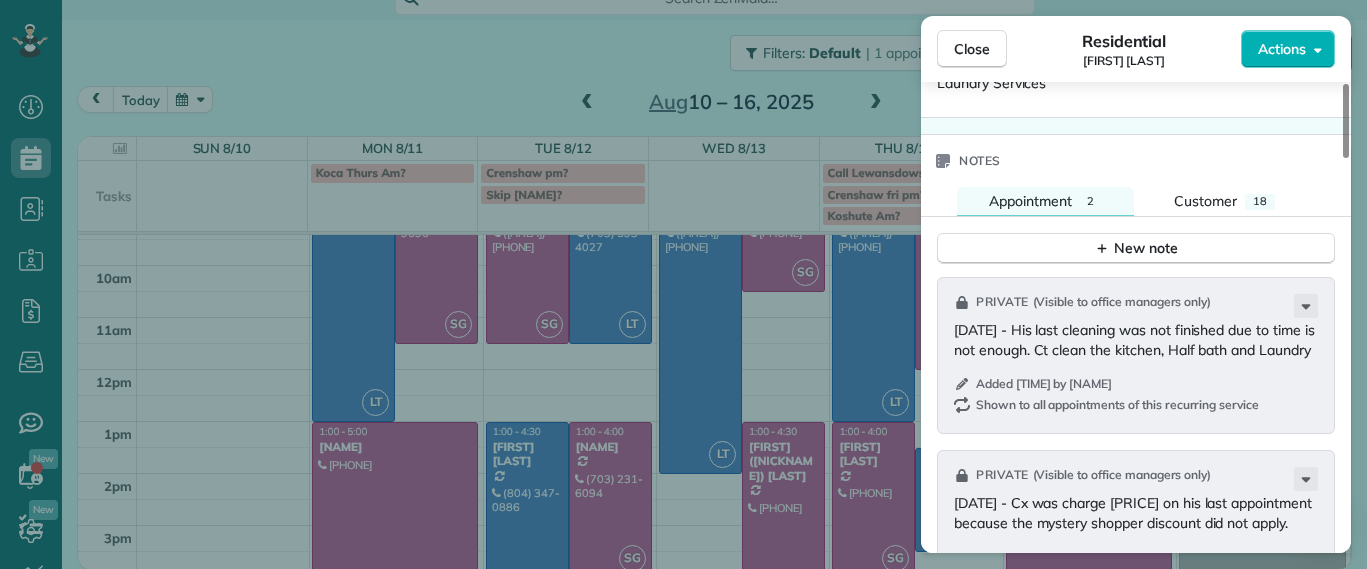 click on "Close Residential James Crenshaw Actions Status Active James Crenshaw · Open profile MOBILE (804) 347-0886 Copy james@gatherrva.com Copy elizasimp@gmail.com Copy View Details Residential Tuesday, August 12, 2025 ( in 4 days ) 1:00 PM 4:30 PM 3 hours and 30 minutes Repeats weekly Edit recurring service Previous (Aug 04) Next (Aug 18) 2911 Moss Side Avenue Richmond VA 23222 Service was not rated yet Setup ratings Cleaners Time in and out Assign Invite Cleaners Laura   Thaller 1:00 PM 4:30 PM Checklist Try Now Keep this appointment up to your standards. Stay on top of every detail, keep your cleaners organised, and your client happy. Assign a checklist Watch a 5 min demo Billing Billing actions Service Service Price (1x $110.00) $110.00 Add an item Overcharge $0.00 Discount $70.00 Coupon discount - Primary tax - Secondary tax - Total appointment price $40.00 Tips collected $0.00 Unpaid Mark as paid Total including tip $40.00 Get paid online in no-time! Send an invoice and reward your cleaners with tips -   2 18" at bounding box center [683, 284] 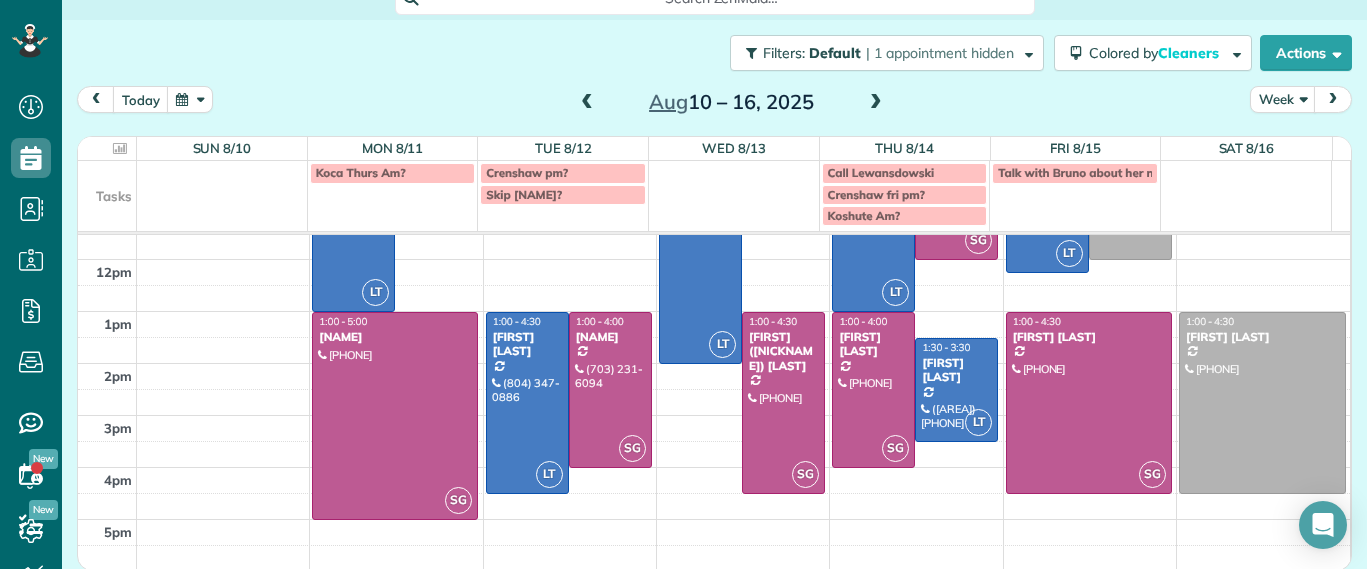 scroll, scrollTop: 0, scrollLeft: 0, axis: both 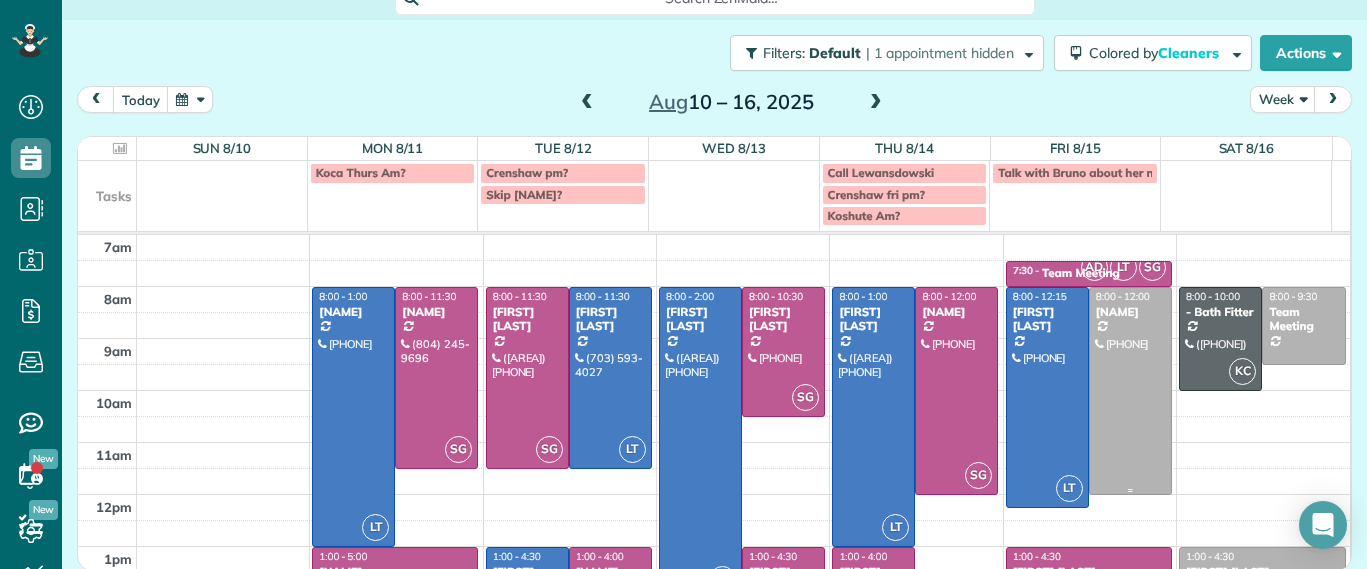 click at bounding box center (1130, 391) 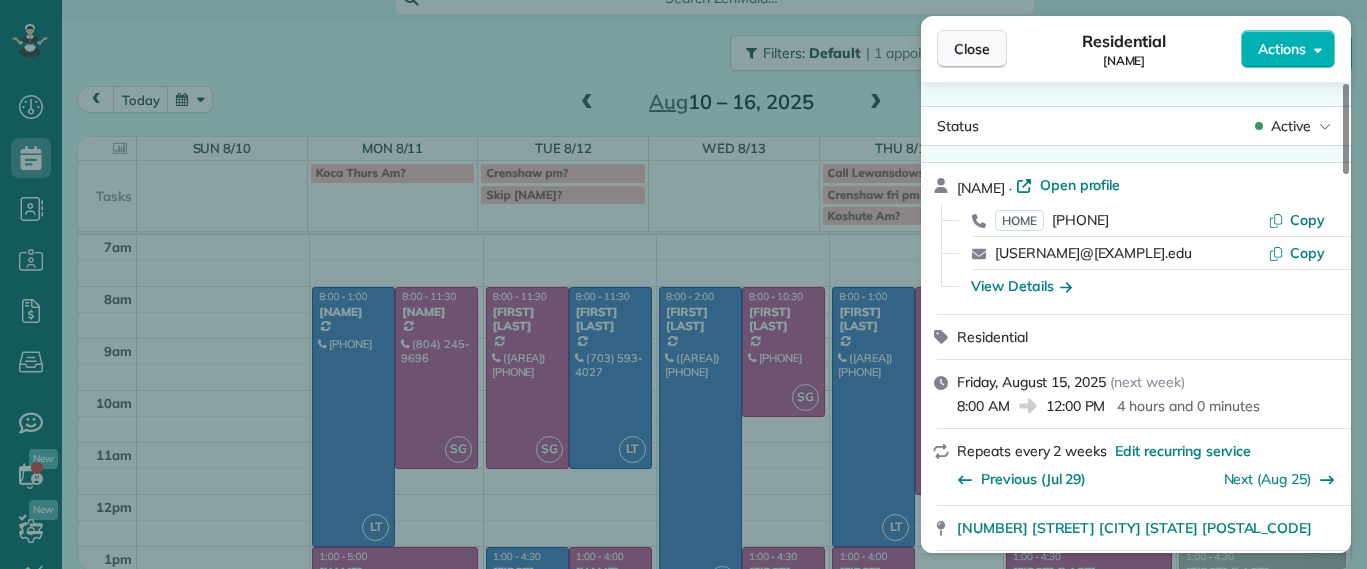 click on "Close" at bounding box center [972, 49] 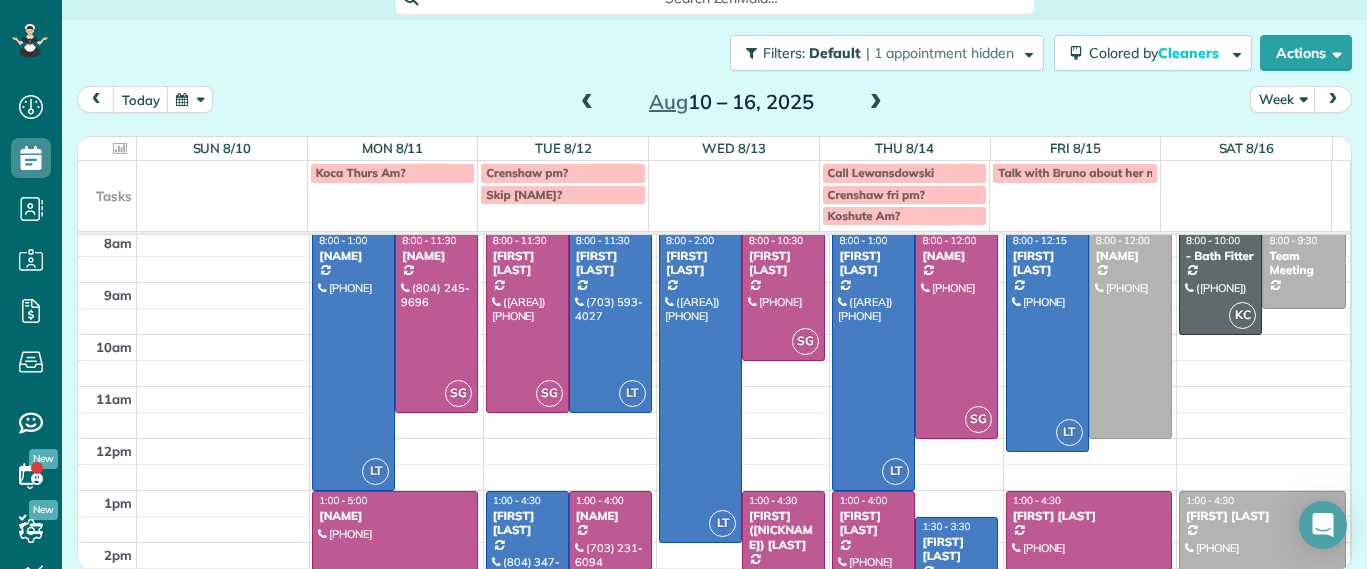 scroll, scrollTop: 0, scrollLeft: 0, axis: both 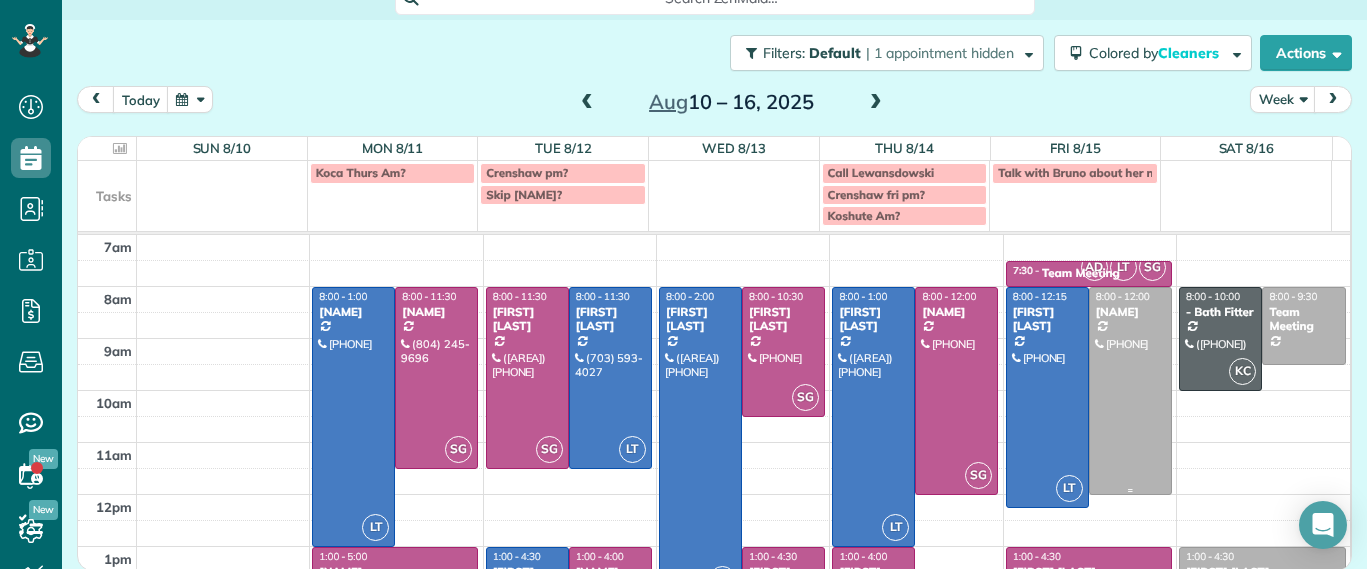 click at bounding box center (1130, 391) 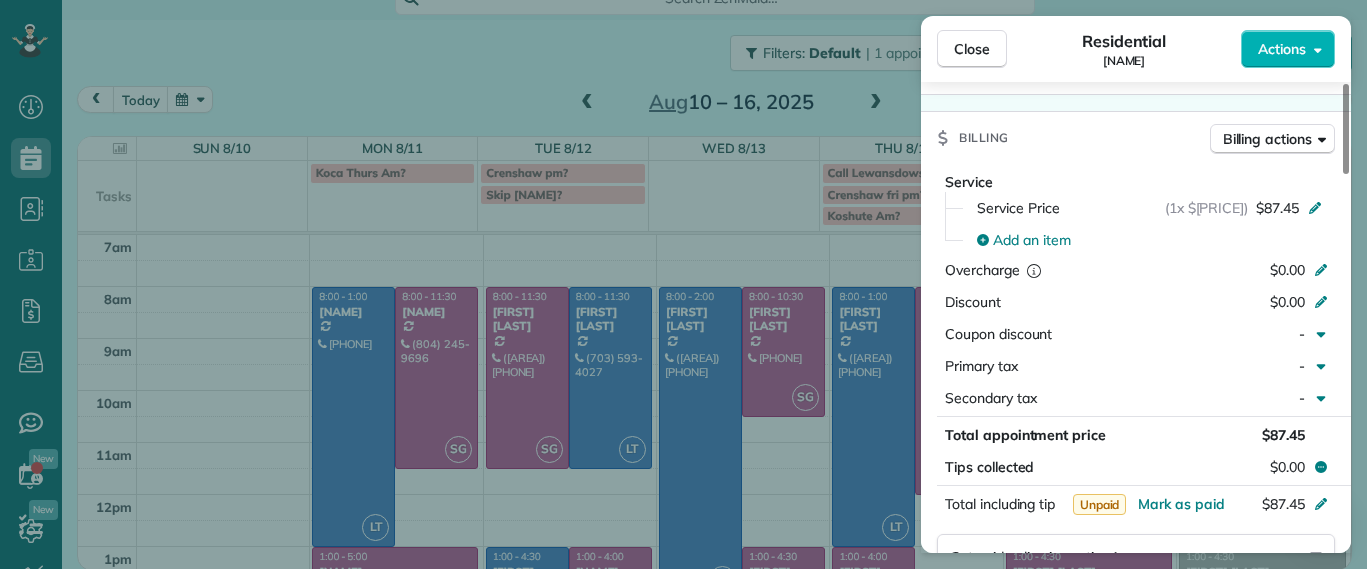 scroll, scrollTop: 0, scrollLeft: 0, axis: both 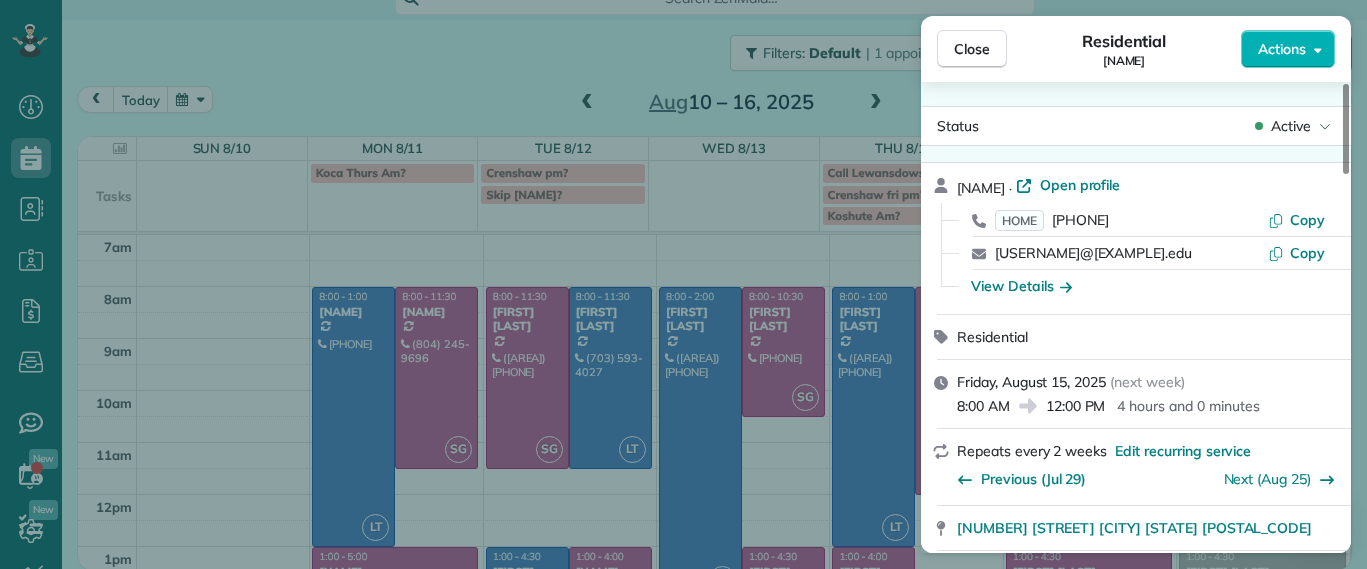 click on "Close Residential Alli Robbins Actions Status Active Alli Robbins · Open profile HOME (651) 792-6217 Copy schn0515@umn.edu Copy View Details Residential Friday, August 15, 2025 ( next week ) 8:00 AM 12:00 PM 4 hours and 0 minutes Repeats every 2 weeks Edit recurring service Previous (Jul 29) Next (Aug 25) 2410 Bryan Park Avenue Richmond VA 23228 Service was not rated yet Setup ratings Cleaners Time in and out Assign Invite Cleaners No cleaners assigned yet Checklist Try Now Keep this appointment up to your standards. Stay on top of every detail, keep your cleaners organised, and your client happy. Assign a checklist Watch a 5 min demo Billing Billing actions Service Service Price (1x $87.45) $87.45 Add an item Overcharge $0.00 Discount $0.00 Coupon discount - Primary tax - Secondary tax - Total appointment price $87.45 Tips collected $0.00 Unpaid Mark as paid Total including tip $87.45 Get paid online in no-time! Send an invoice and reward your cleaners with tips Charge customer credit card Man Hours 4 - 0 (" at bounding box center [683, 284] 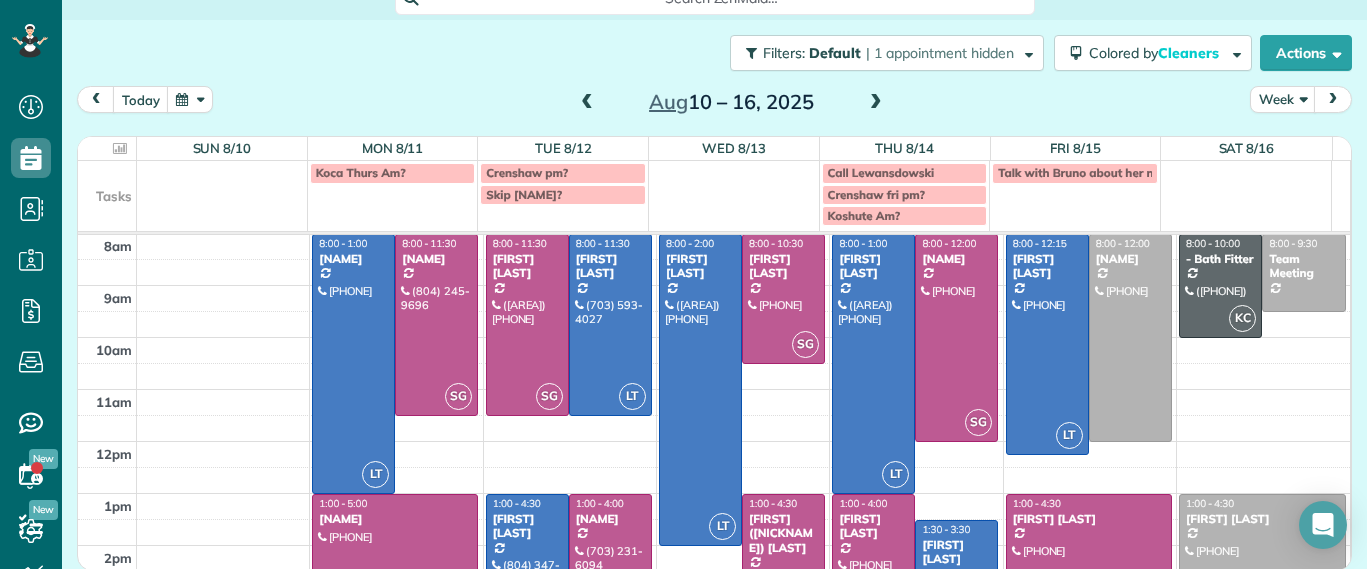 scroll, scrollTop: 0, scrollLeft: 0, axis: both 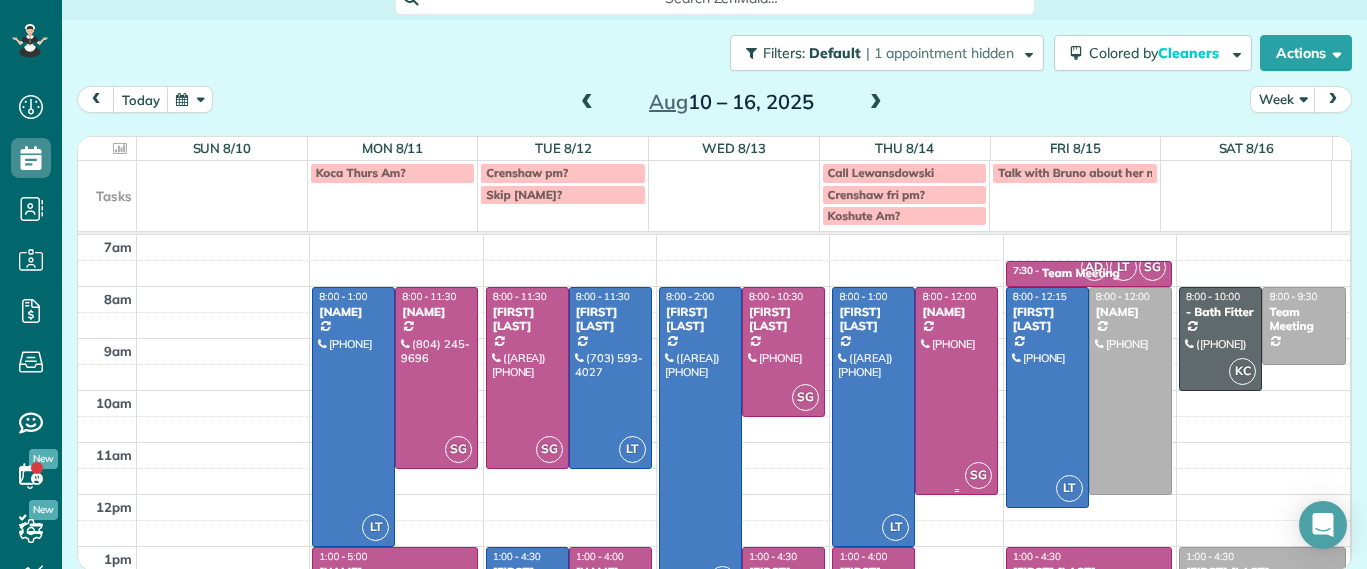 click at bounding box center [956, 391] 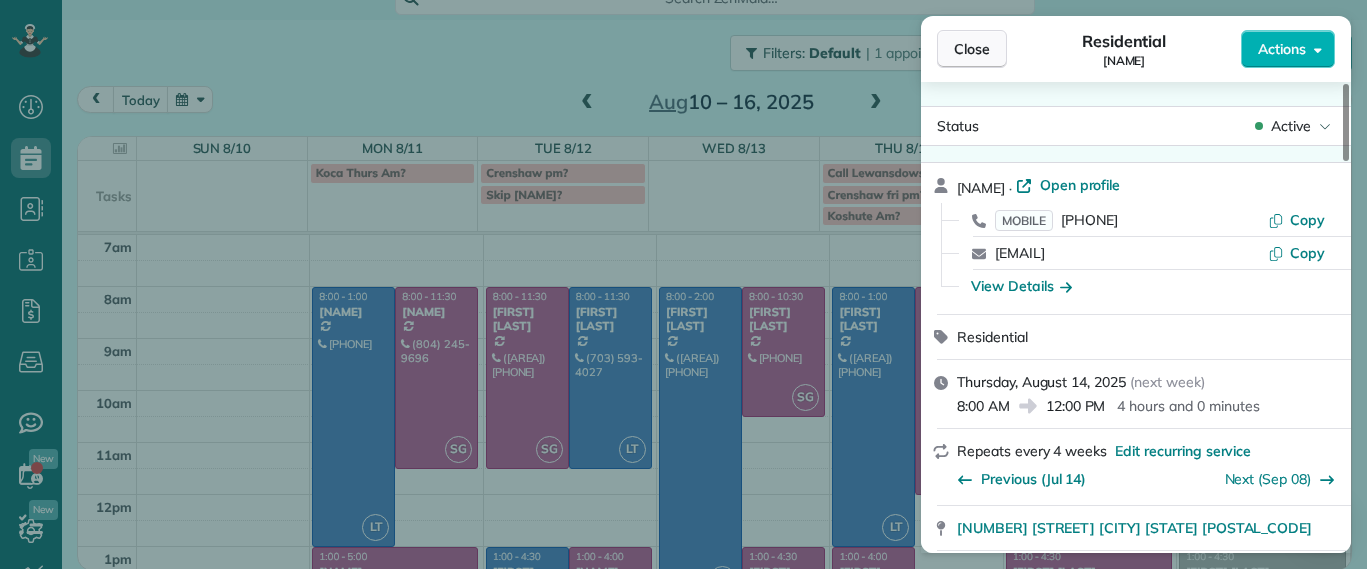 click on "Close" at bounding box center [972, 49] 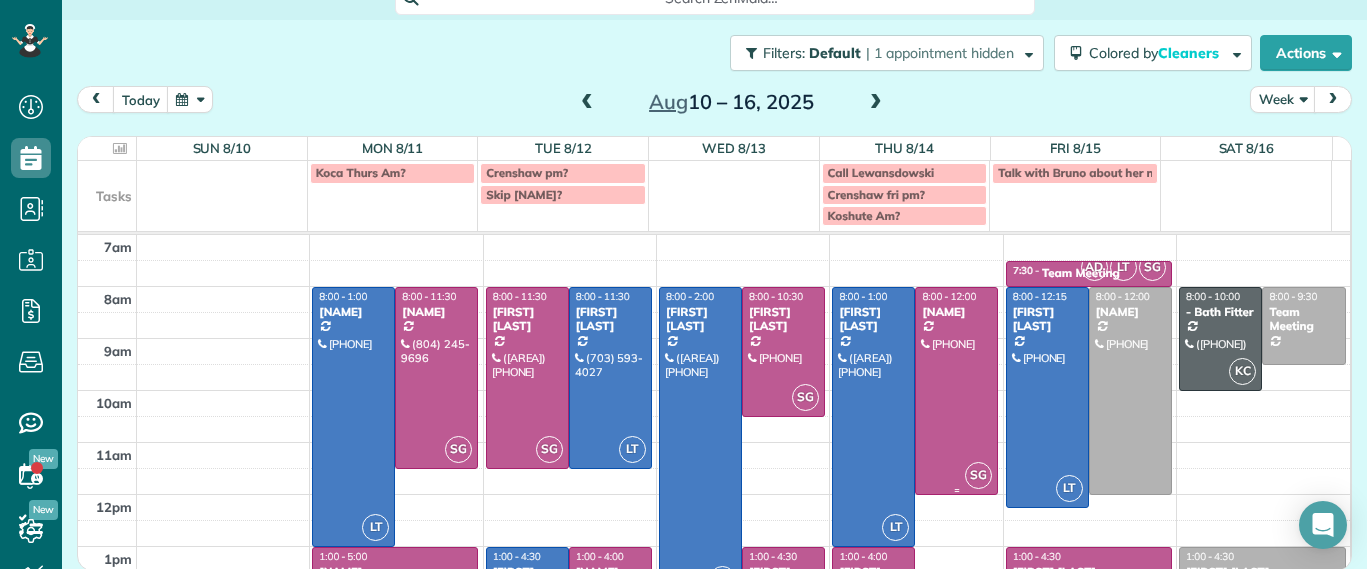 click at bounding box center (956, 391) 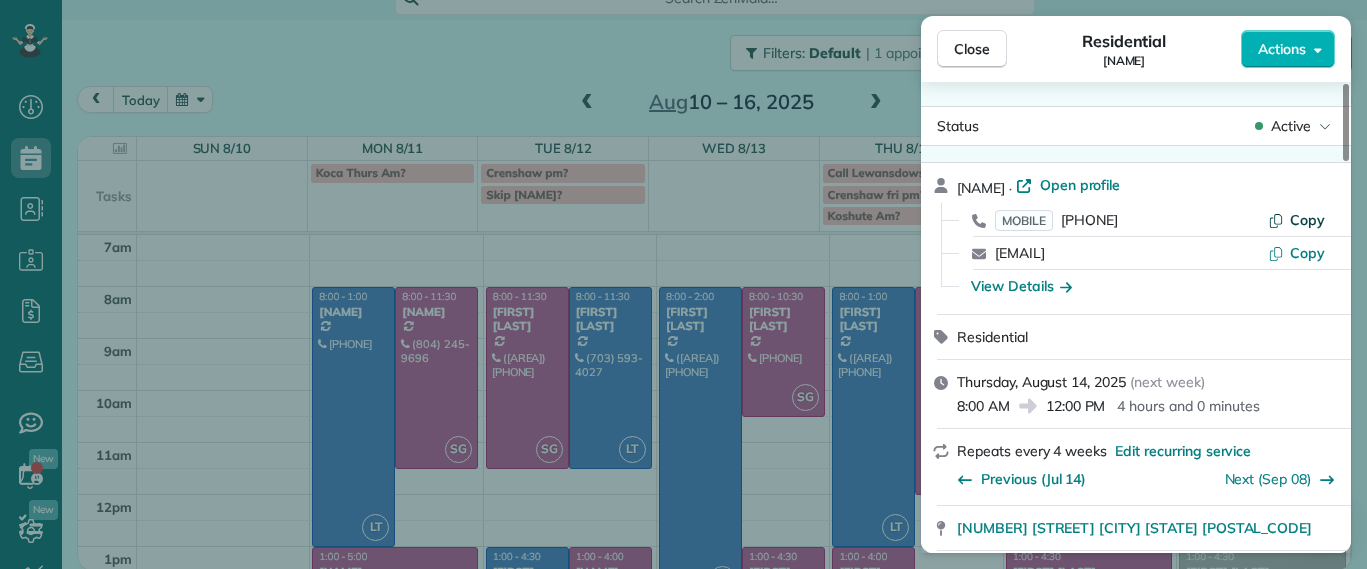 click on "Copy" at bounding box center (1307, 220) 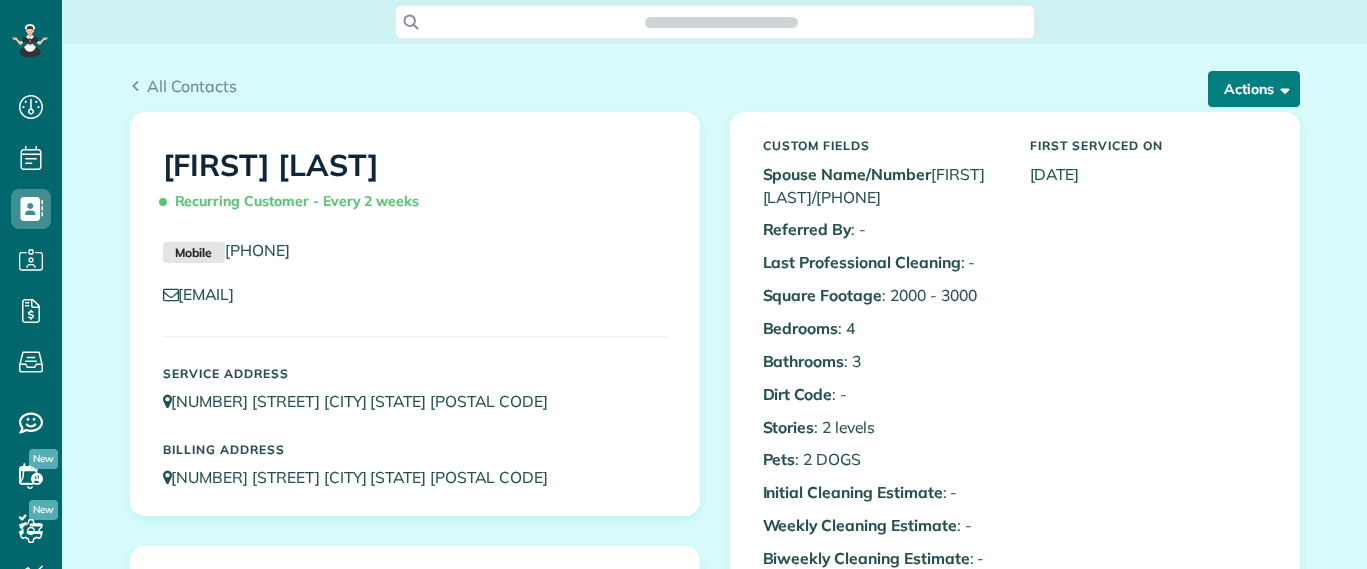 scroll, scrollTop: 0, scrollLeft: 0, axis: both 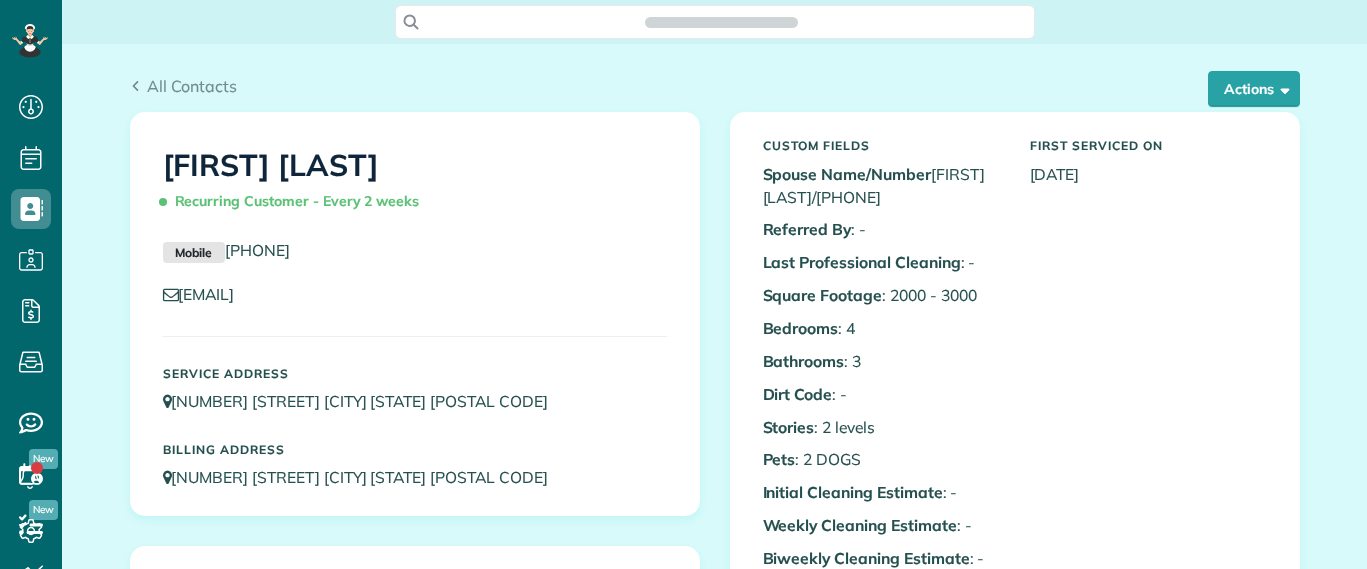 click on "All Contacts
Actions
Edit
Add Appointment
Recent Activity
Send Email
Show Past appointments
Show Future appointments
Manage Credit Cards
Delete" at bounding box center (715, 93) 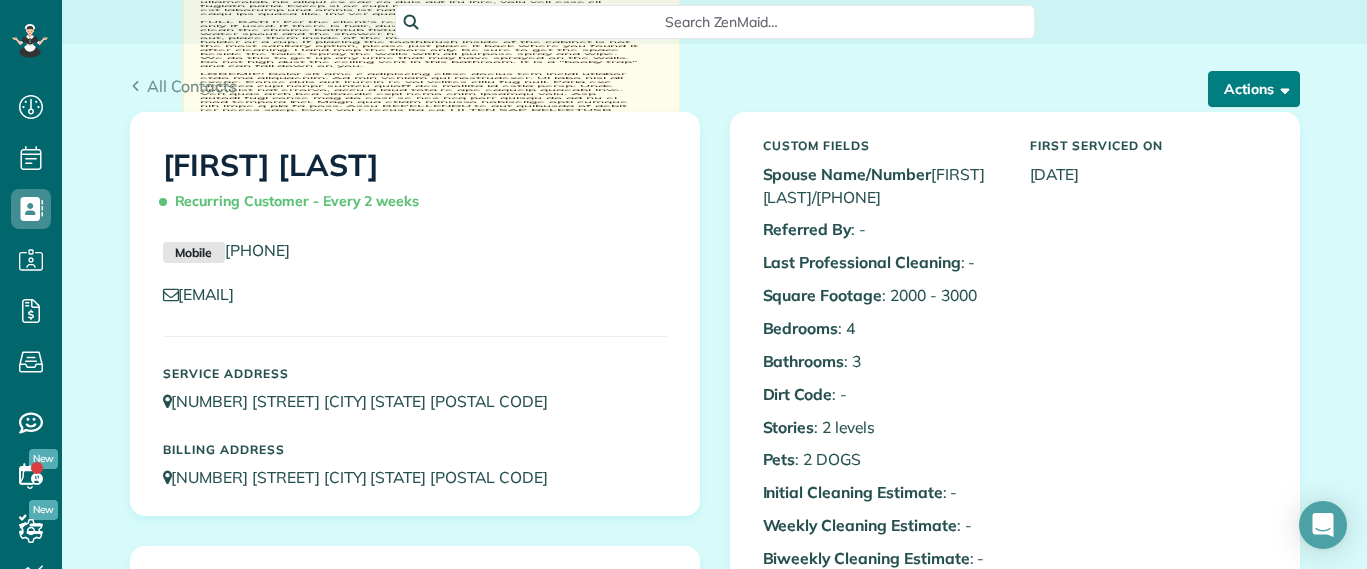 click on "Actions" at bounding box center (1254, 89) 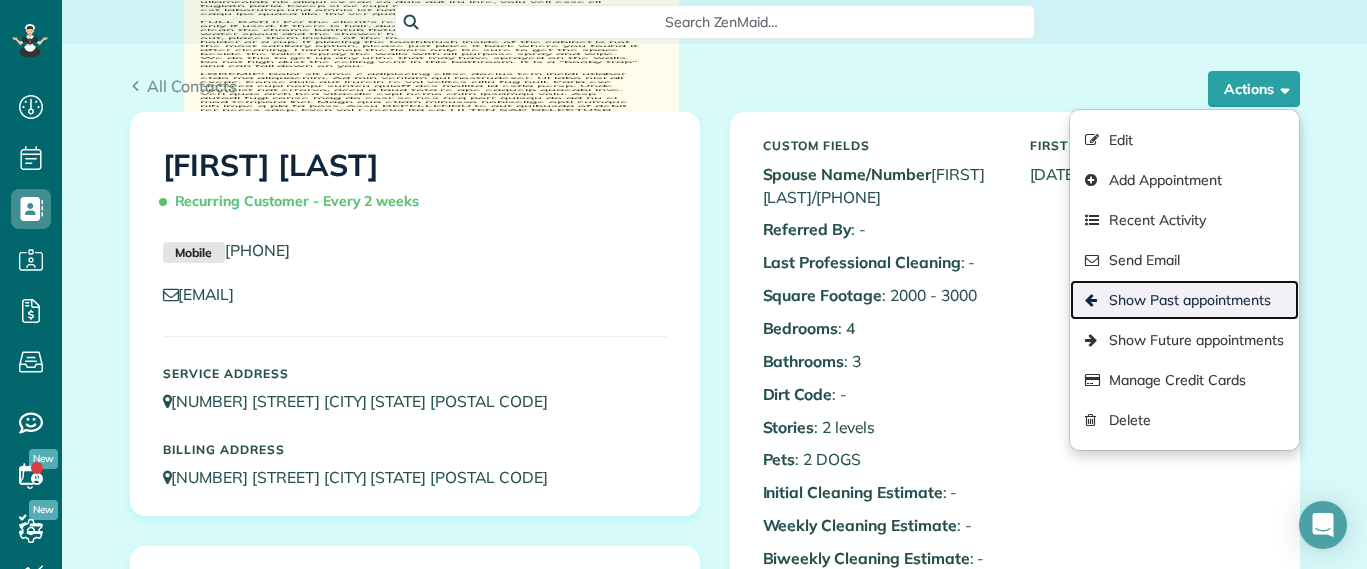 click on "Show Past appointments" at bounding box center (1184, 300) 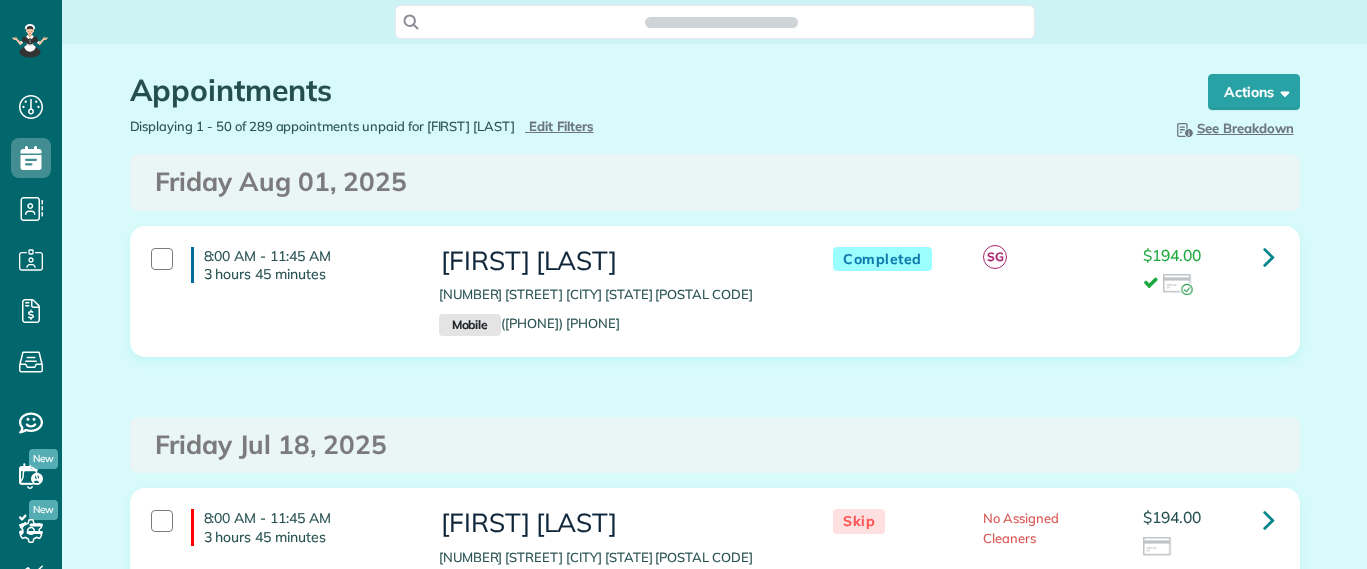 scroll, scrollTop: 0, scrollLeft: 0, axis: both 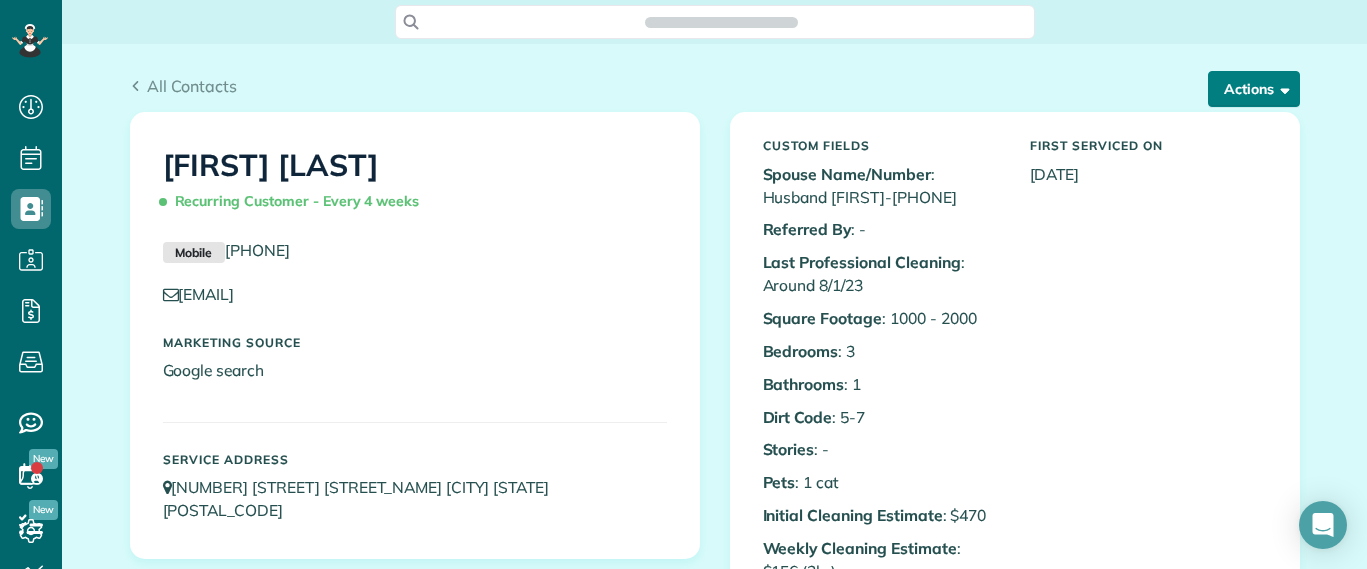 click on "Actions" at bounding box center [1254, 89] 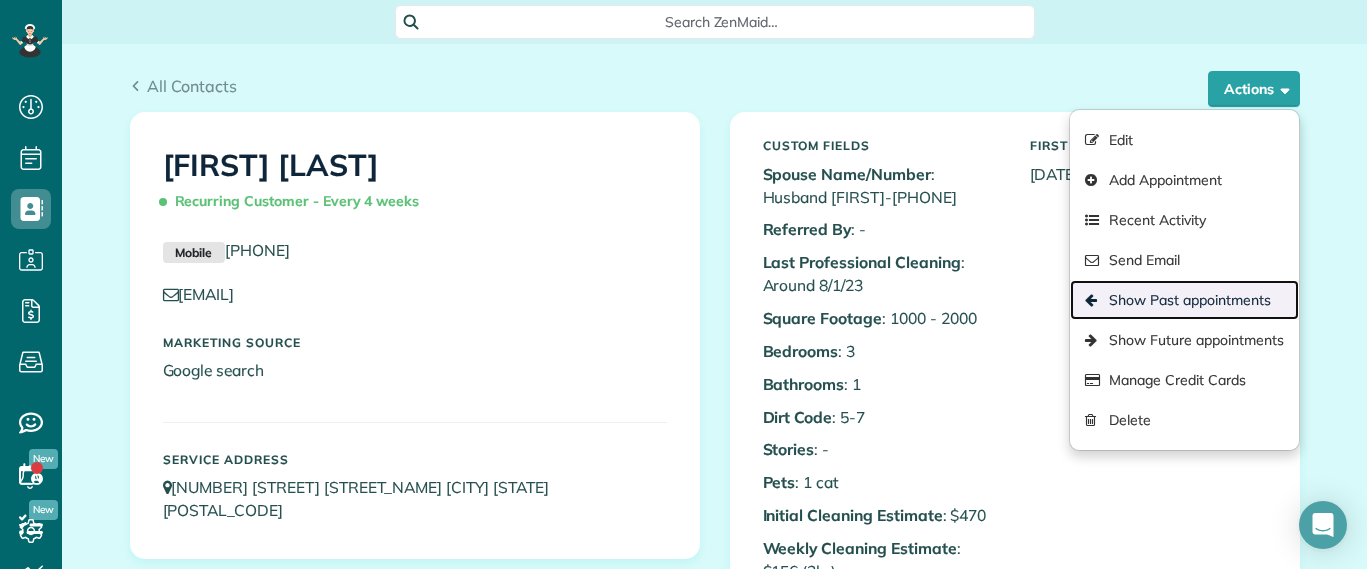 click on "Show Past appointments" at bounding box center (1184, 300) 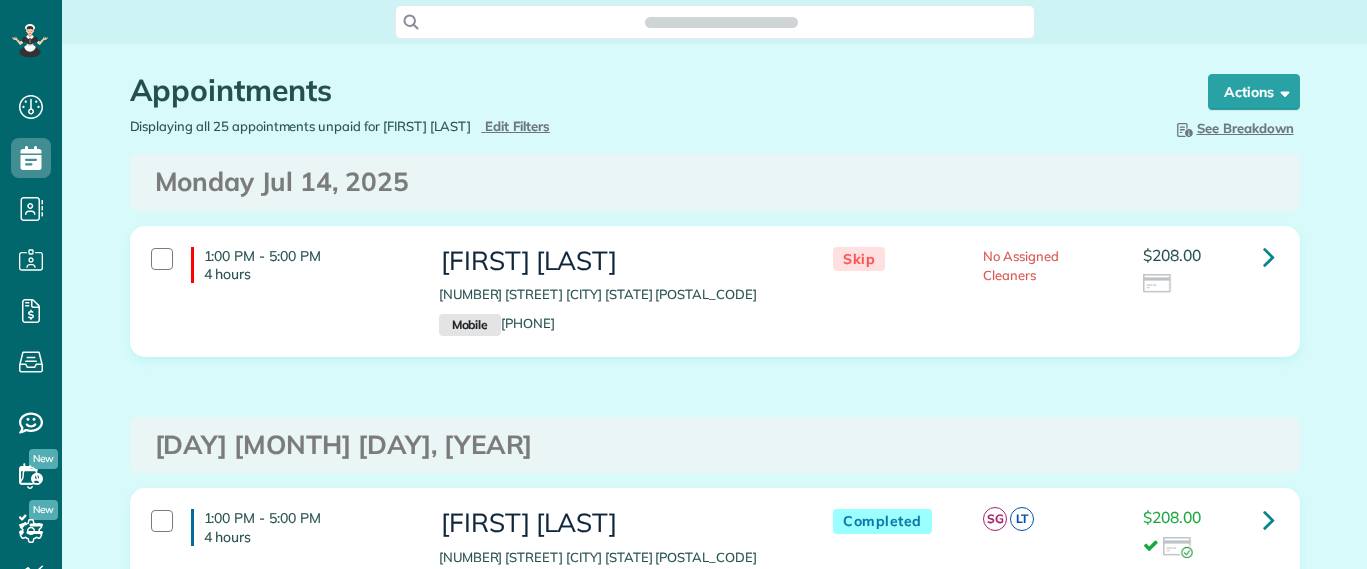 scroll, scrollTop: 0, scrollLeft: 0, axis: both 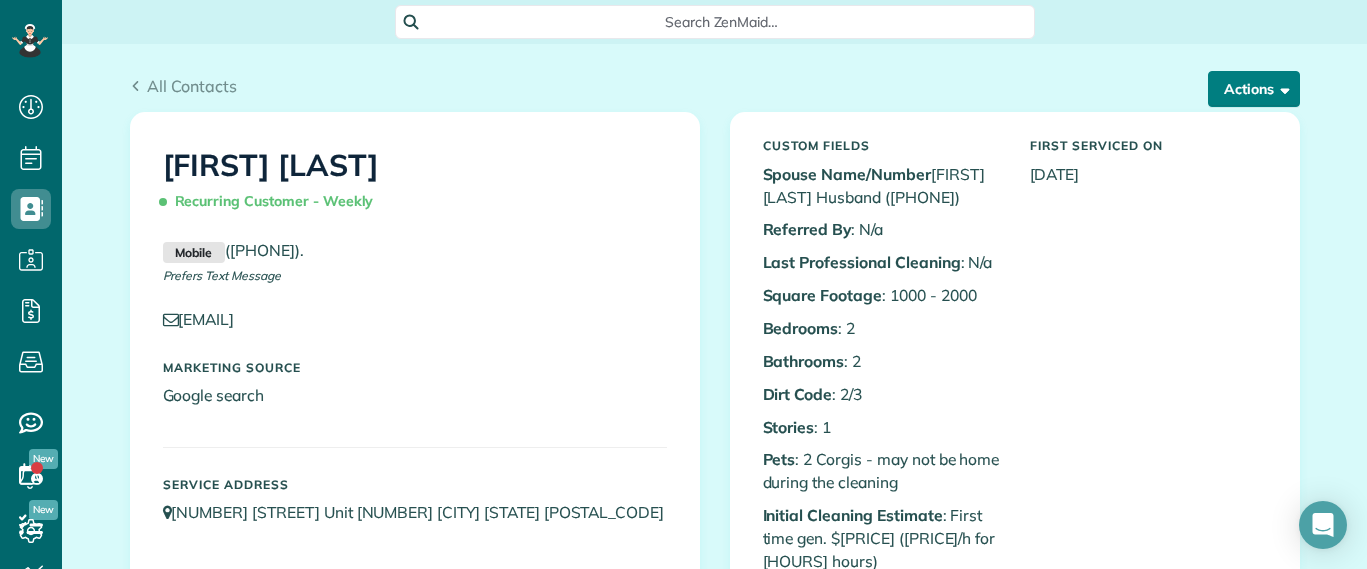 click on "Actions" at bounding box center [1254, 89] 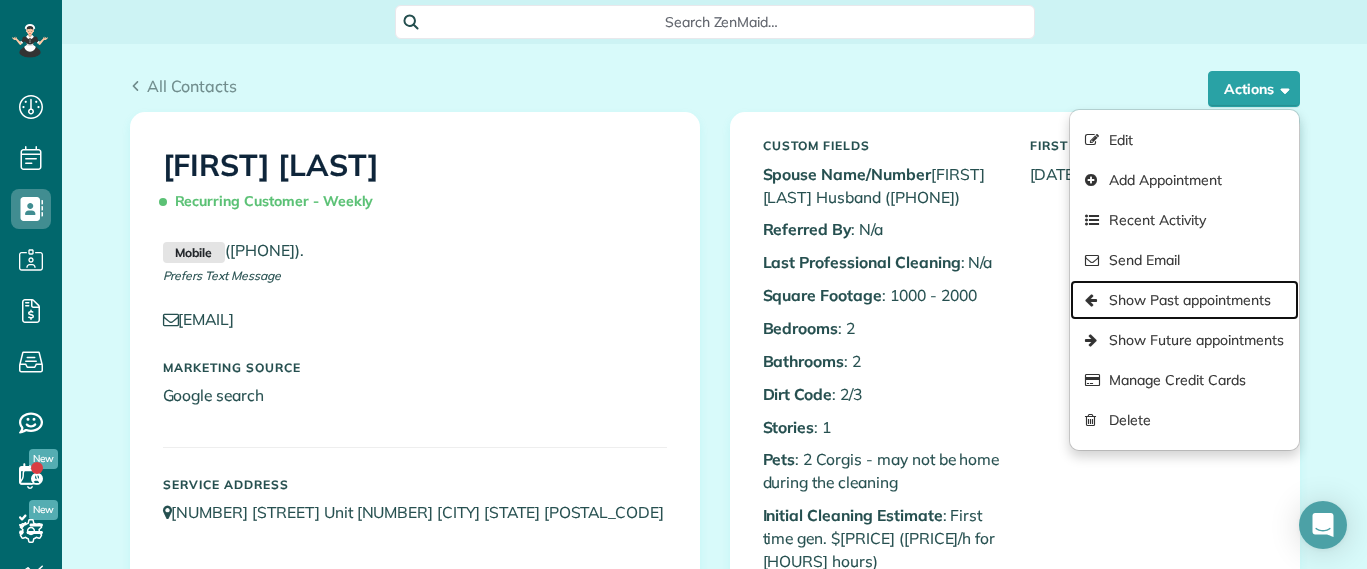 click on "Show Past appointments" at bounding box center [1184, 300] 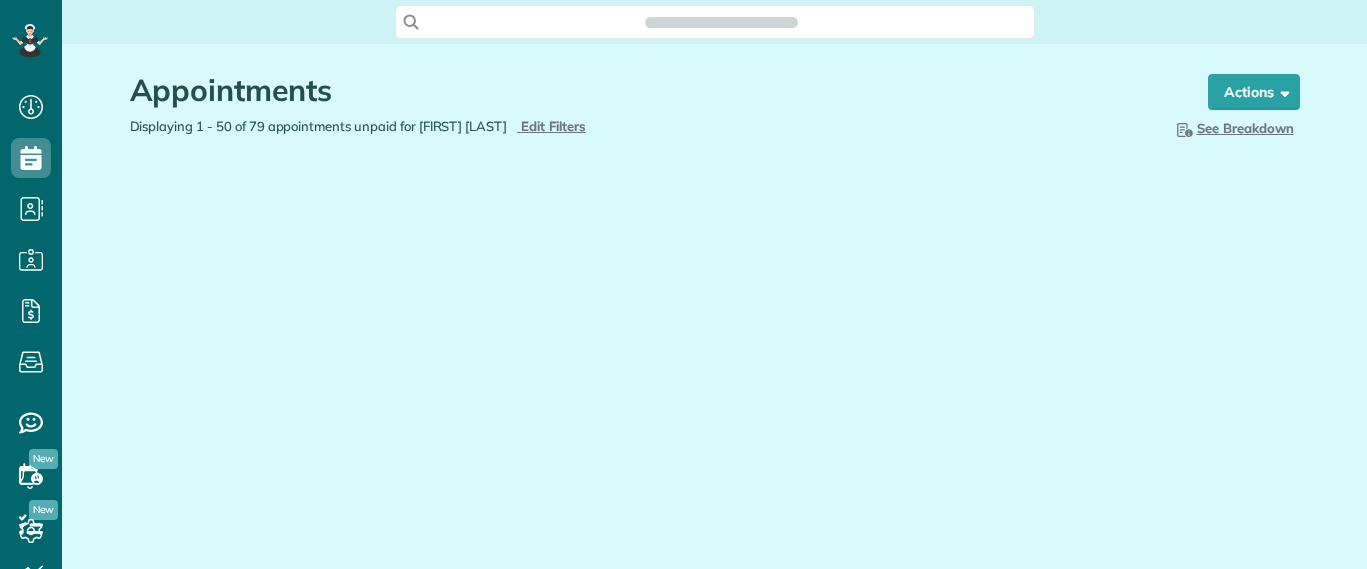 scroll, scrollTop: 0, scrollLeft: 0, axis: both 